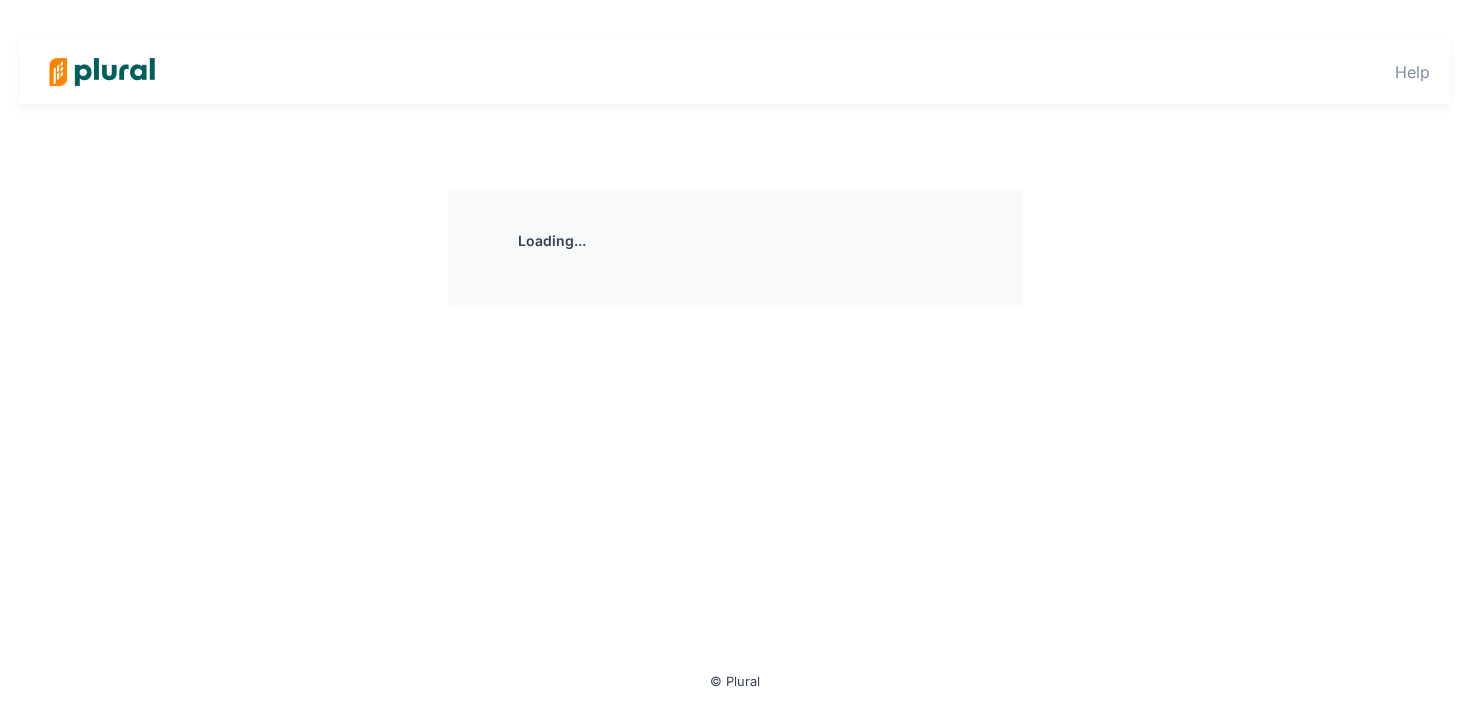 scroll, scrollTop: 0, scrollLeft: 0, axis: both 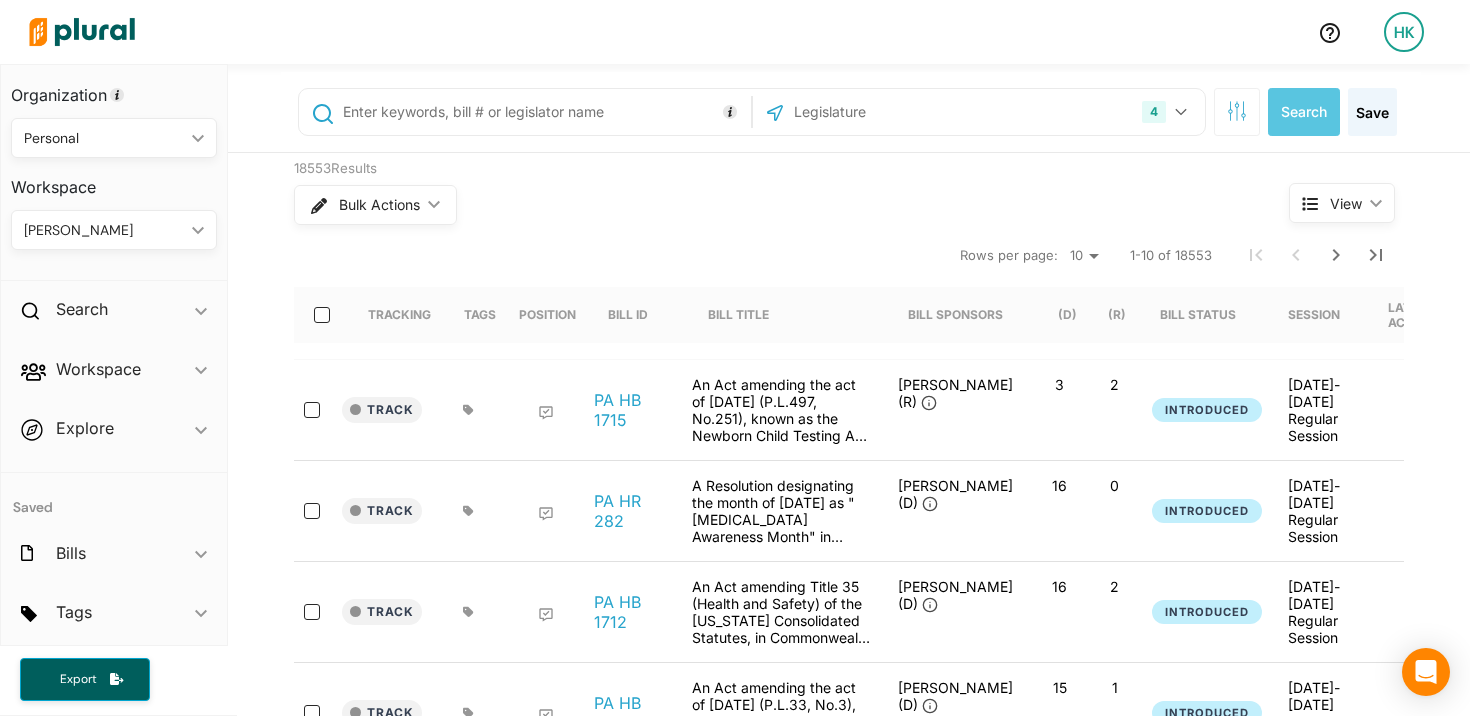click on "Personal" at bounding box center [104, 138] 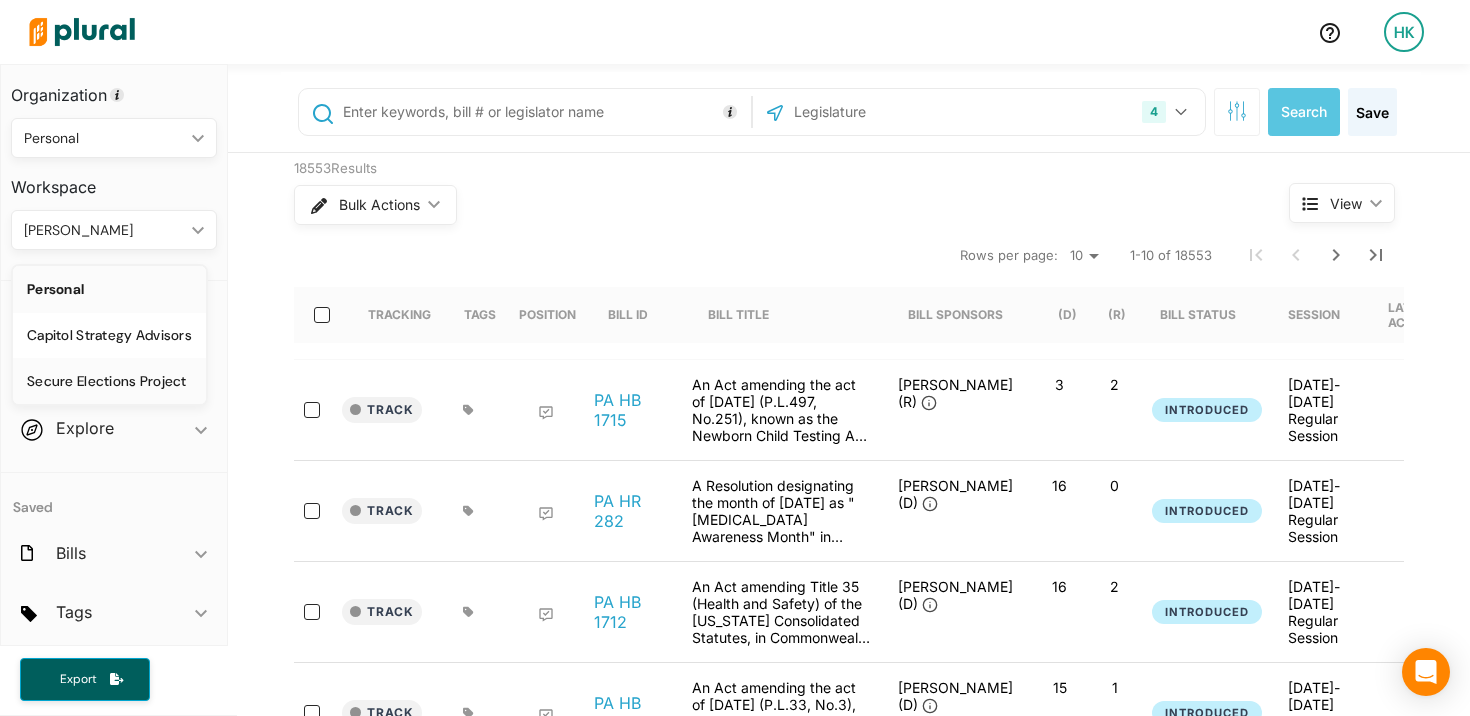 click on "Secure Elections Project" at bounding box center [109, 381] 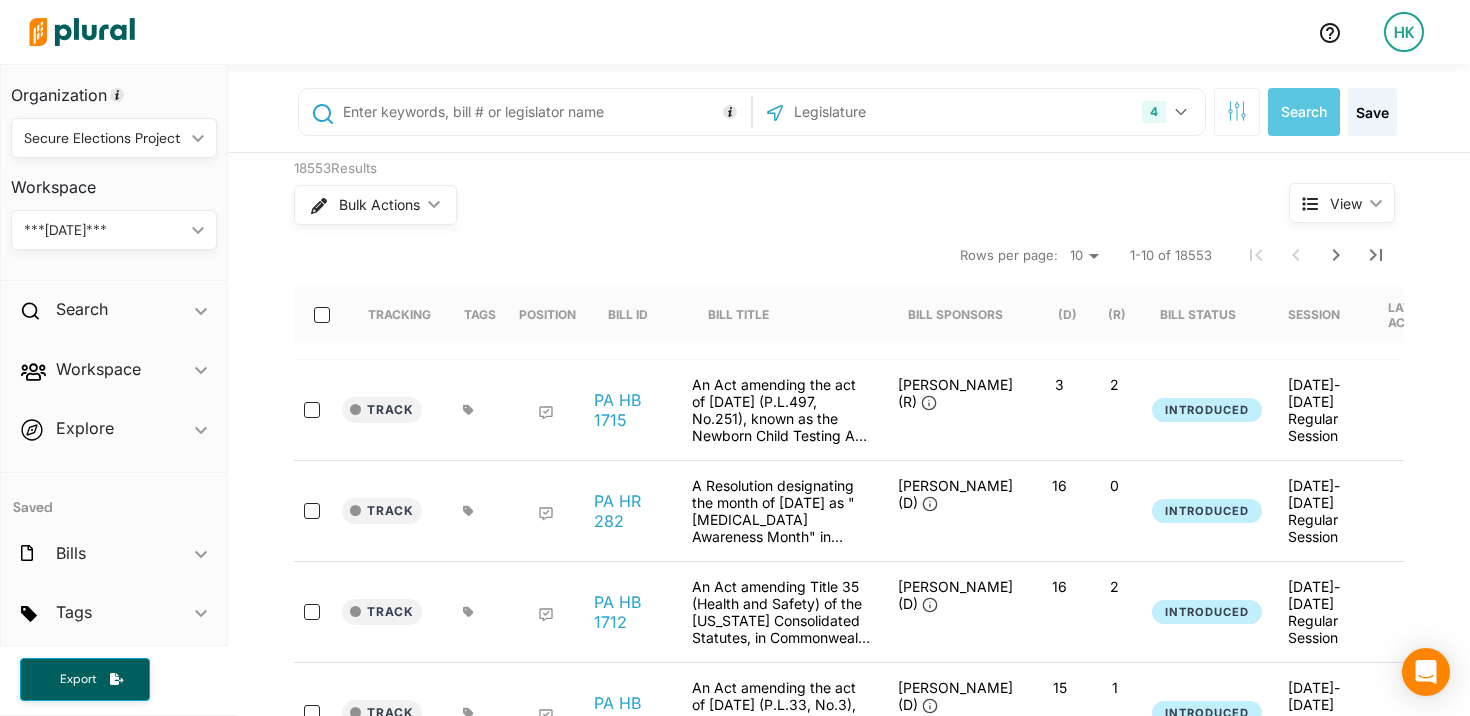 scroll, scrollTop: 68, scrollLeft: 0, axis: vertical 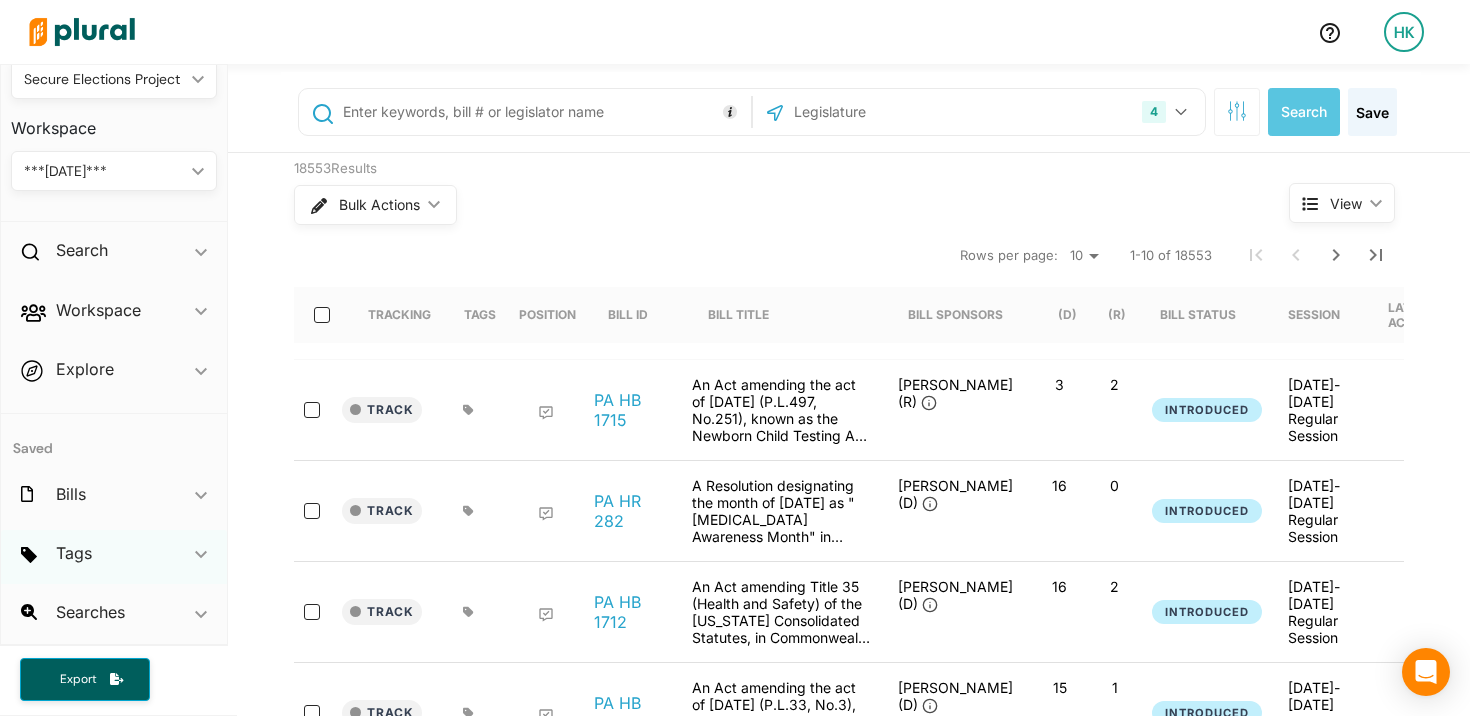 click on "Tags ic_keyboard_arrow_down" at bounding box center (114, 557) 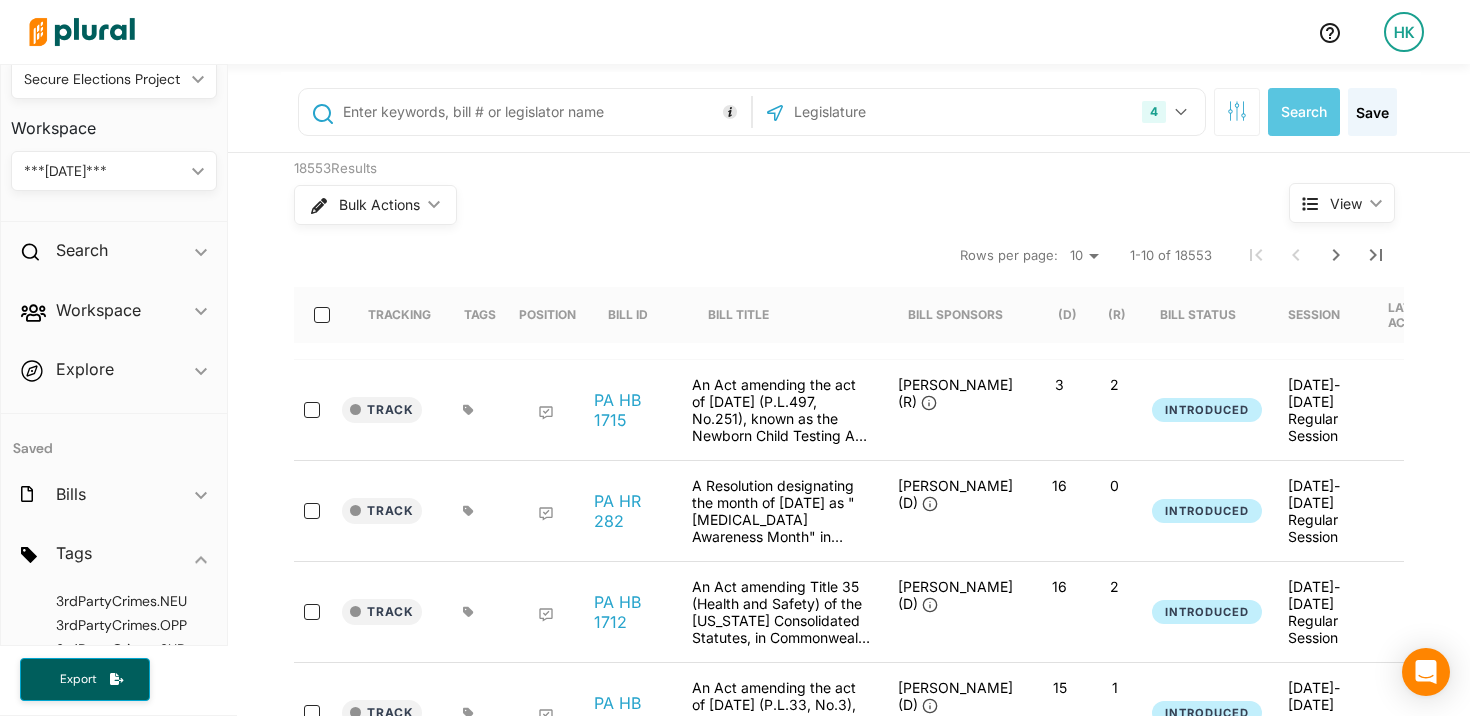 scroll, scrollTop: 278, scrollLeft: 0, axis: vertical 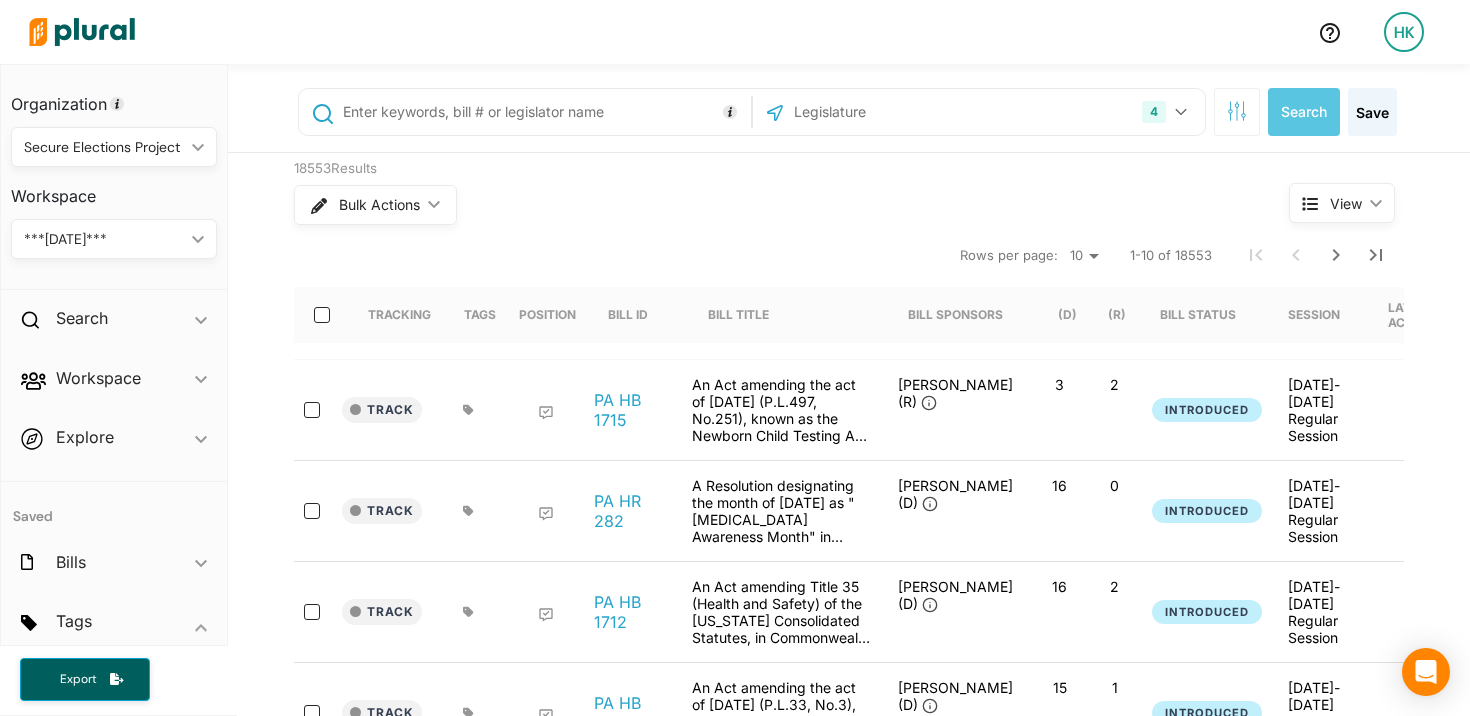 click on "Secure Elections Project" at bounding box center (104, 147) 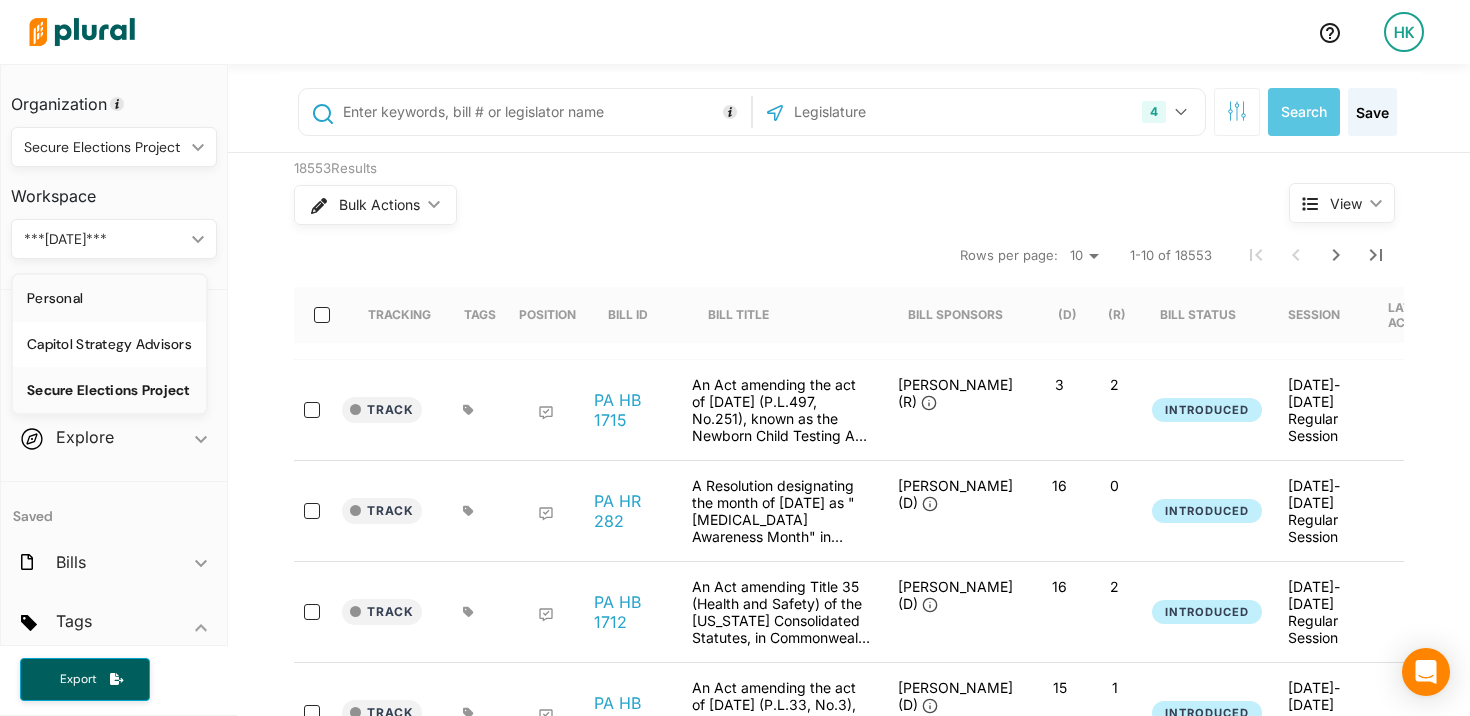 click on "Personal" at bounding box center (109, 298) 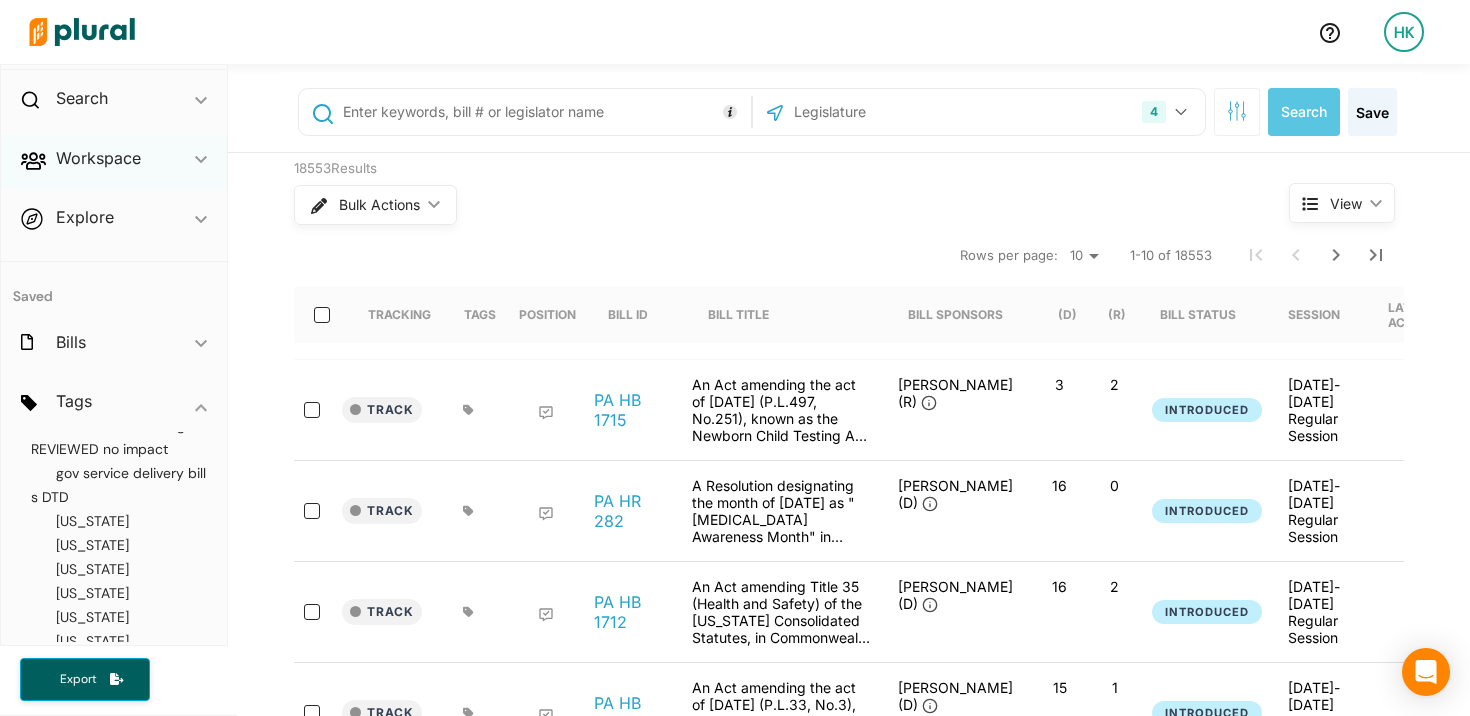 scroll, scrollTop: 278, scrollLeft: 0, axis: vertical 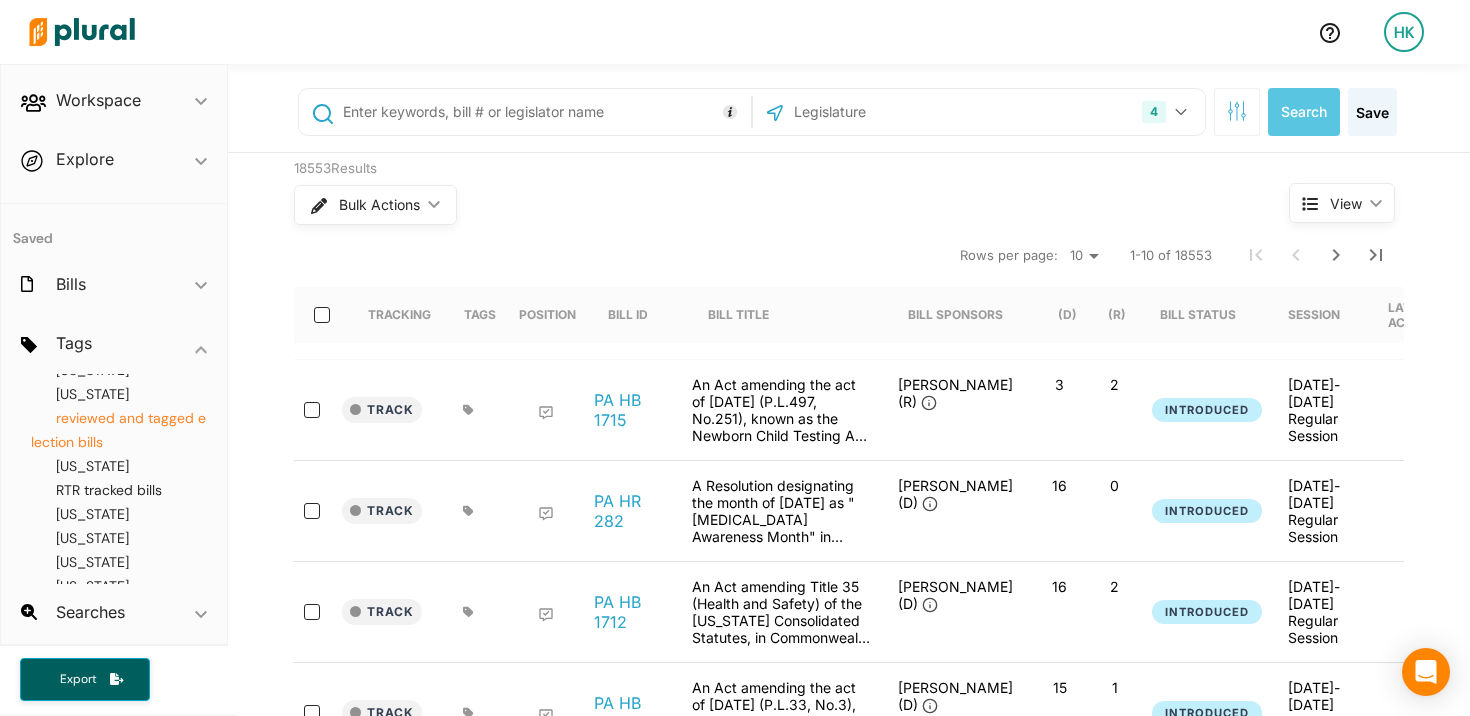 click on "reviewed and tagged election bills" at bounding box center (118, 430) 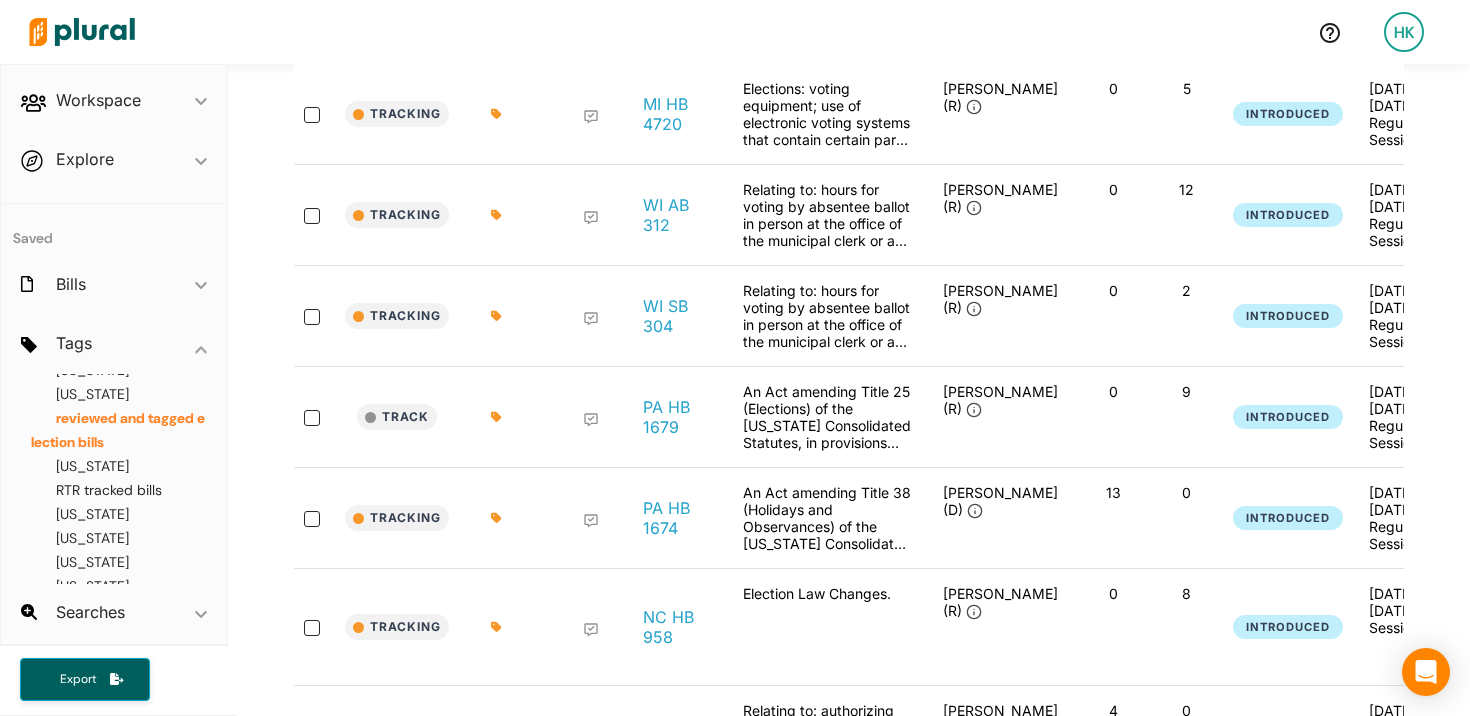 scroll, scrollTop: 564, scrollLeft: 0, axis: vertical 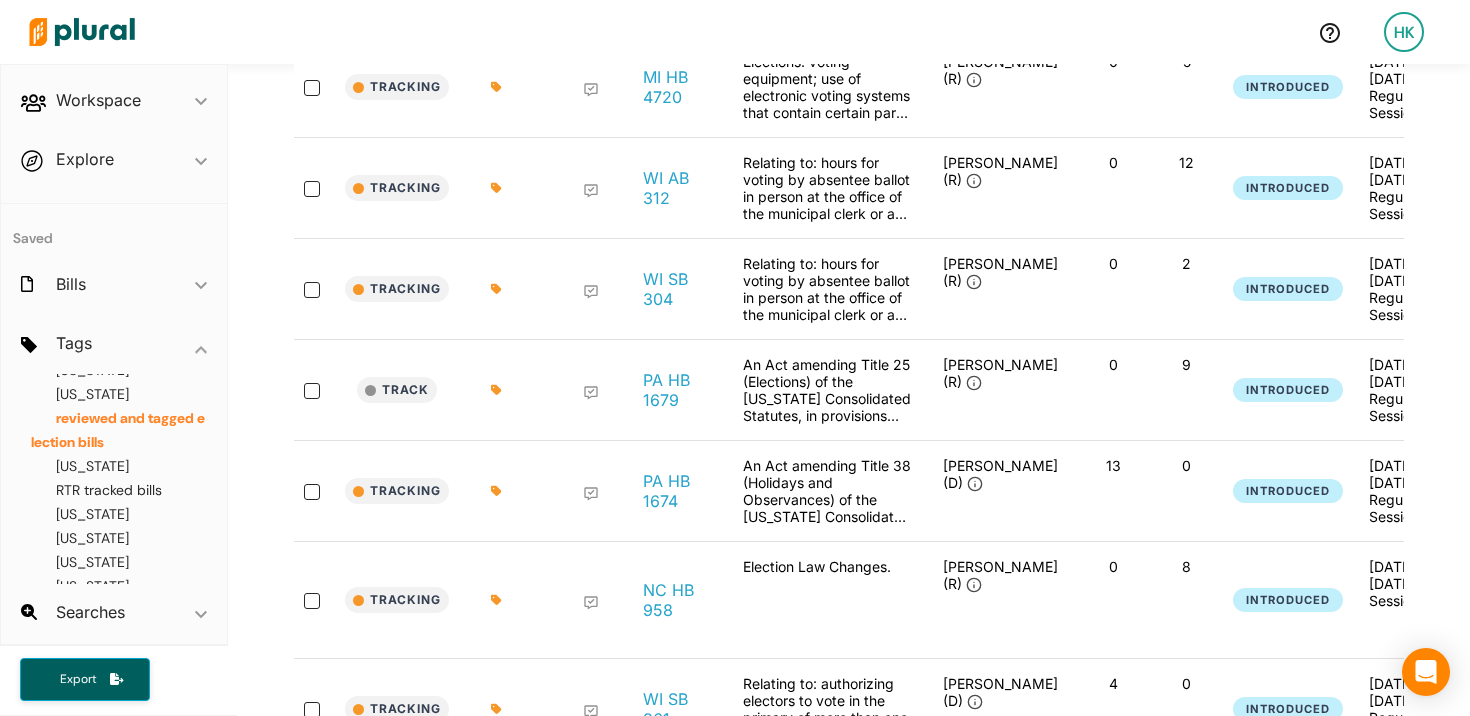 click 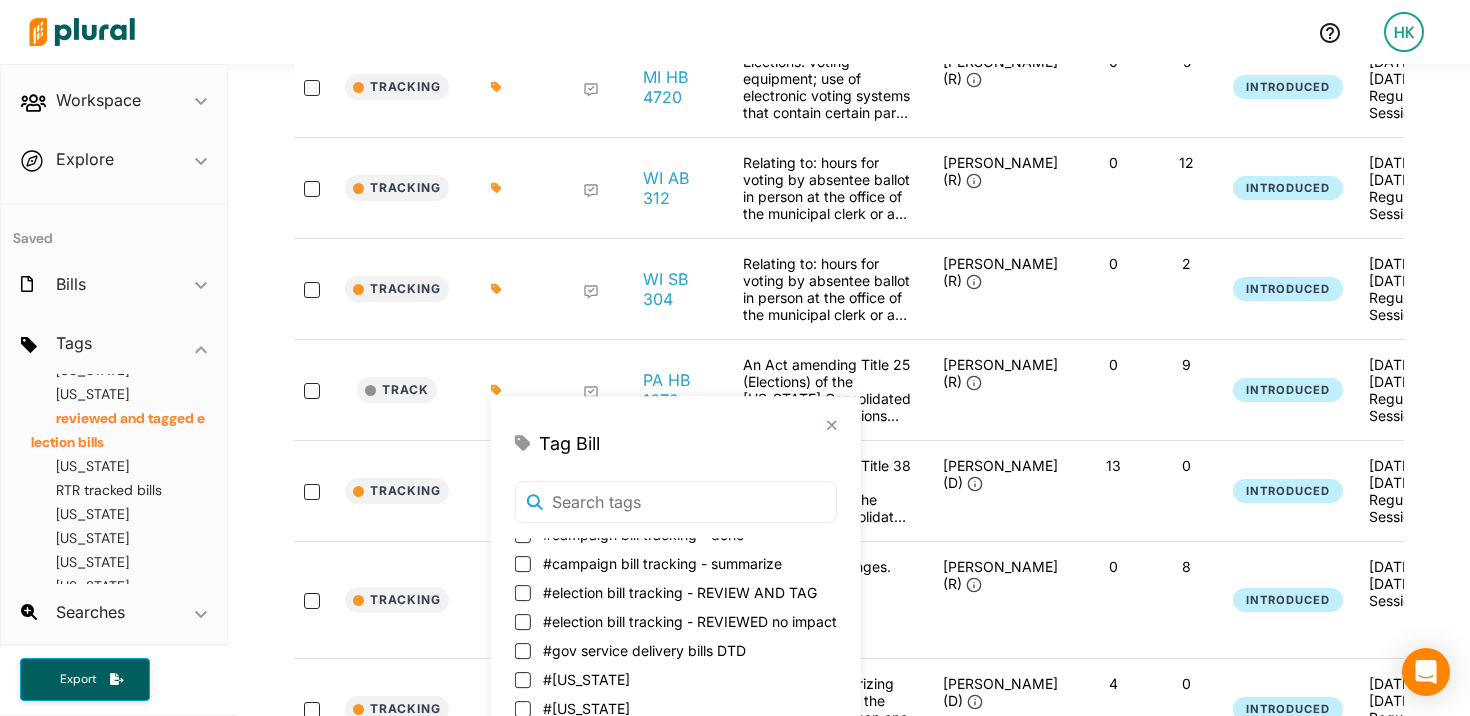 scroll, scrollTop: 82, scrollLeft: 0, axis: vertical 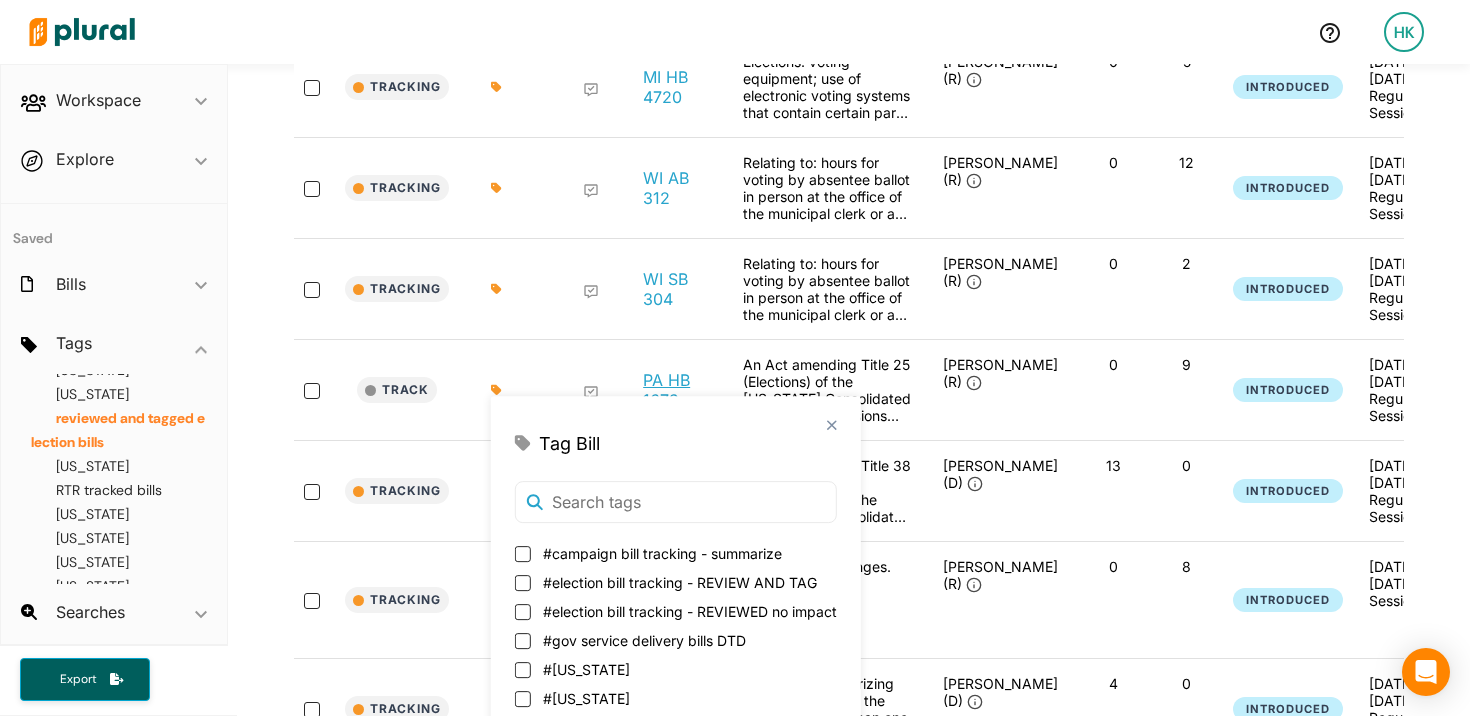 click on "PA HB 1679" at bounding box center (677, 390) 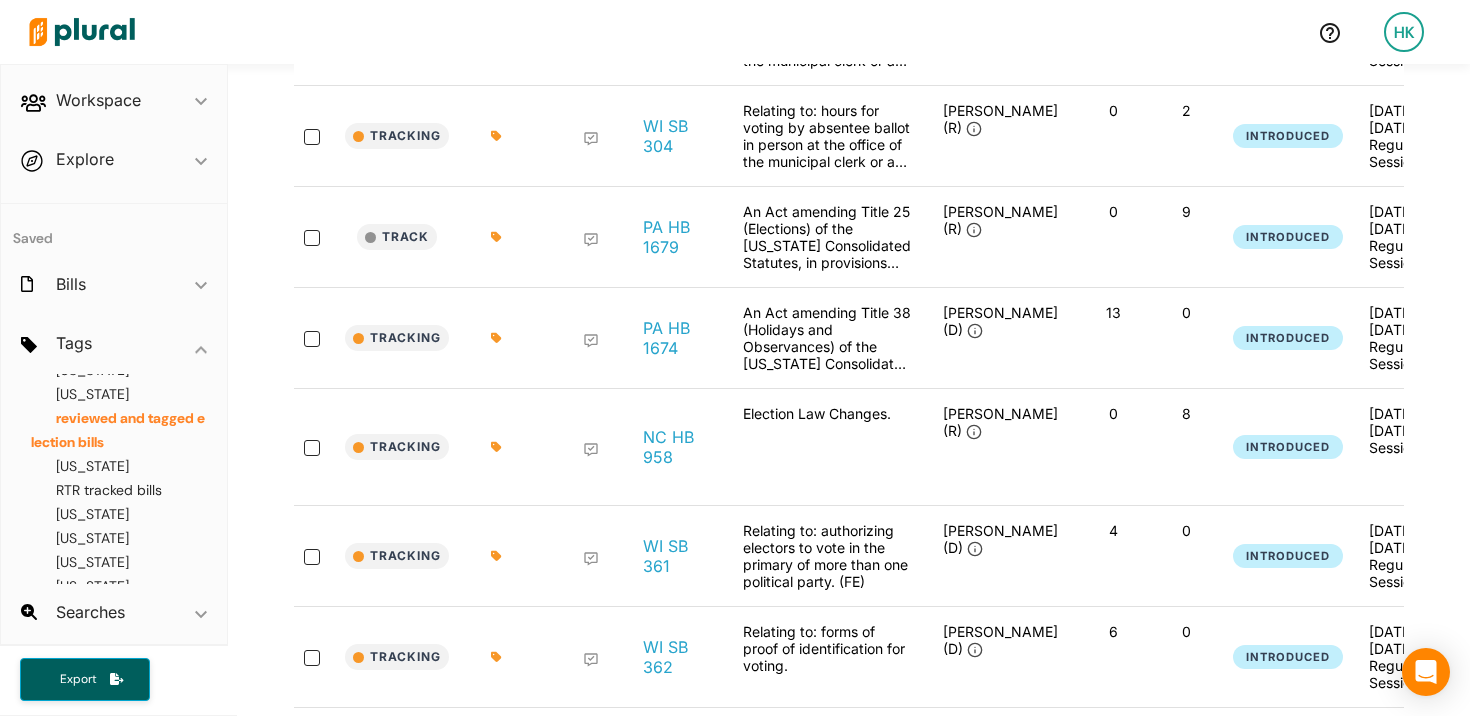 scroll, scrollTop: 735, scrollLeft: 0, axis: vertical 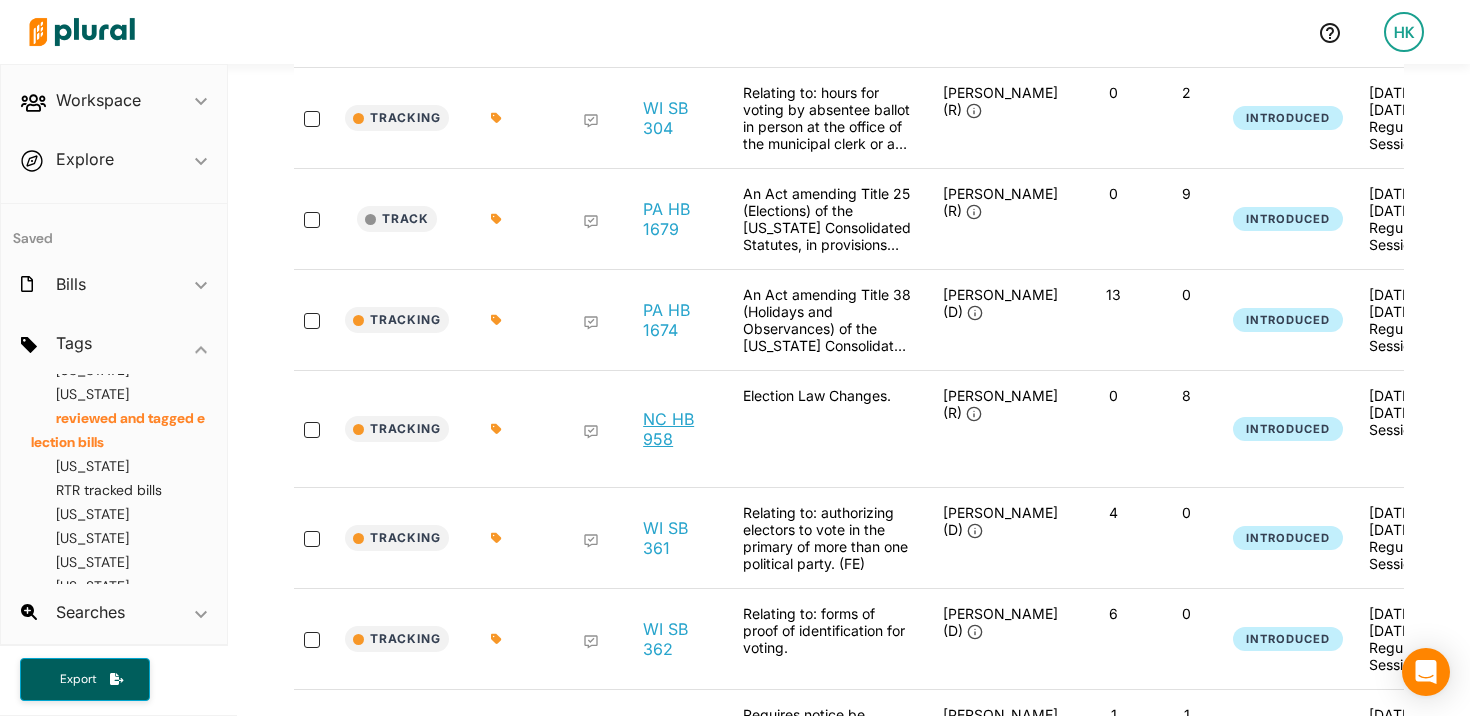 click on "NC HB 958" at bounding box center (677, 429) 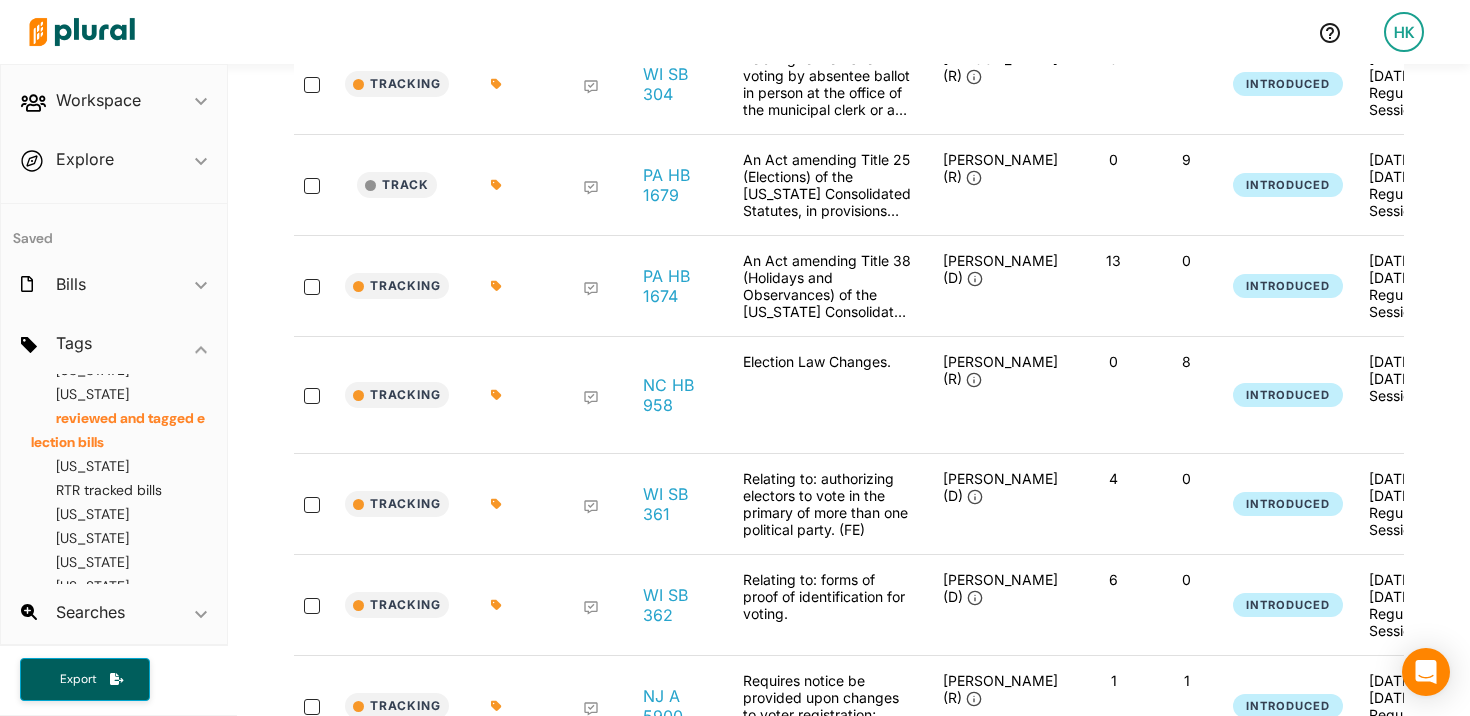 scroll, scrollTop: 778, scrollLeft: 0, axis: vertical 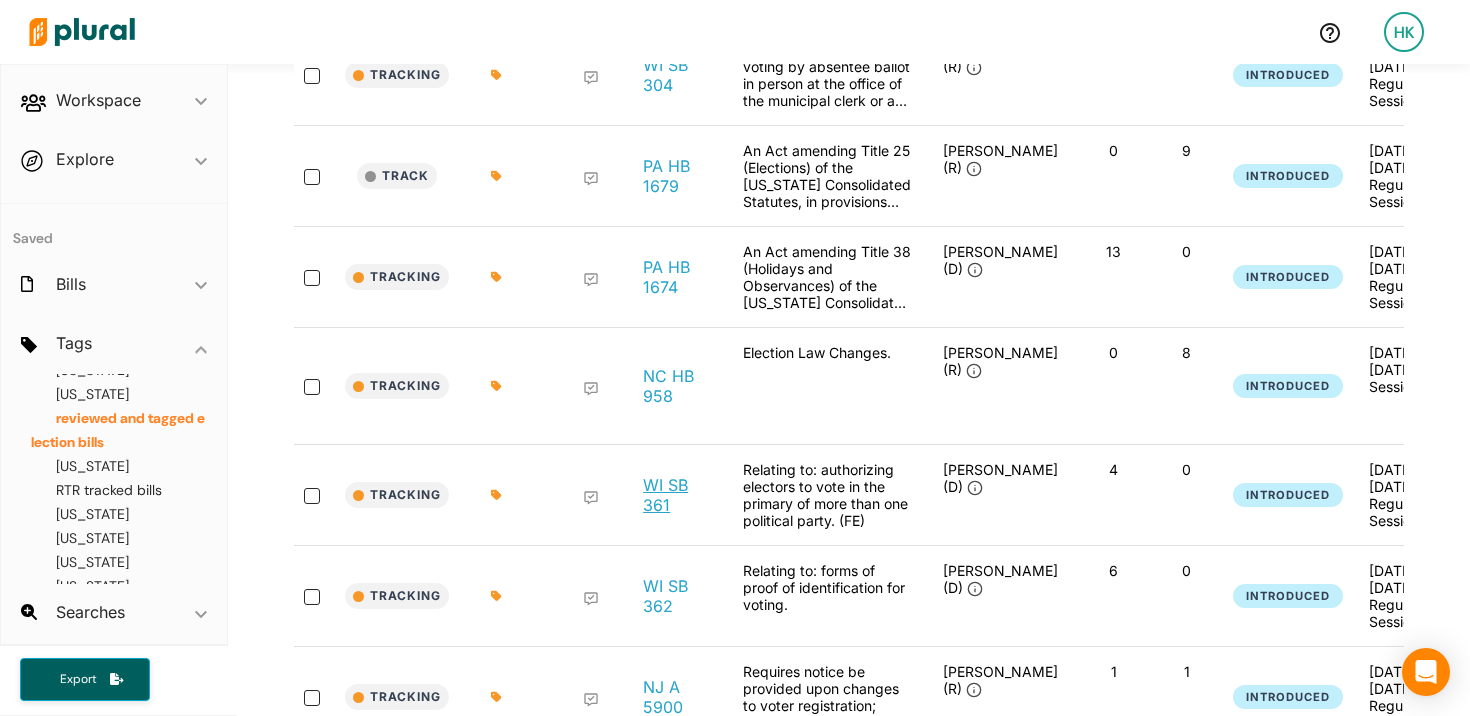 click on "WI SB 361" at bounding box center (677, 495) 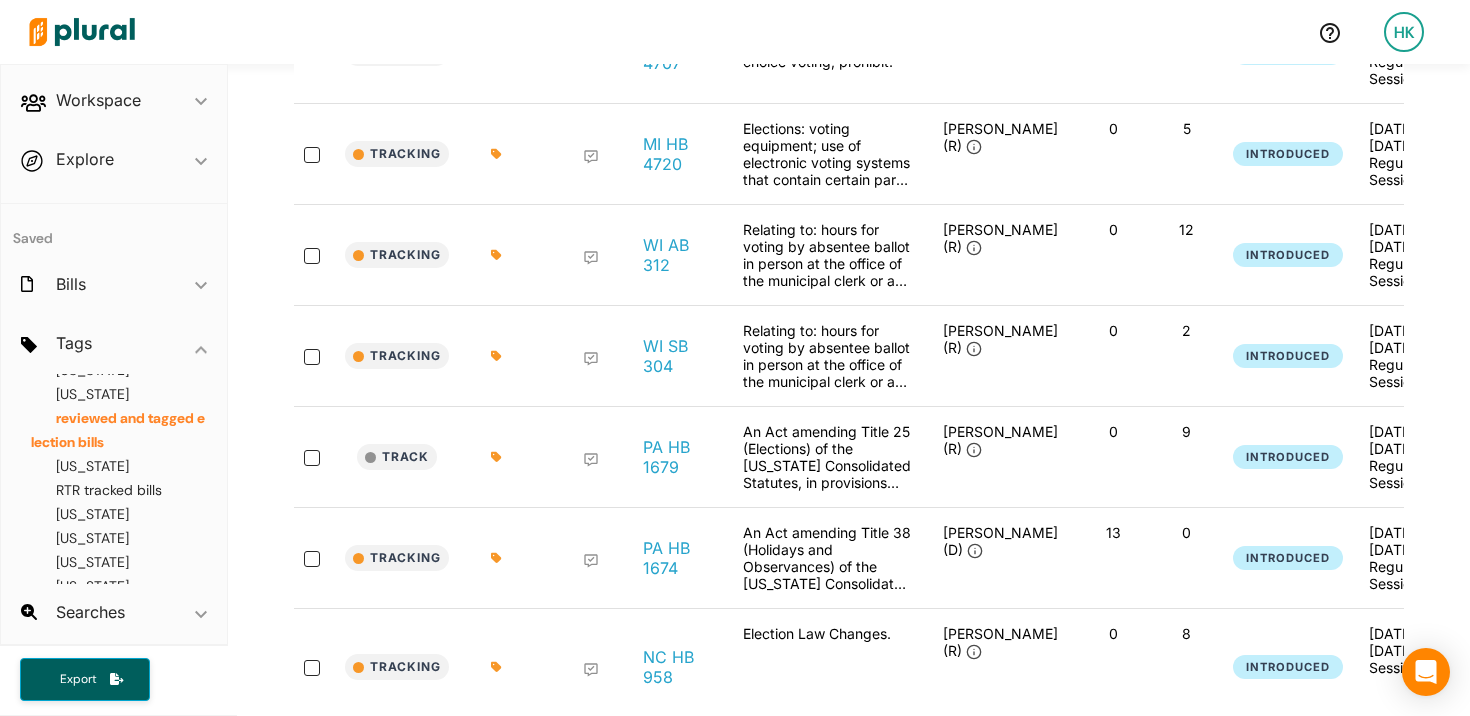 scroll, scrollTop: 0, scrollLeft: 0, axis: both 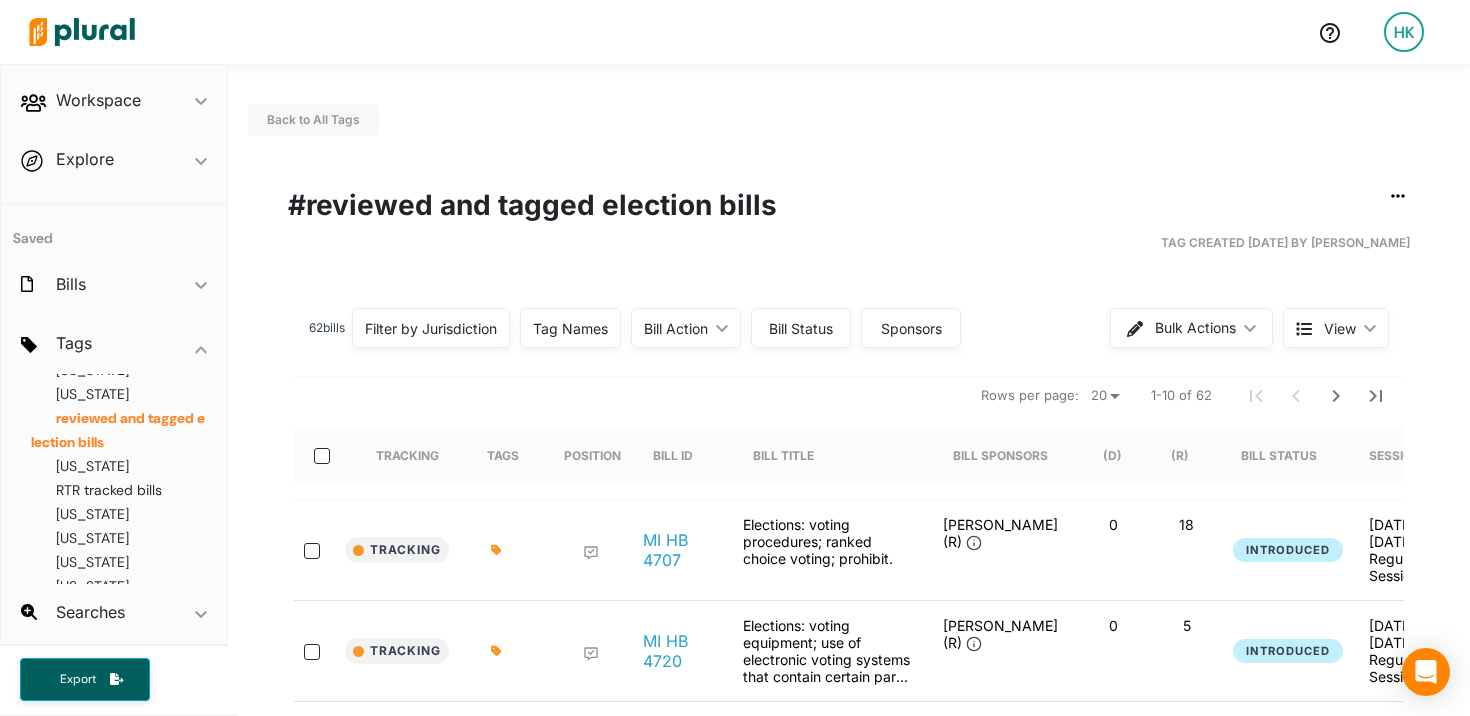 click on "20 50" at bounding box center [1105, 396] 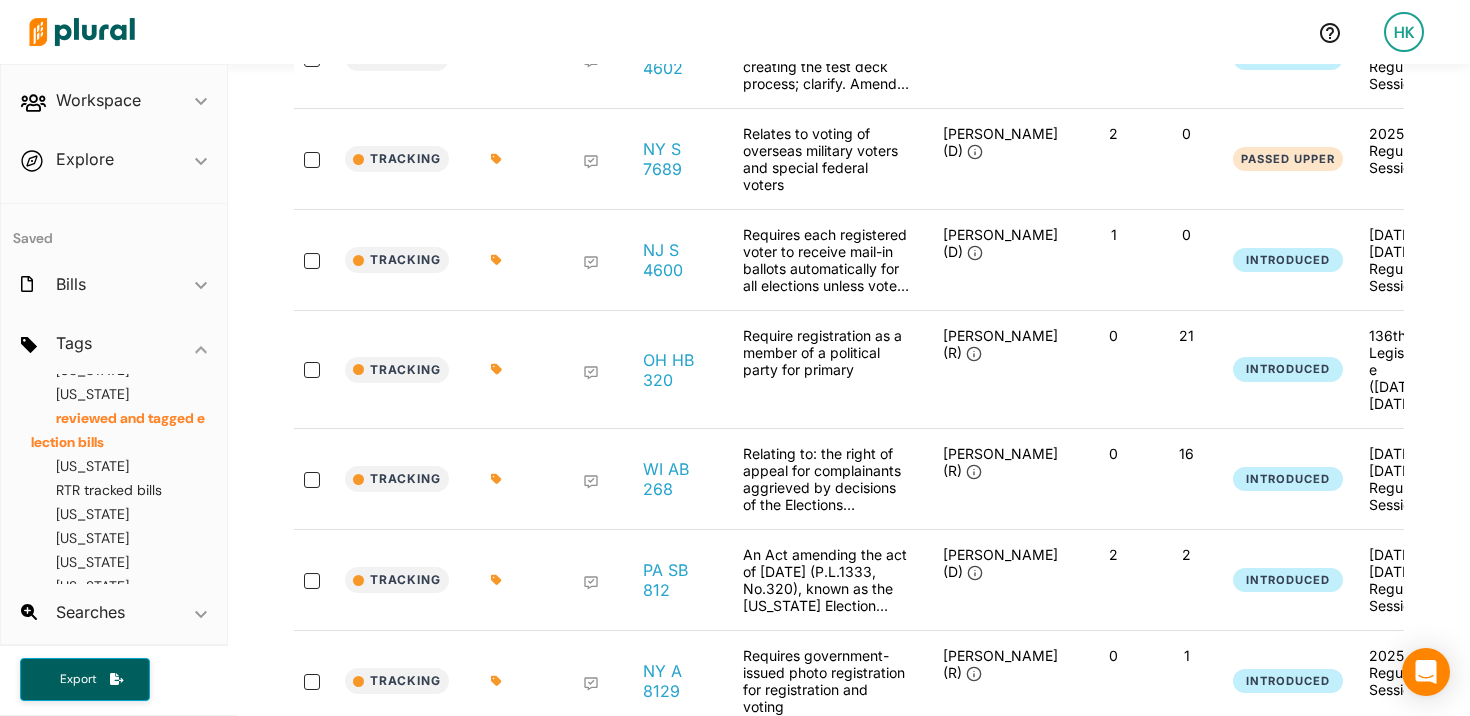 scroll, scrollTop: 2566, scrollLeft: 0, axis: vertical 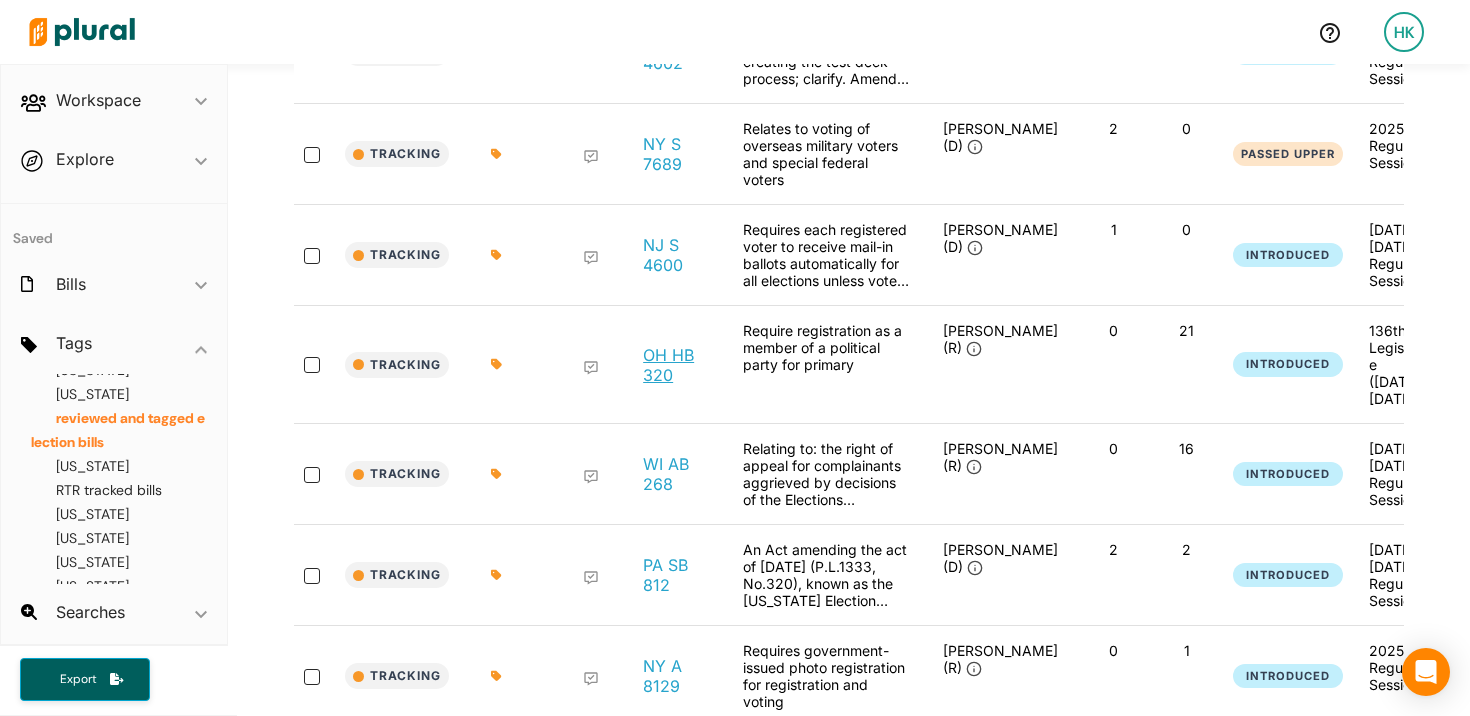 click on "OH HB 320" at bounding box center [677, 365] 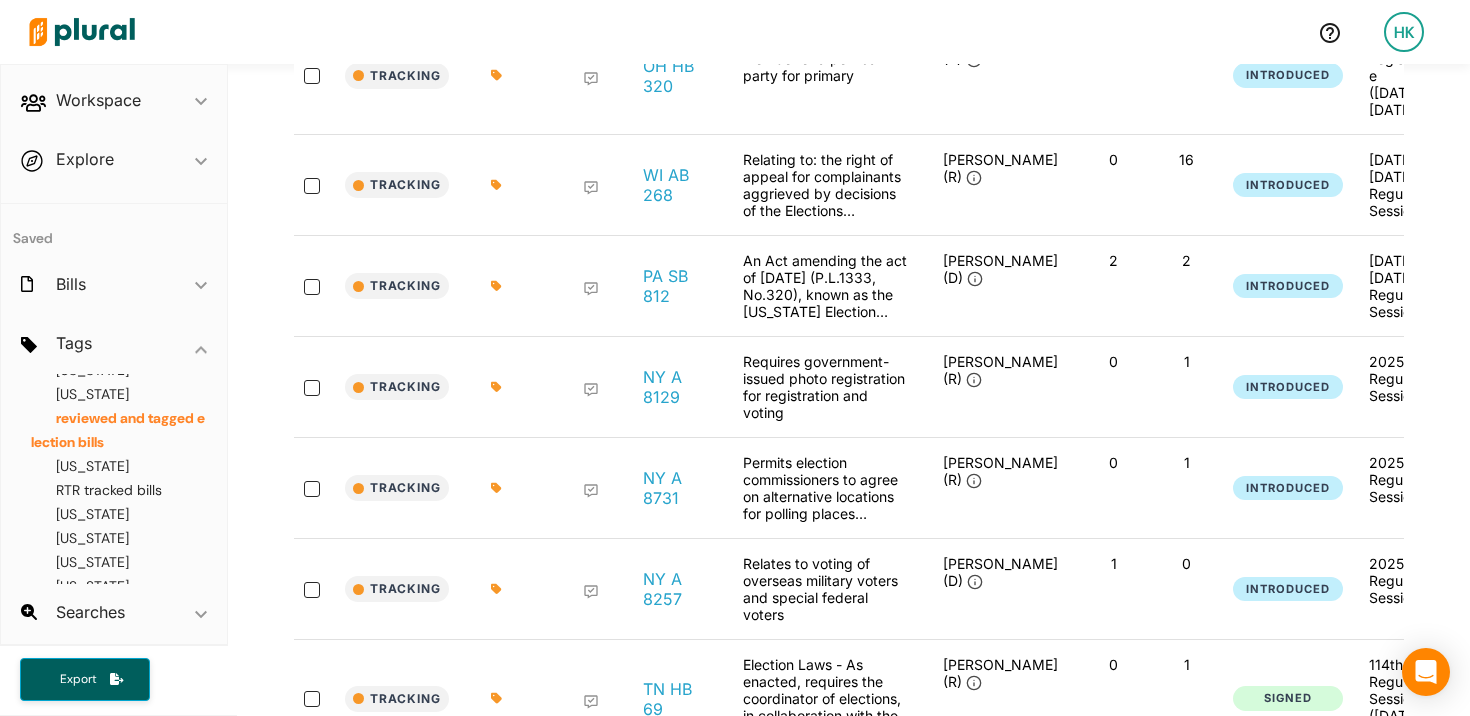 scroll, scrollTop: 2859, scrollLeft: 0, axis: vertical 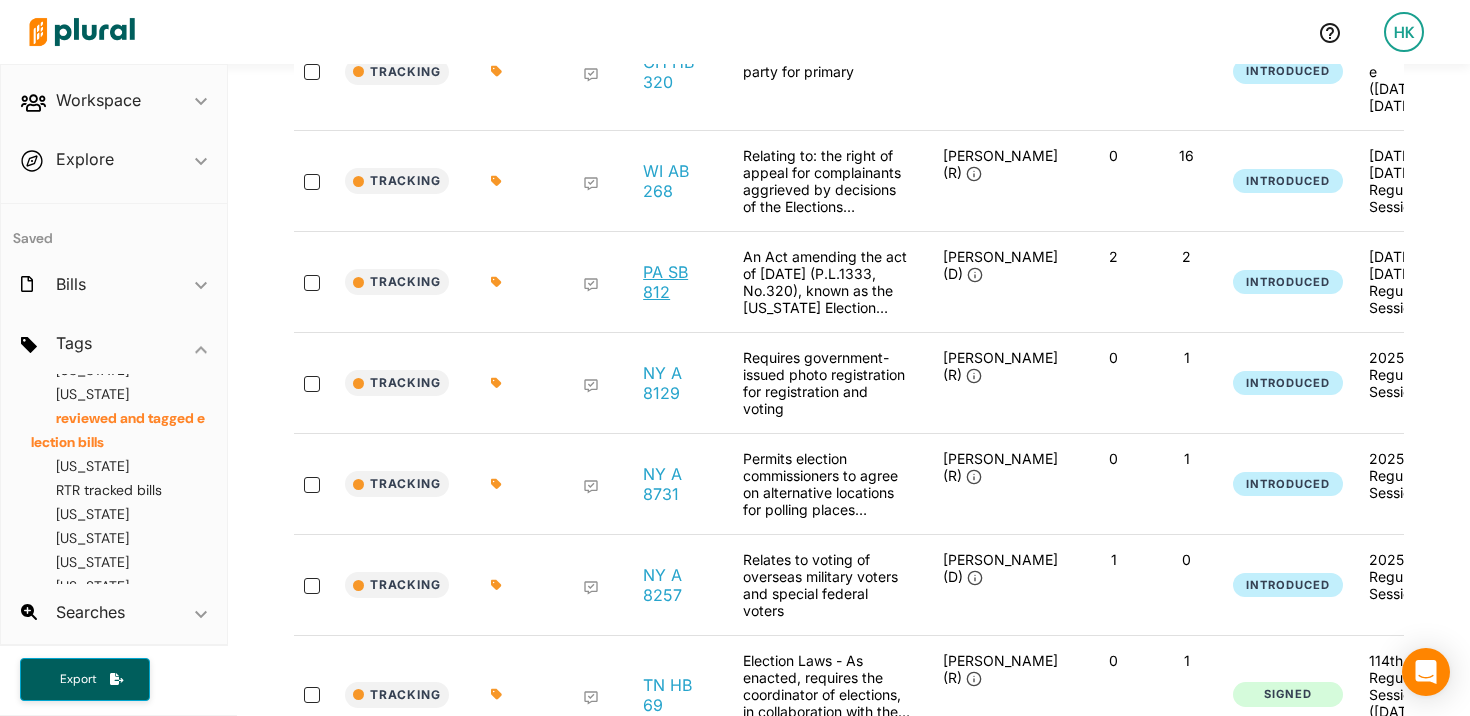 click on "PA SB 812" at bounding box center [677, 282] 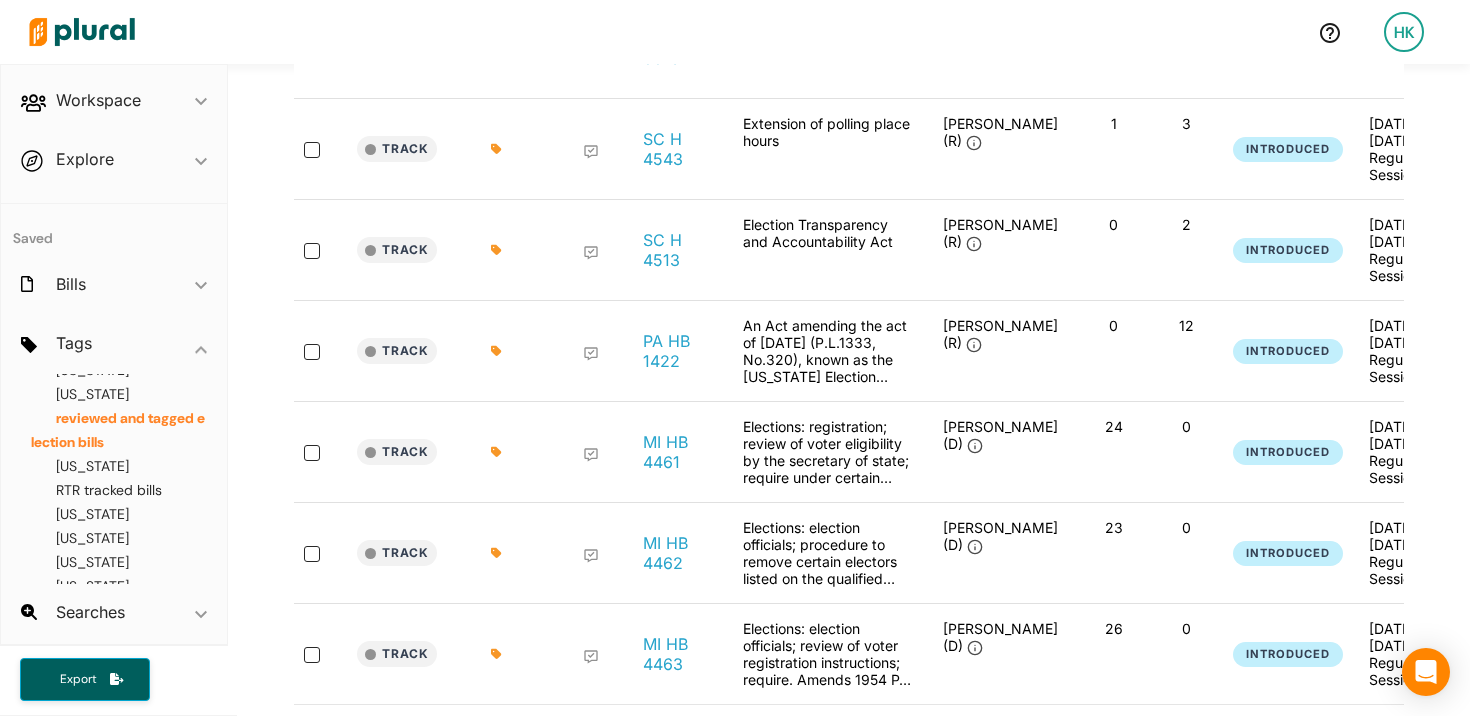 scroll, scrollTop: 5020, scrollLeft: 0, axis: vertical 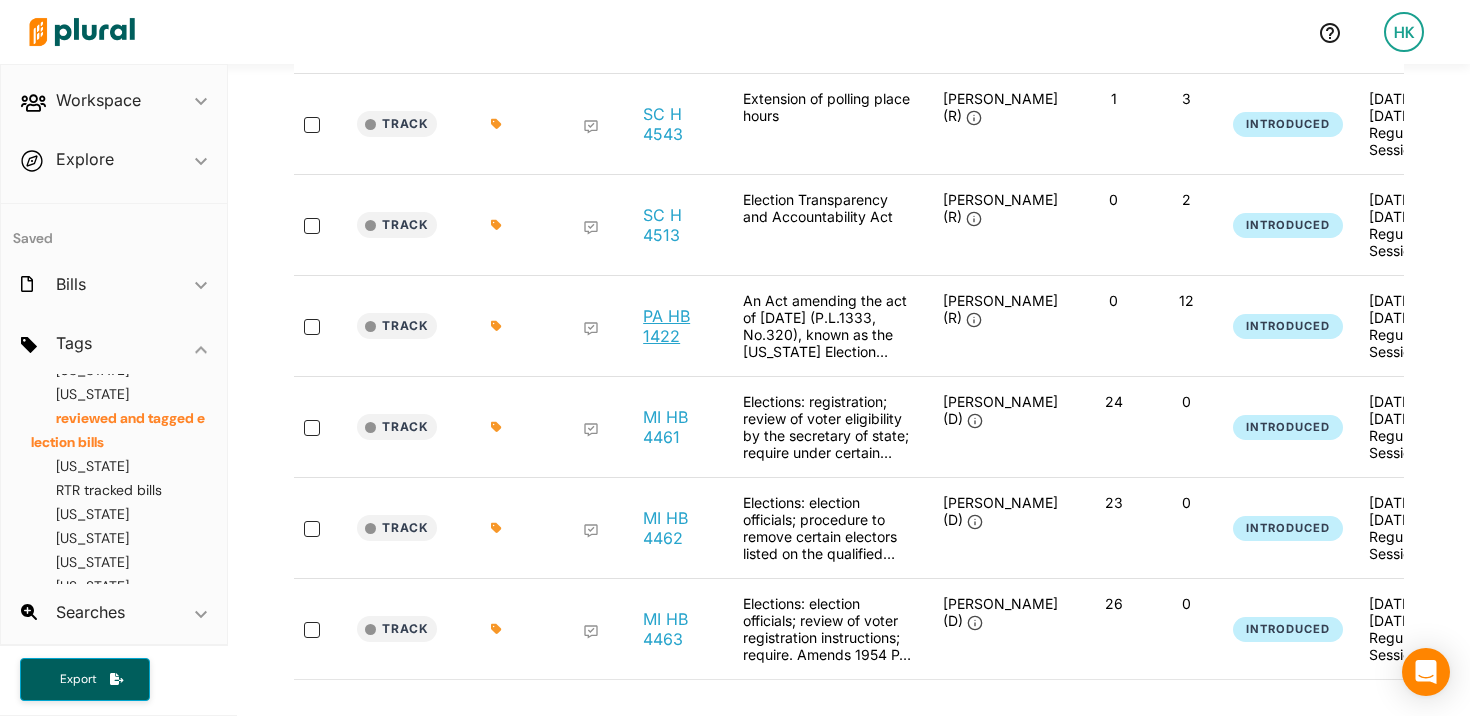 click on "PA HB 1422" at bounding box center [677, 326] 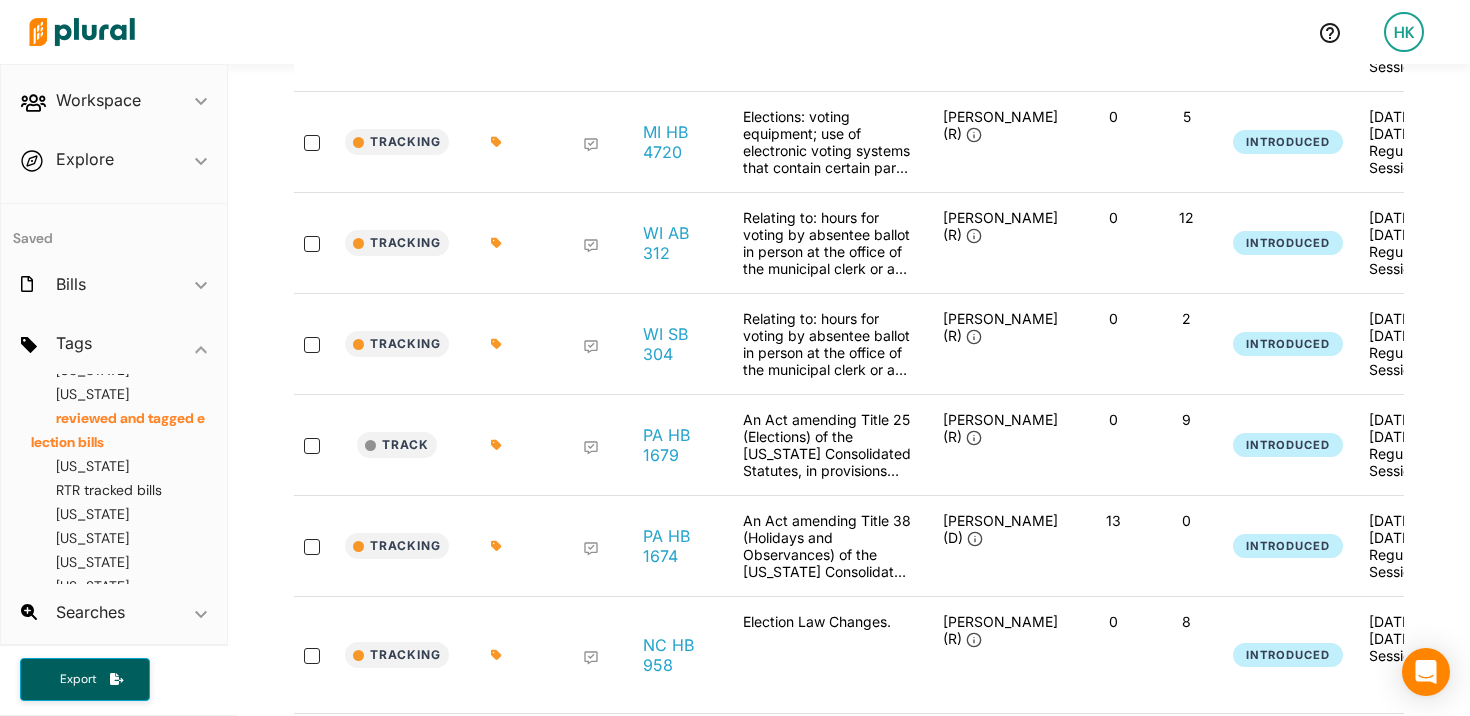 scroll, scrollTop: 0, scrollLeft: 0, axis: both 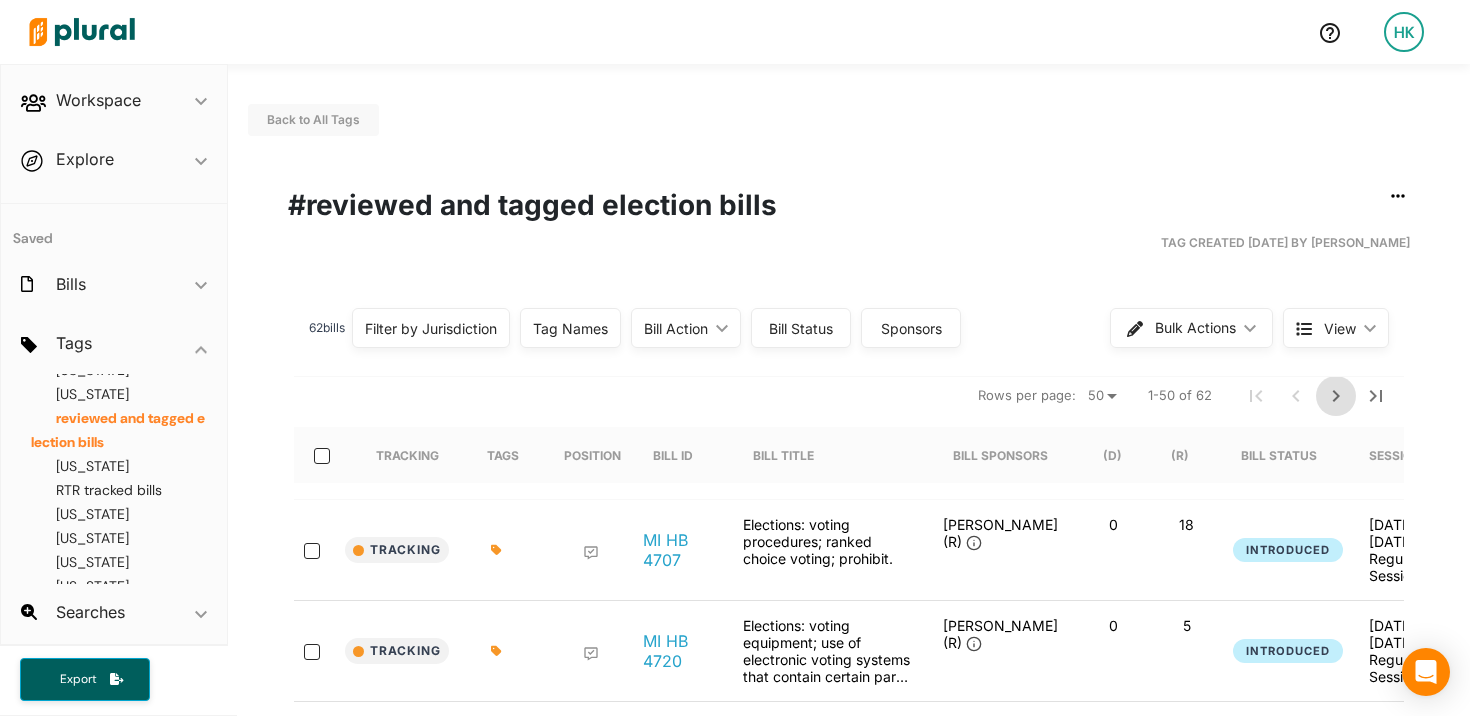click 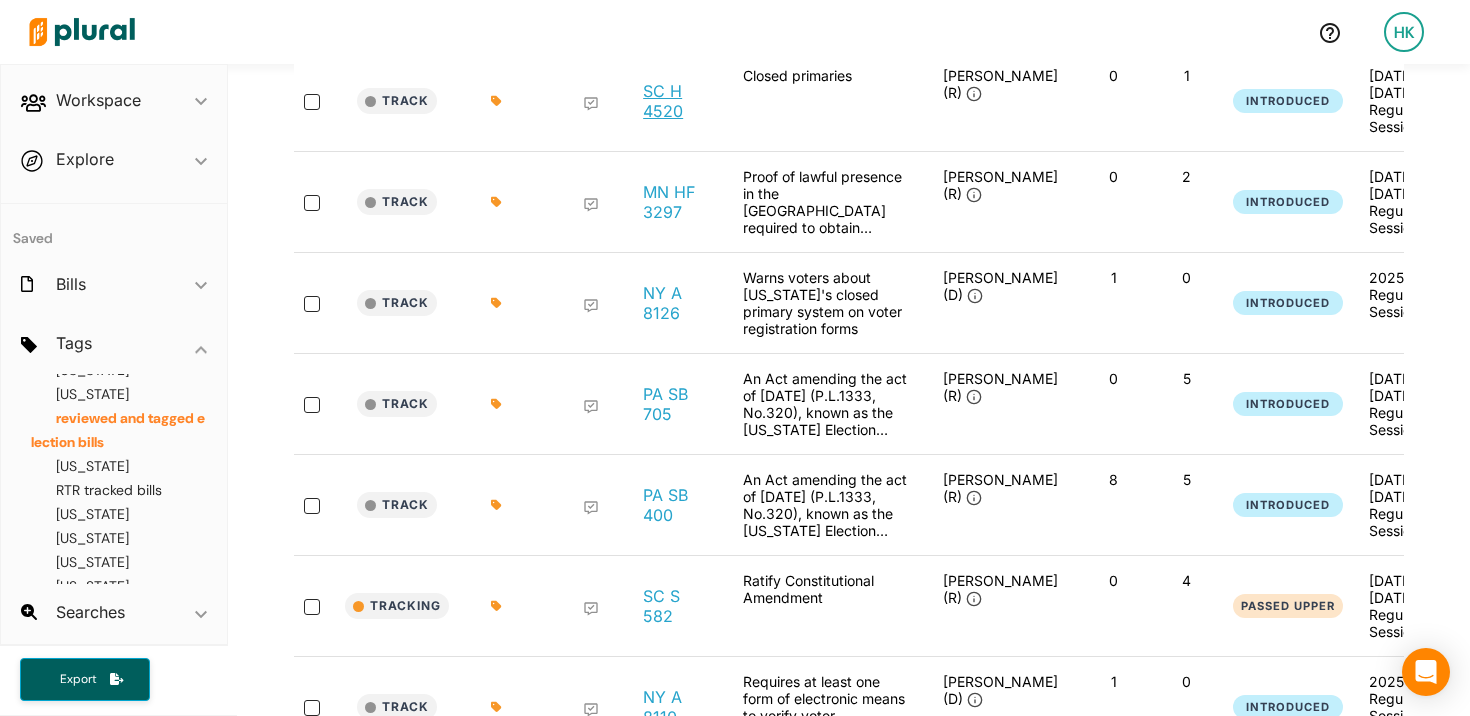 scroll, scrollTop: 471, scrollLeft: 0, axis: vertical 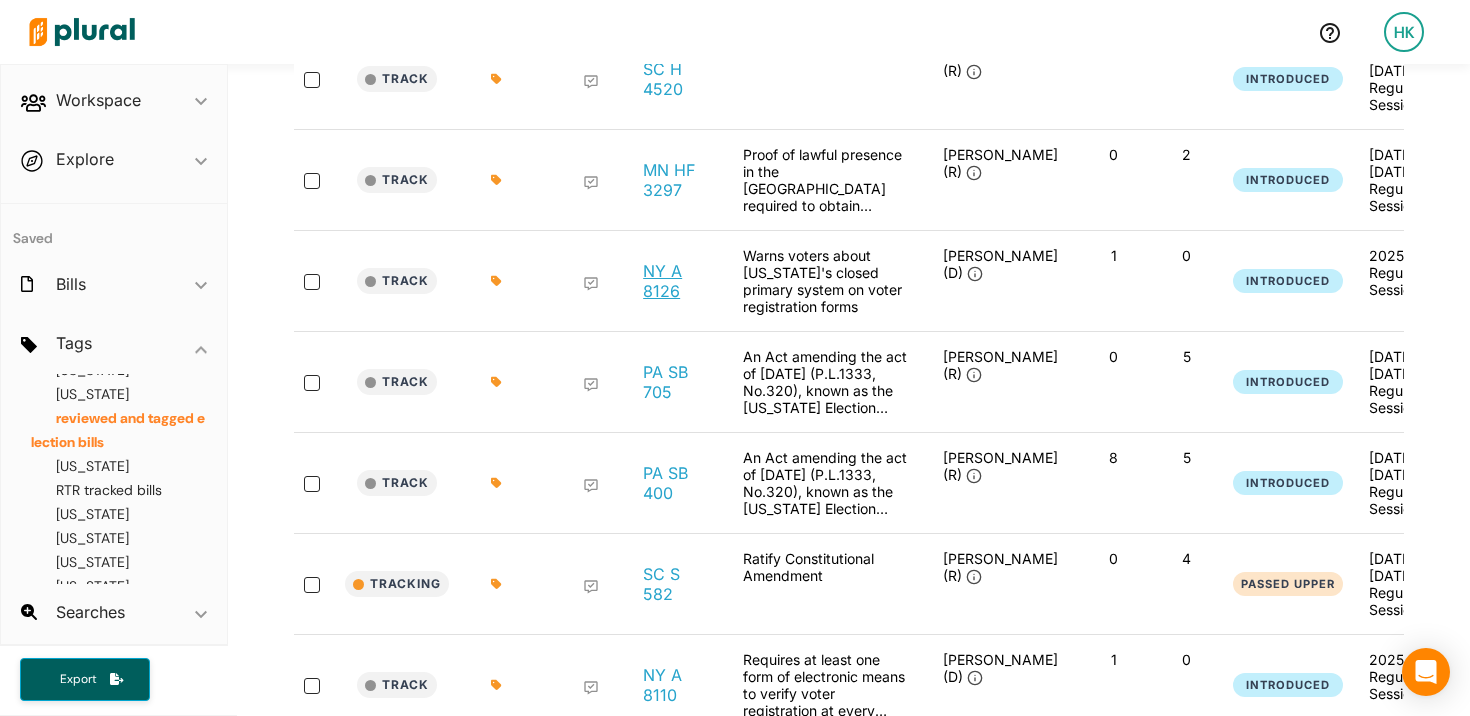 click on "NY A 8126" at bounding box center [677, 281] 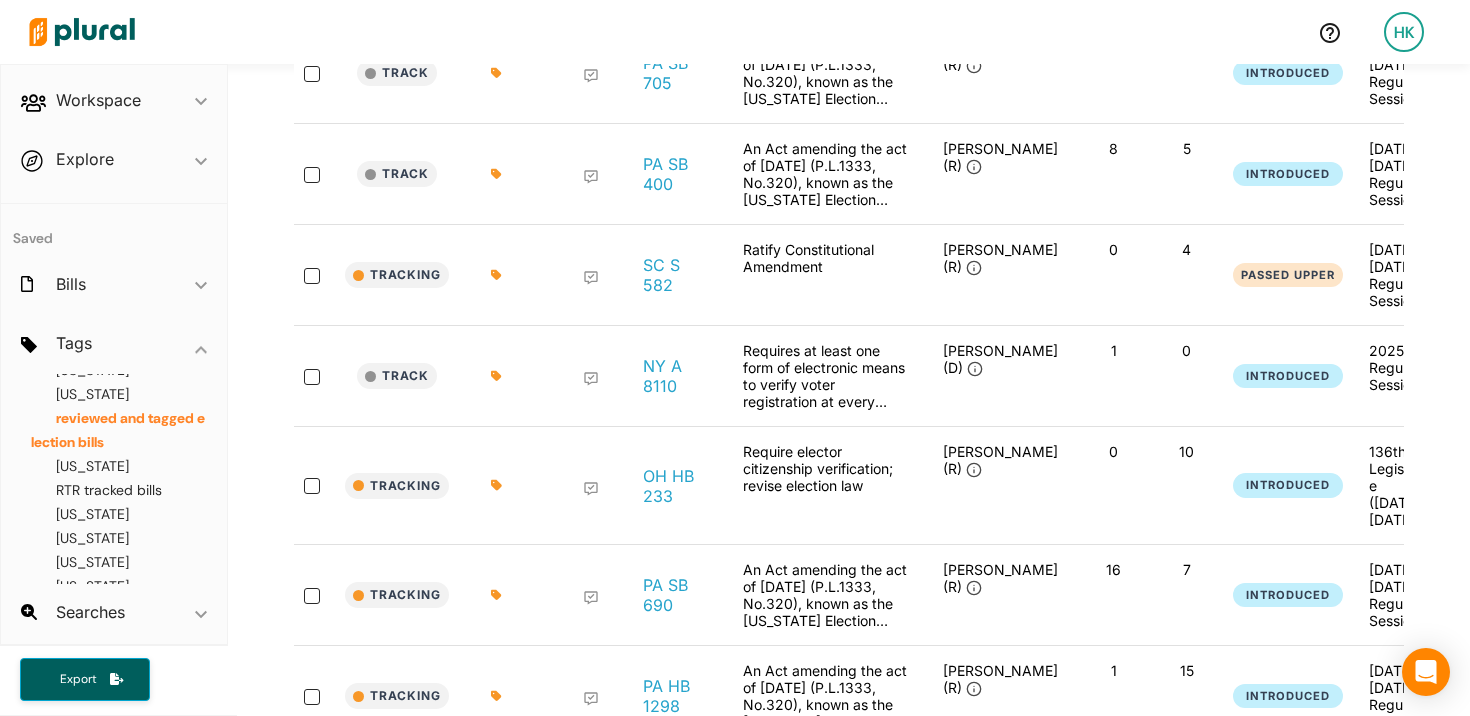 scroll, scrollTop: 779, scrollLeft: 0, axis: vertical 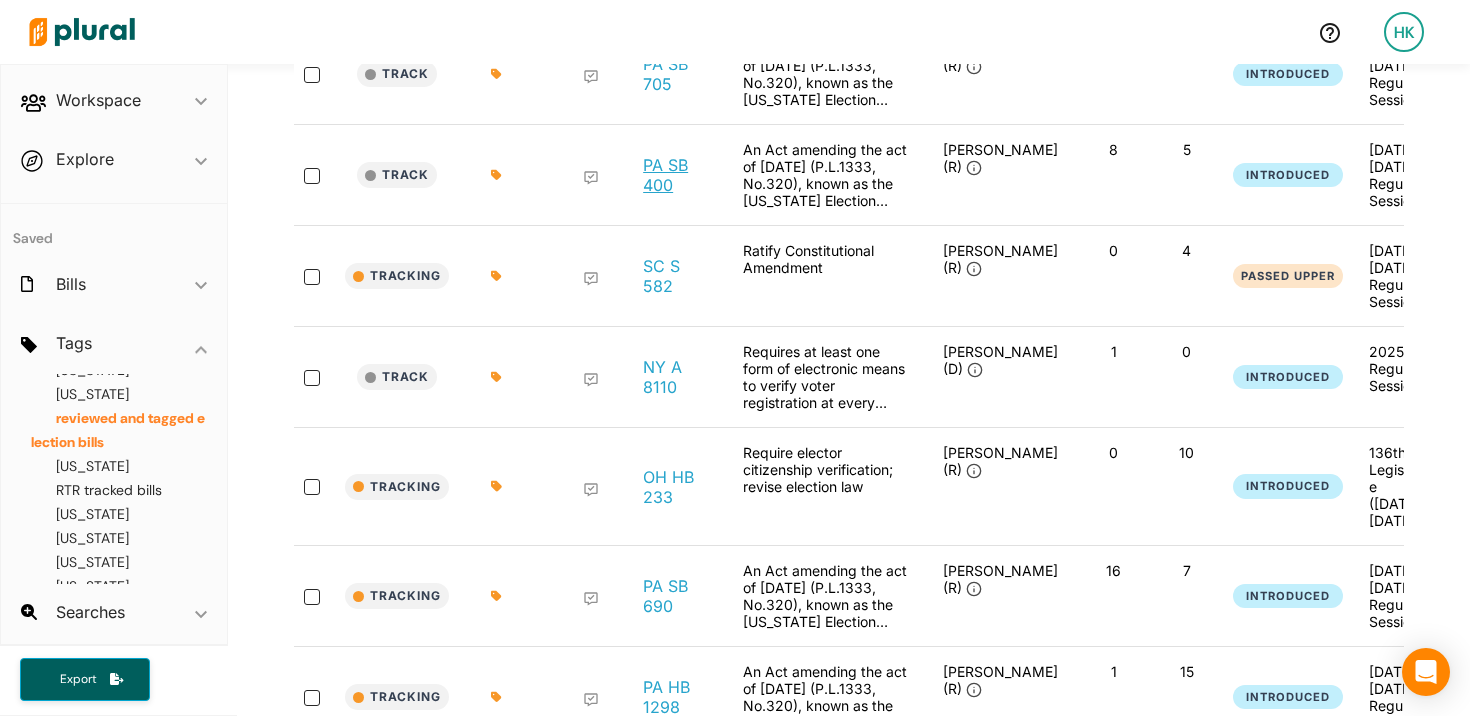 click on "PA SB 400" at bounding box center [677, 175] 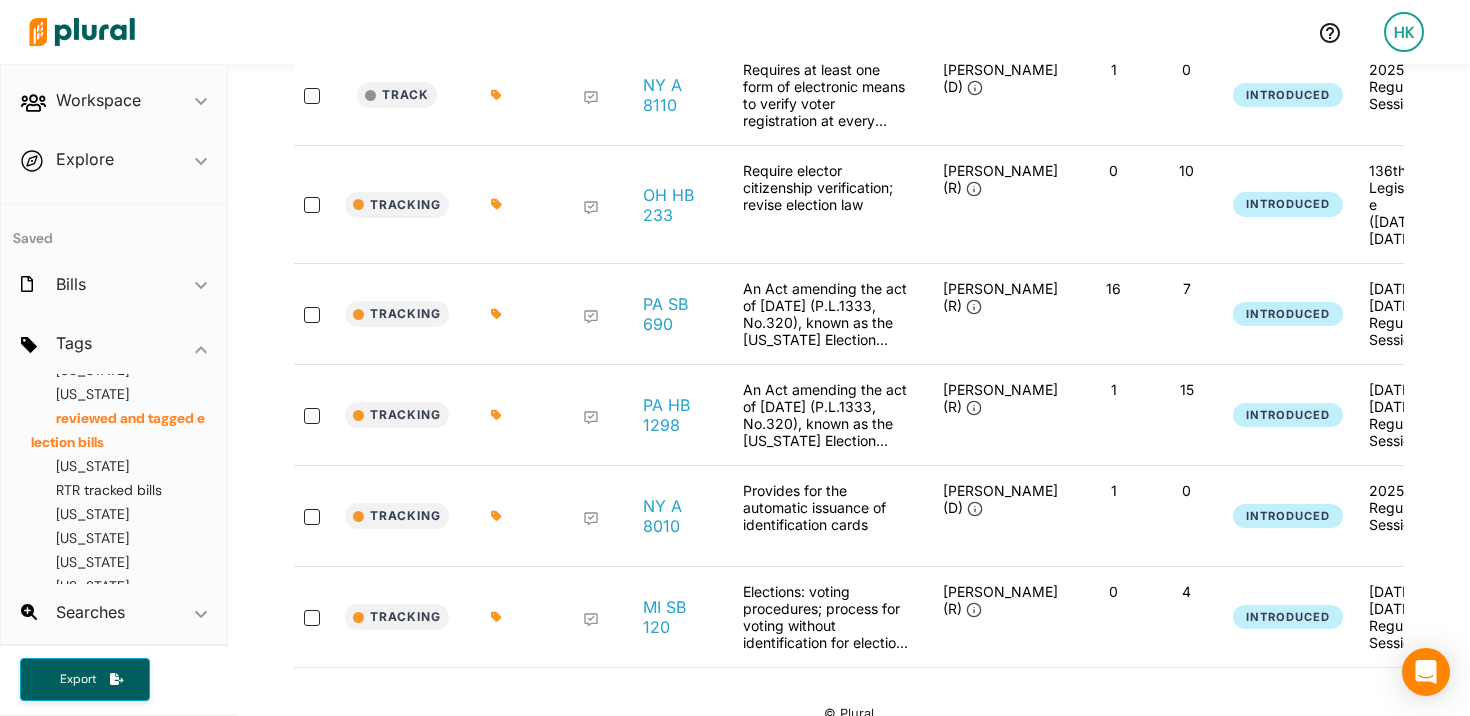 scroll, scrollTop: 1068, scrollLeft: 0, axis: vertical 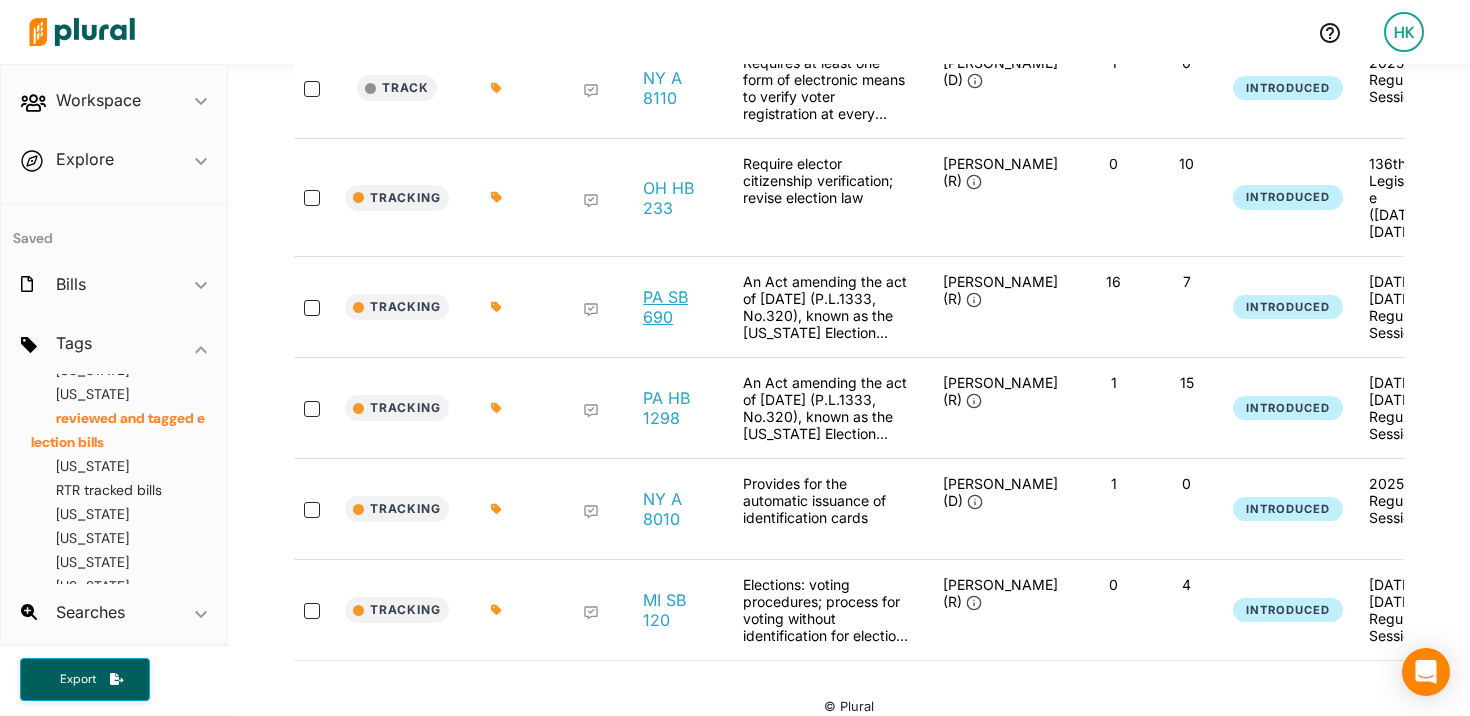 click on "PA SB 690" at bounding box center (677, 307) 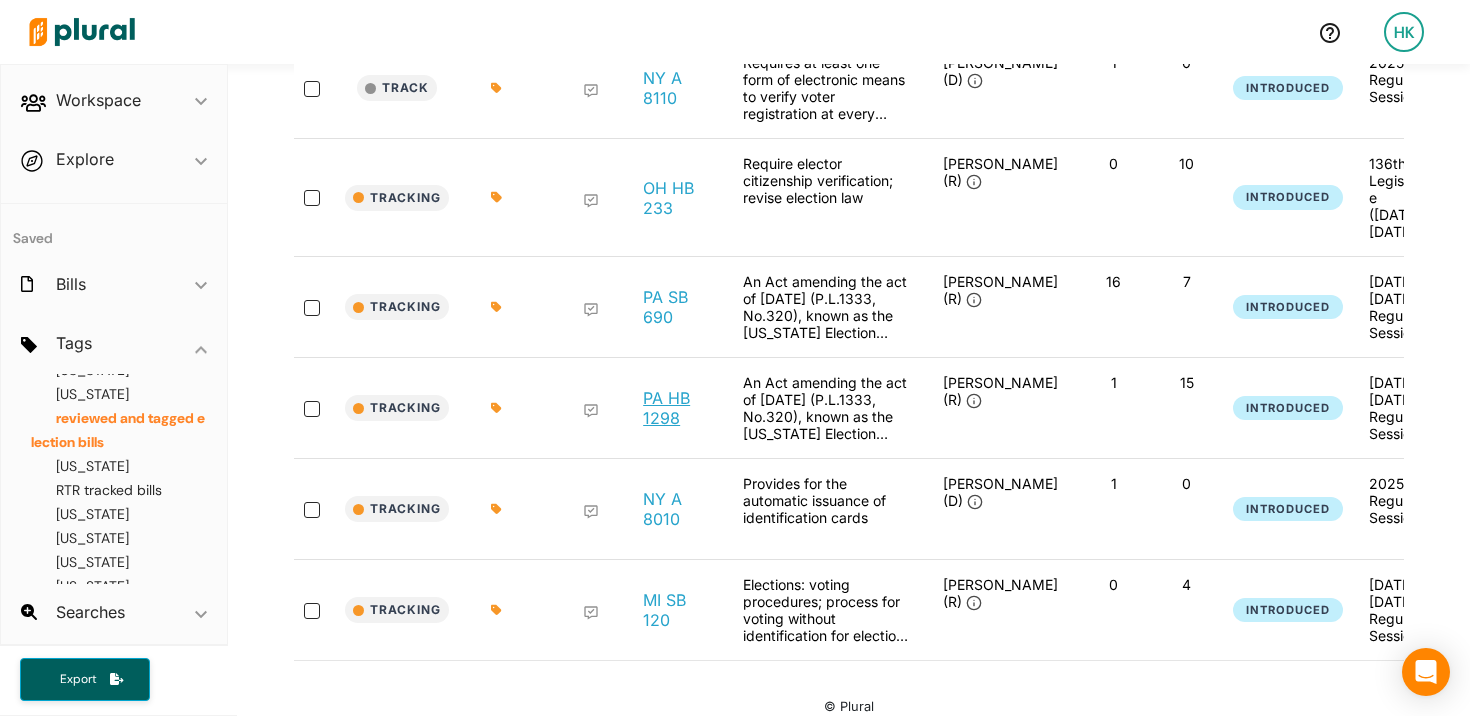 click on "PA HB 1298" at bounding box center (677, 408) 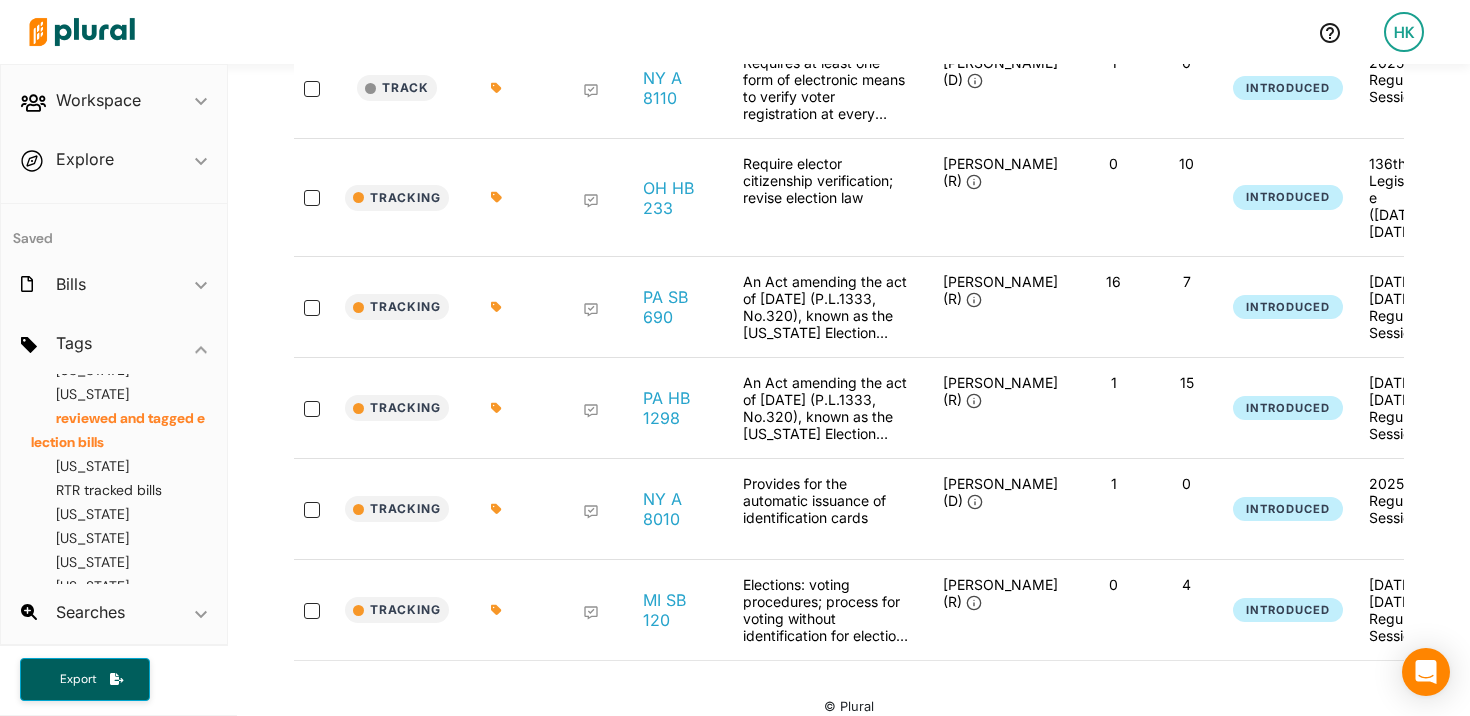 scroll, scrollTop: 0, scrollLeft: 0, axis: both 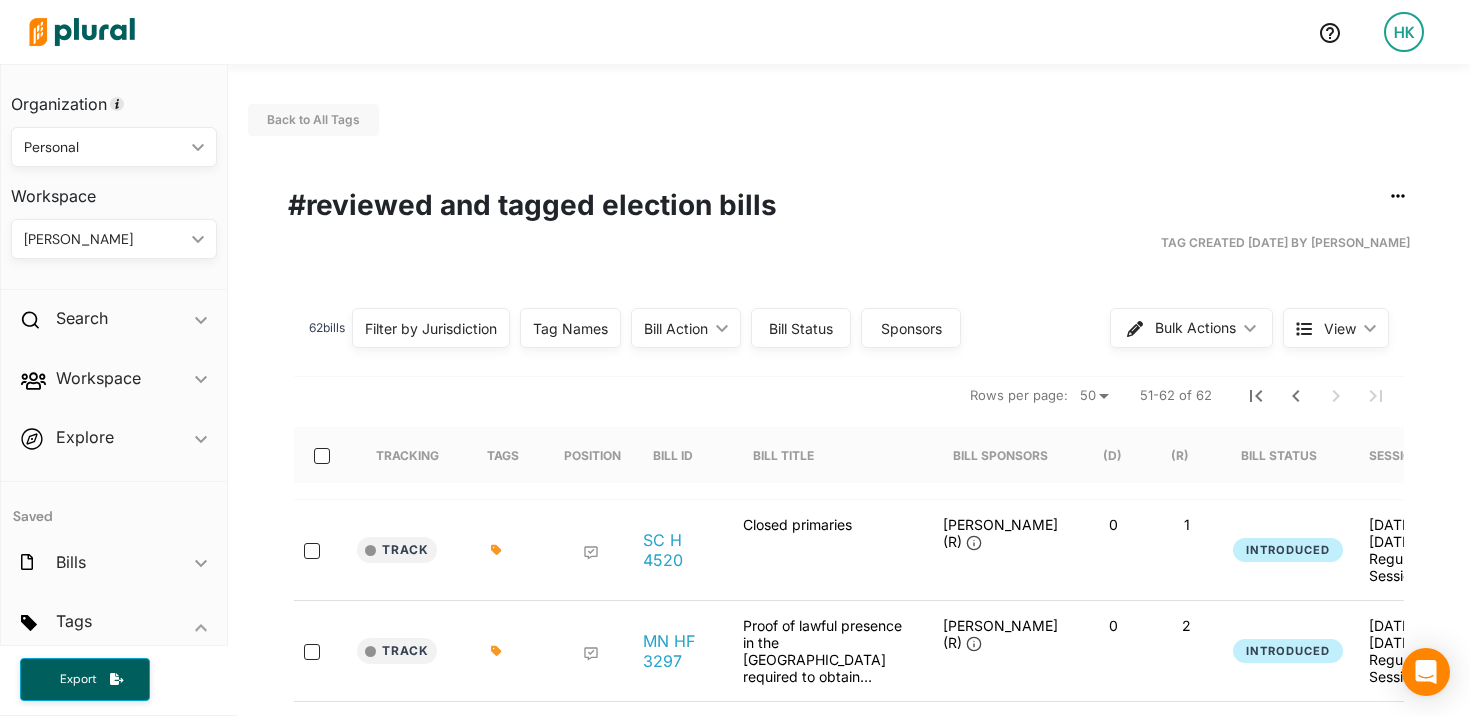 click at bounding box center [82, 32] 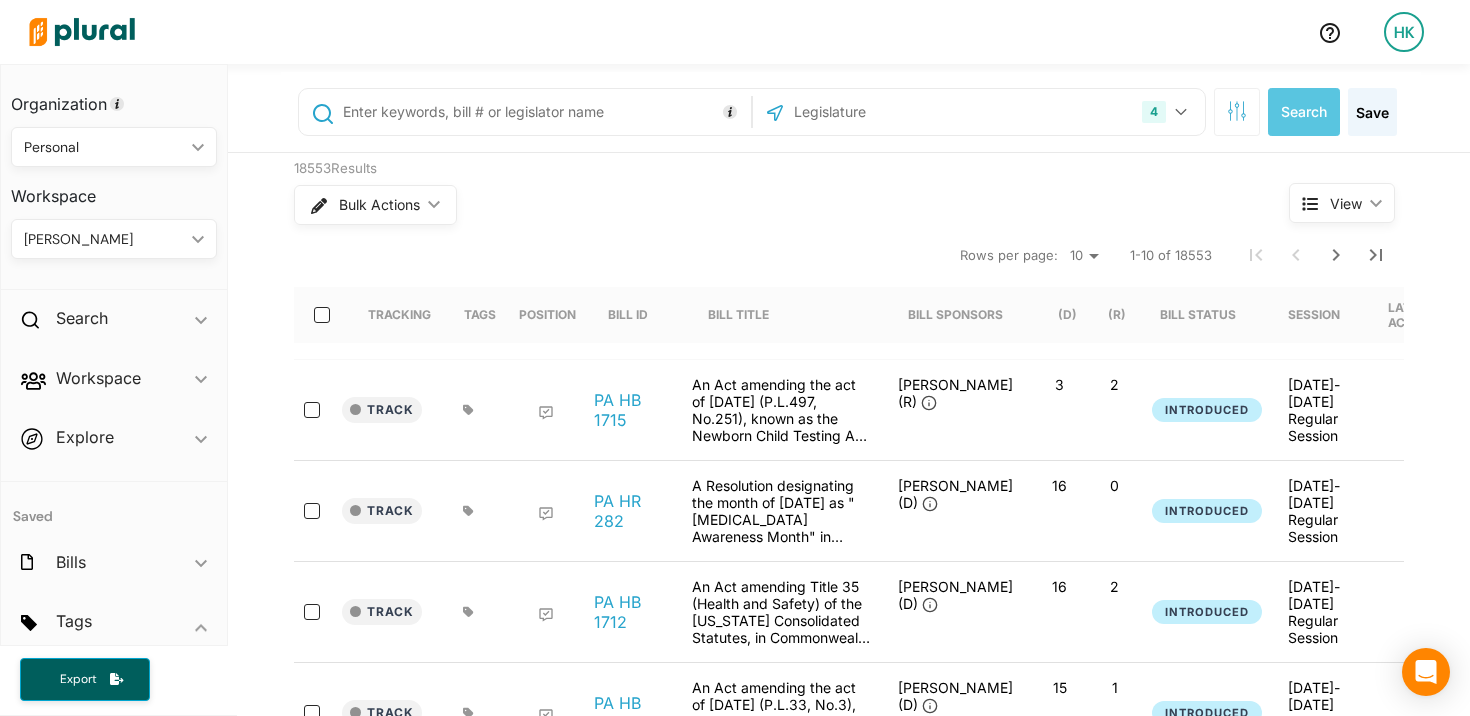 click at bounding box center (543, 112) 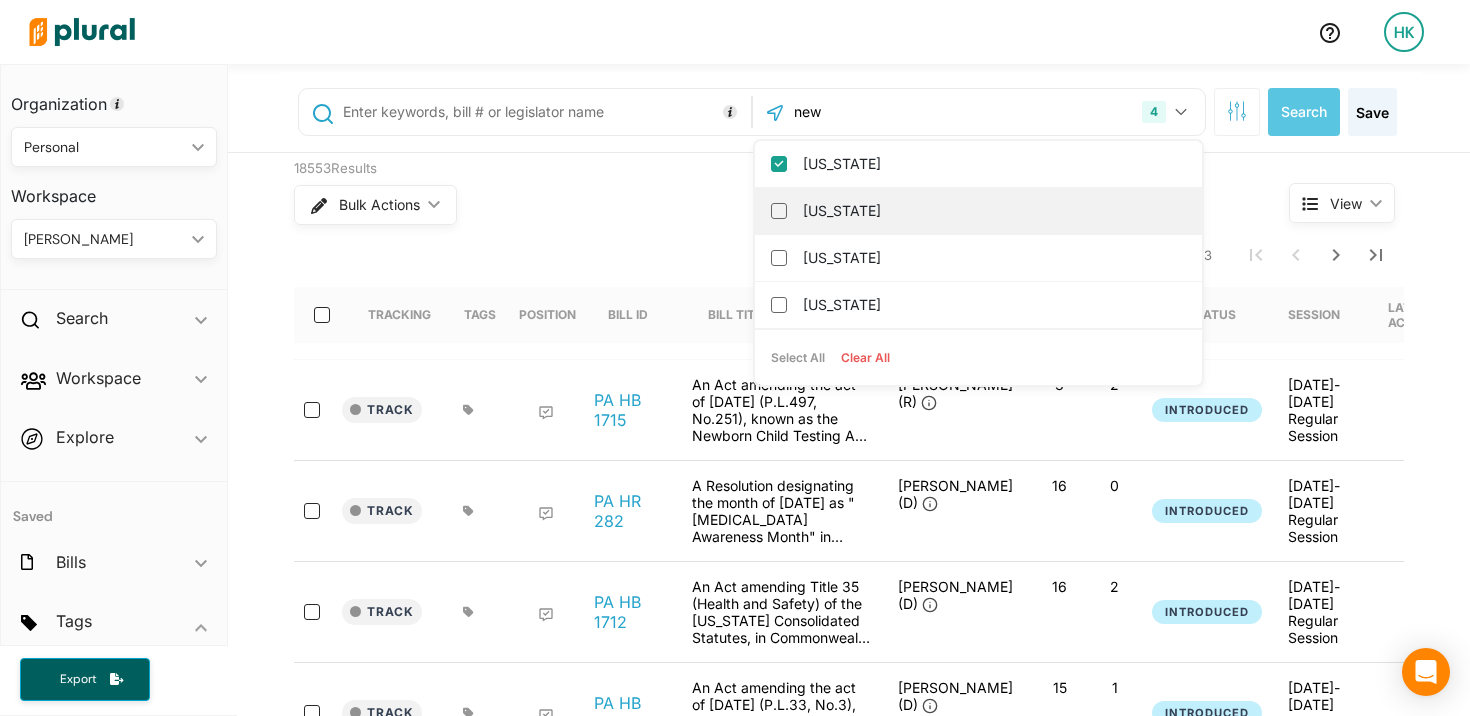 type on "new" 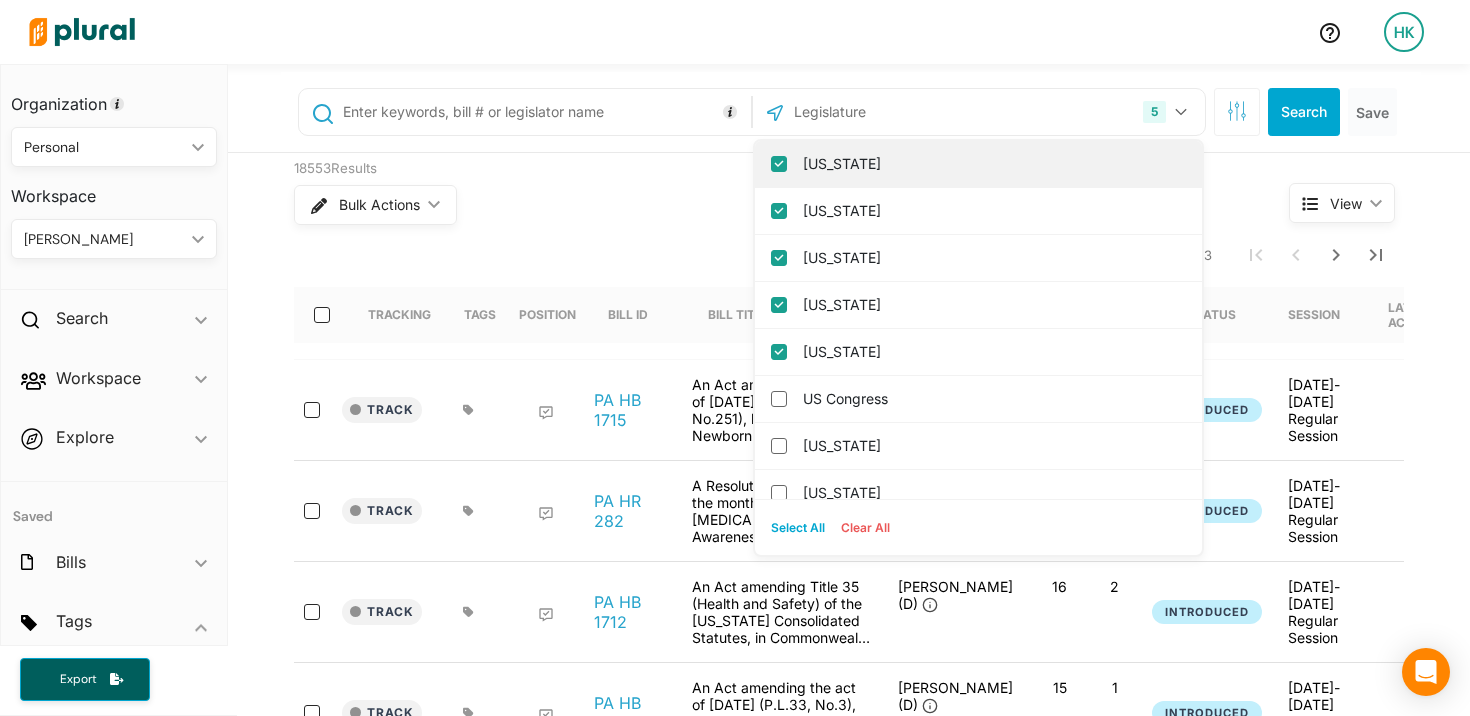 click on "Alabama" at bounding box center [779, 164] 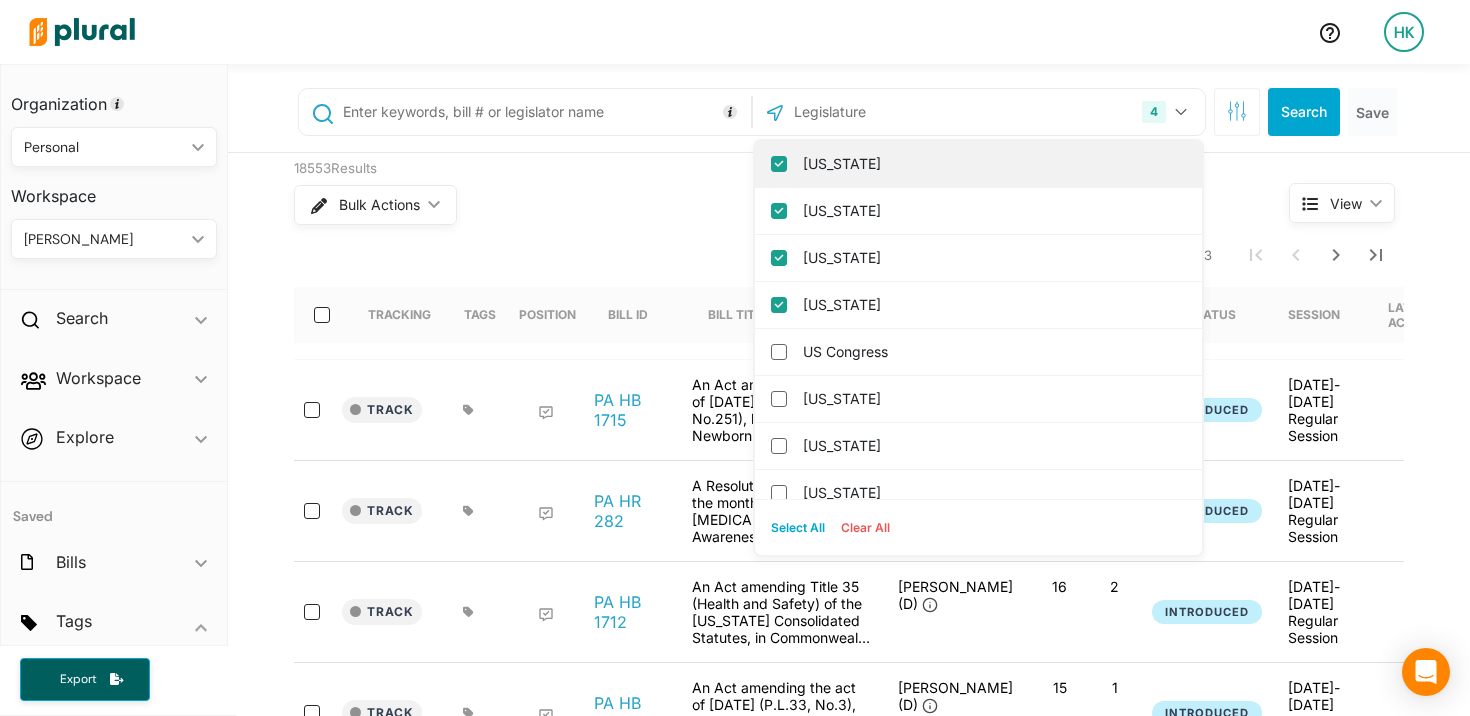 click on "California" at bounding box center (779, 164) 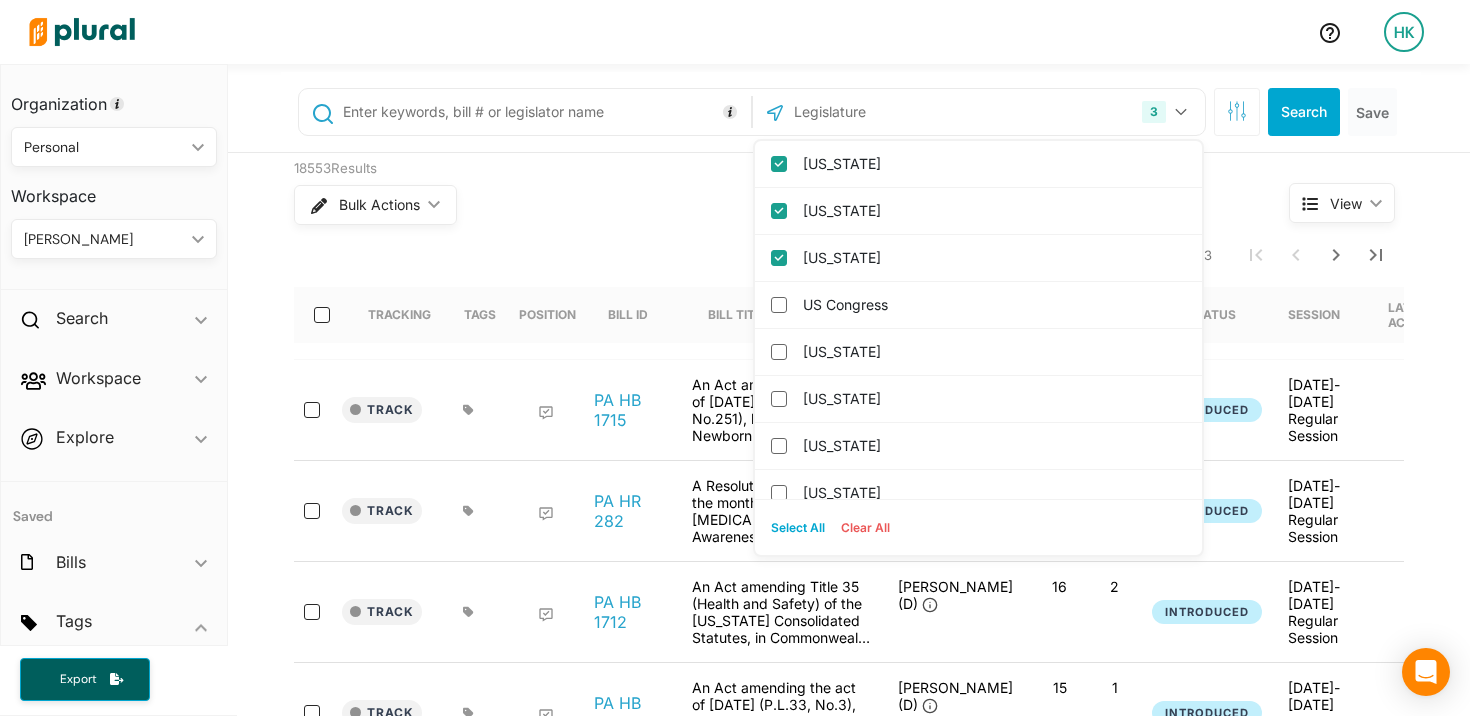 click at bounding box center (543, 112) 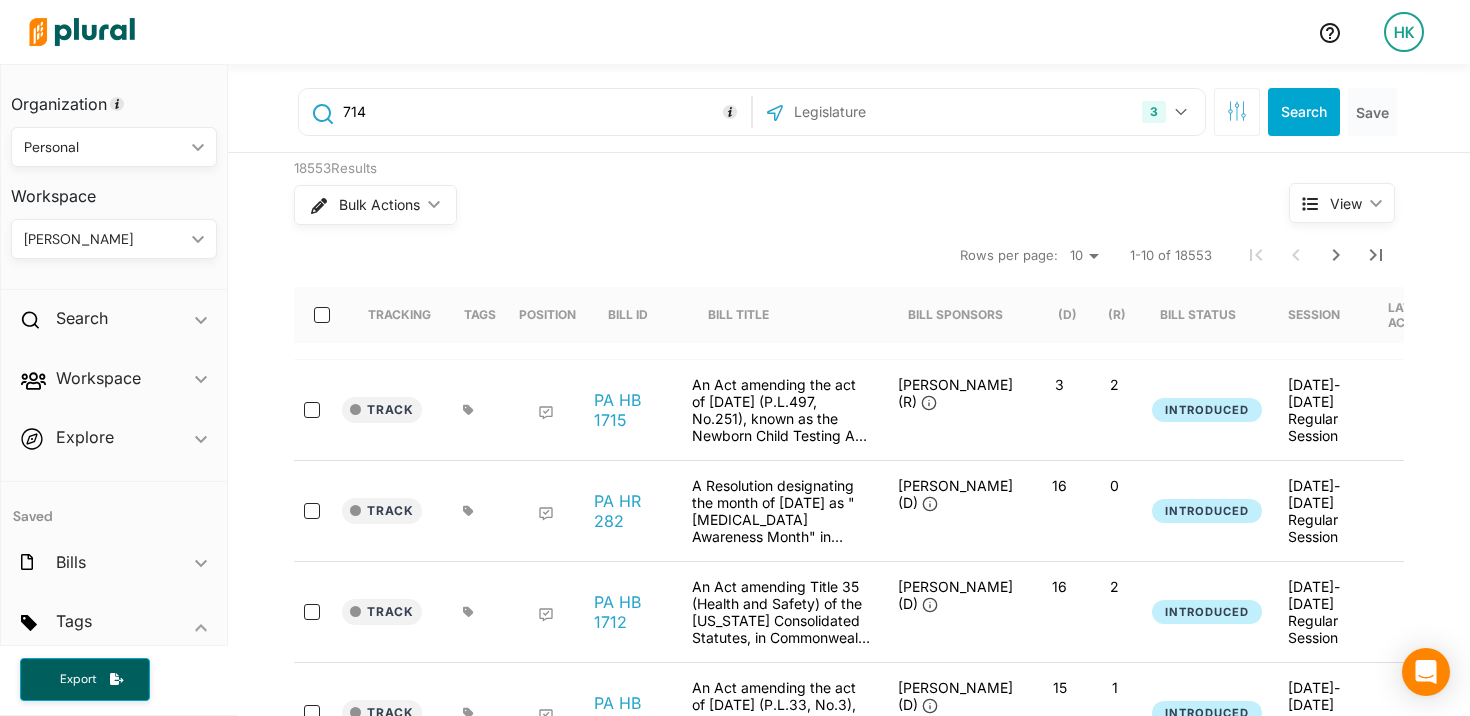 type on "714" 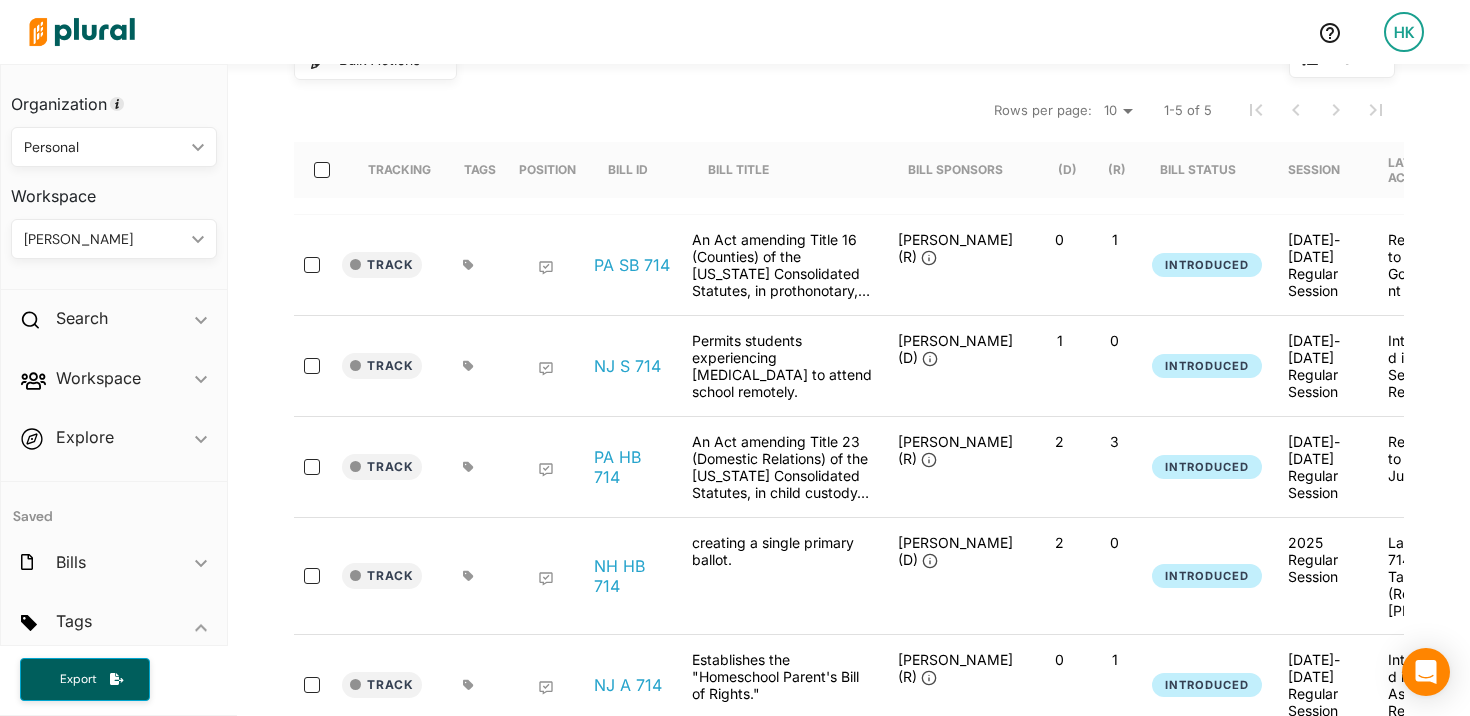 scroll, scrollTop: 171, scrollLeft: 0, axis: vertical 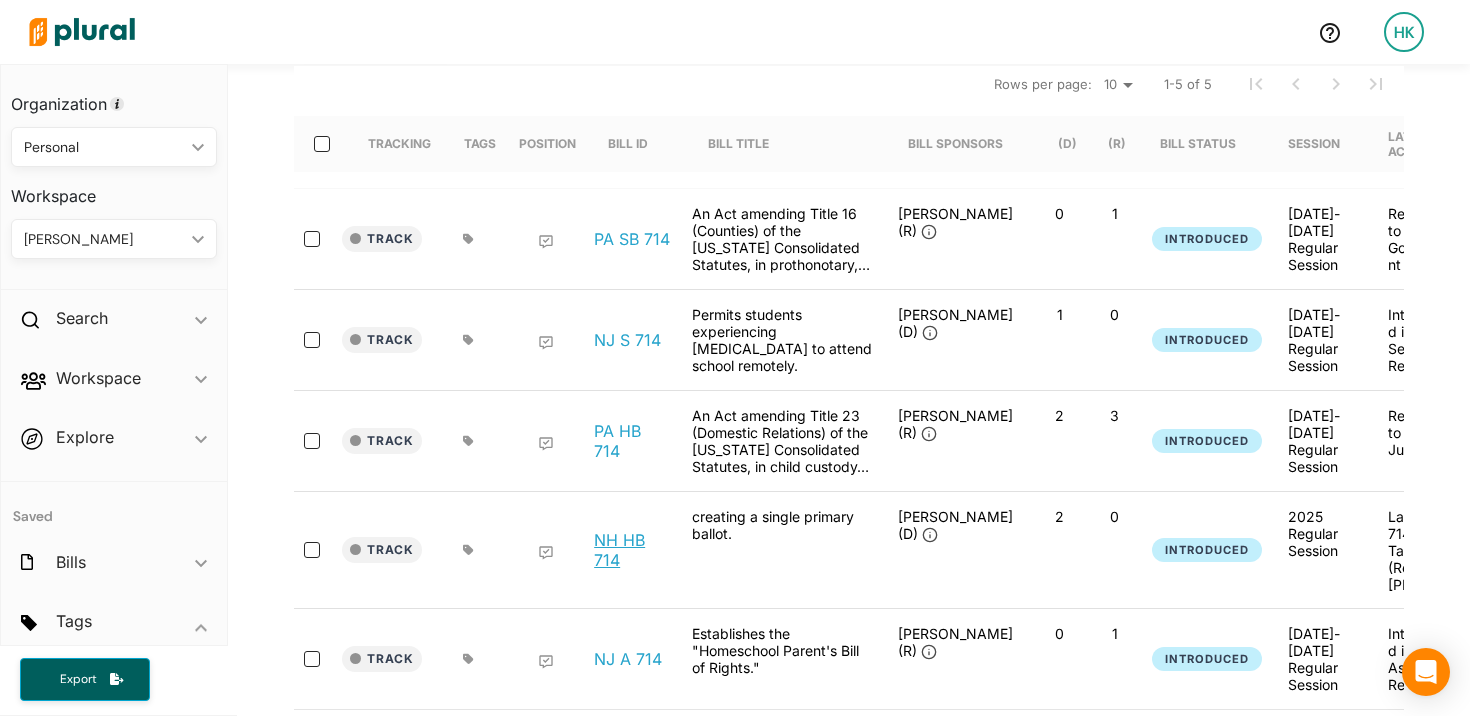 click on "NH HB 714" 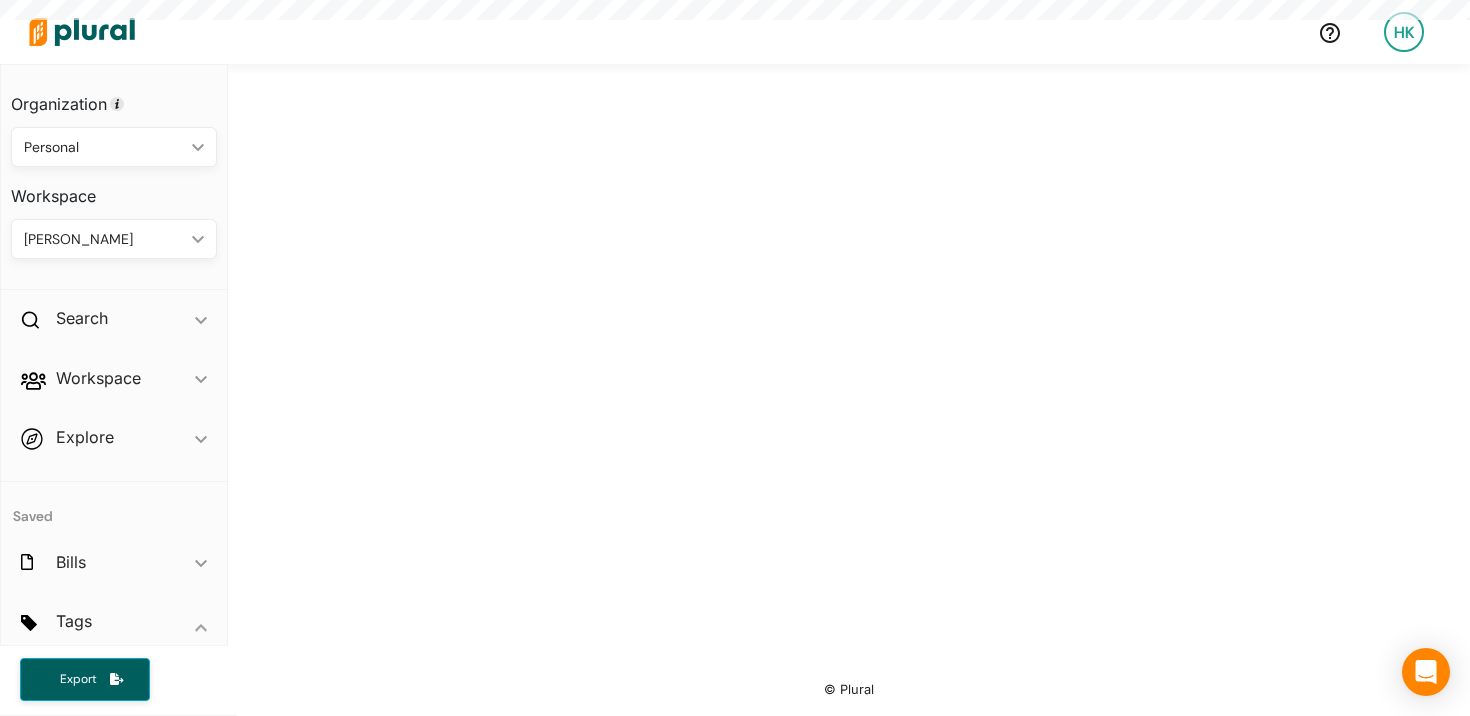 scroll, scrollTop: 0, scrollLeft: 0, axis: both 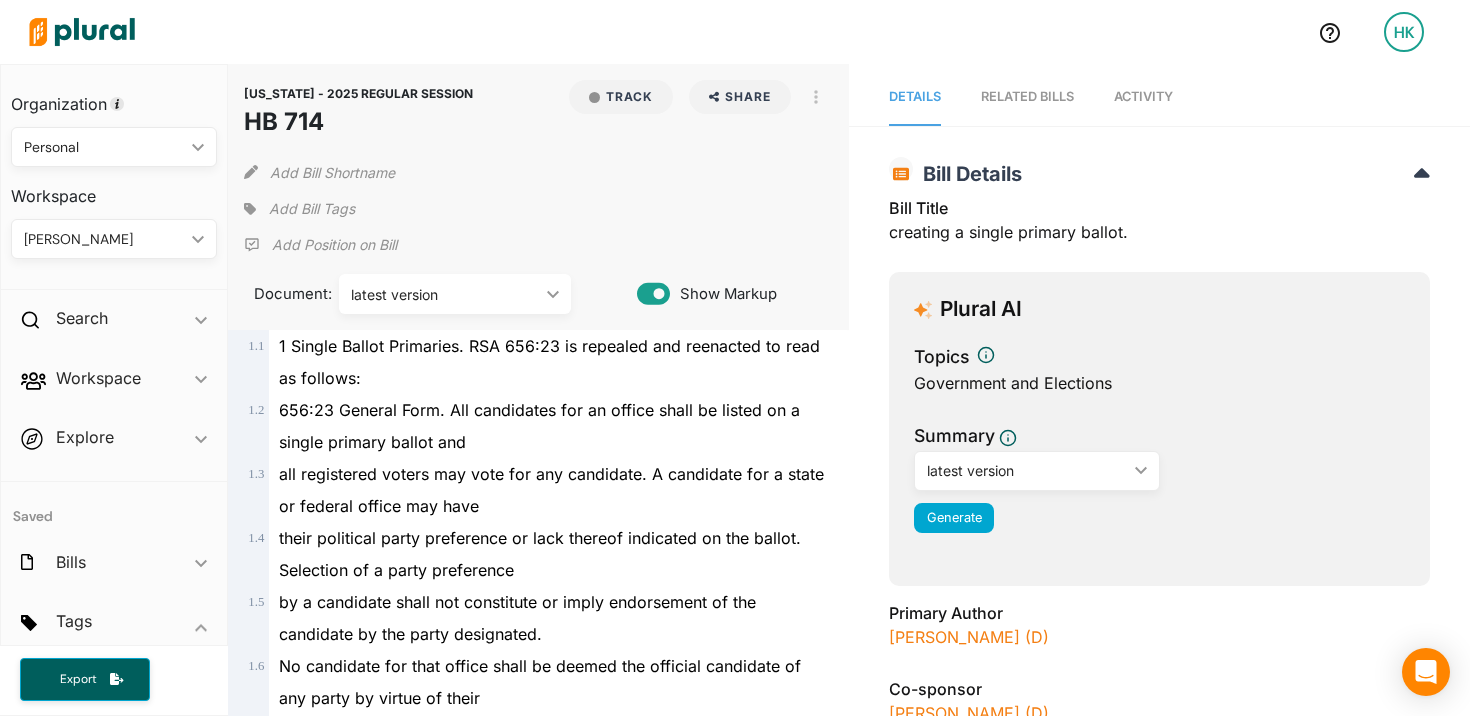 click on "Personal ic_keyboard_arrow_down" 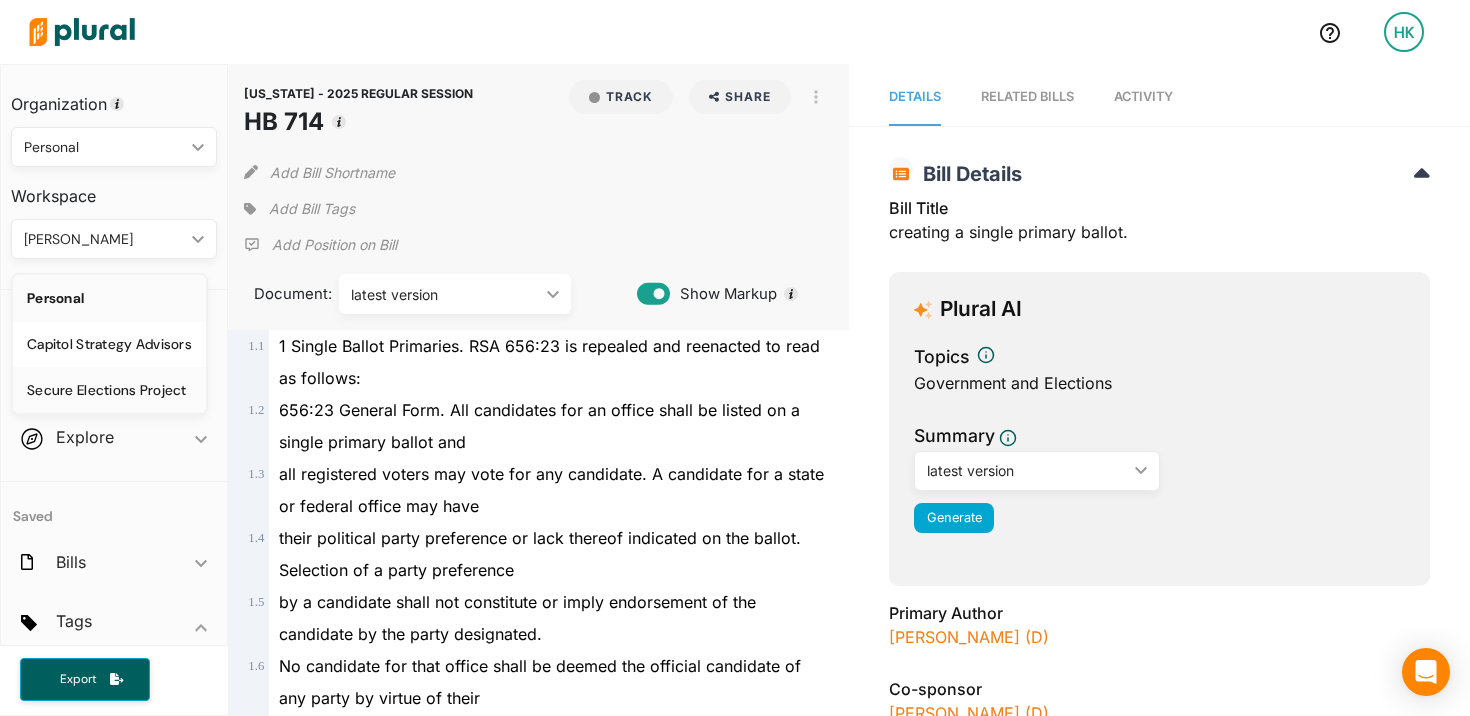 click on "Secure Elections Project" 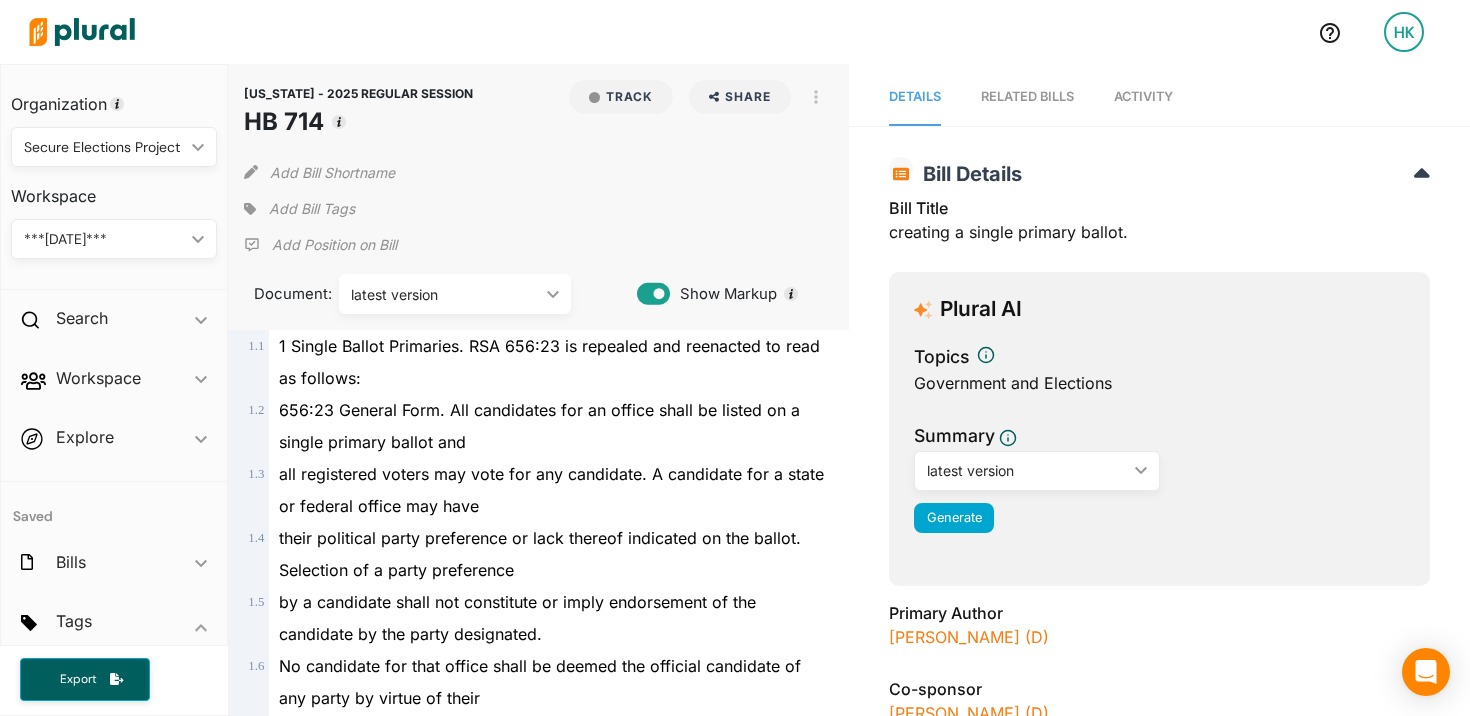 click on "Activity" 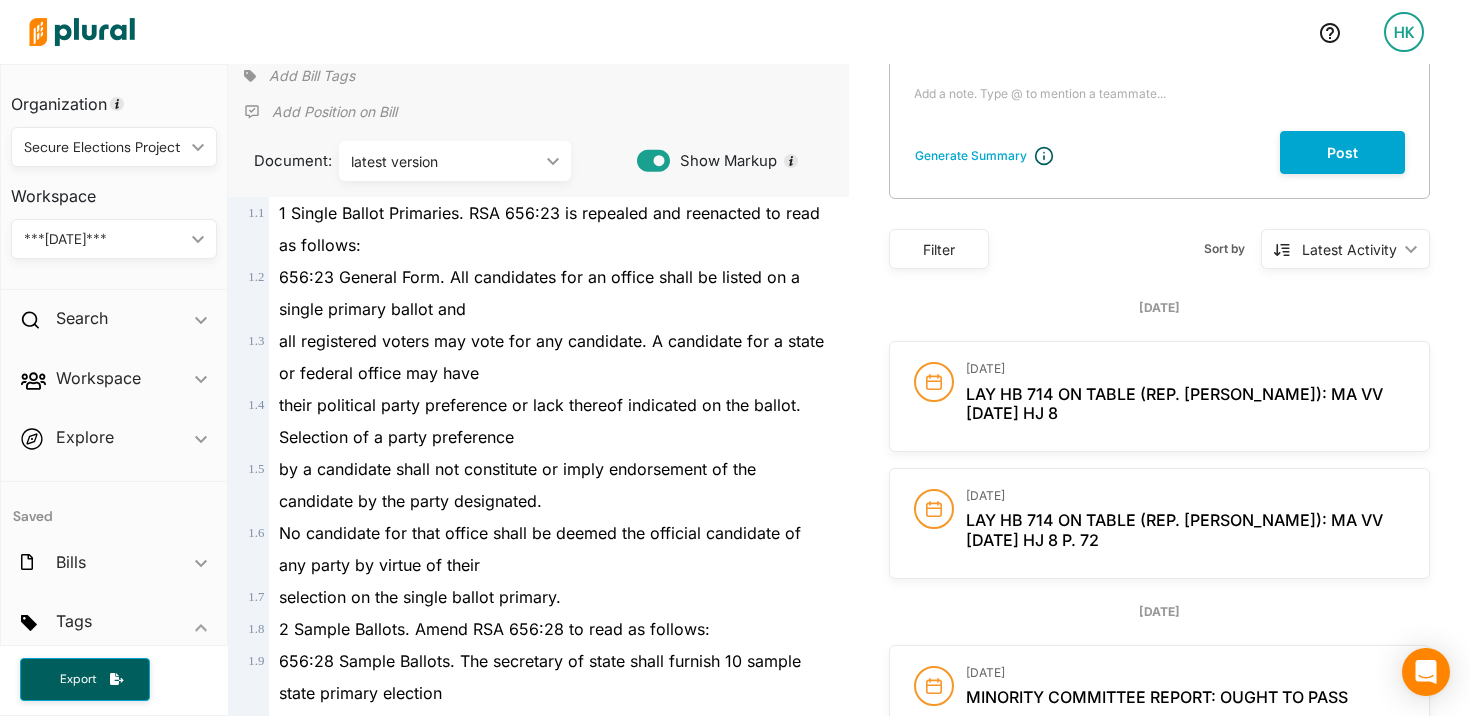 scroll, scrollTop: 117, scrollLeft: 0, axis: vertical 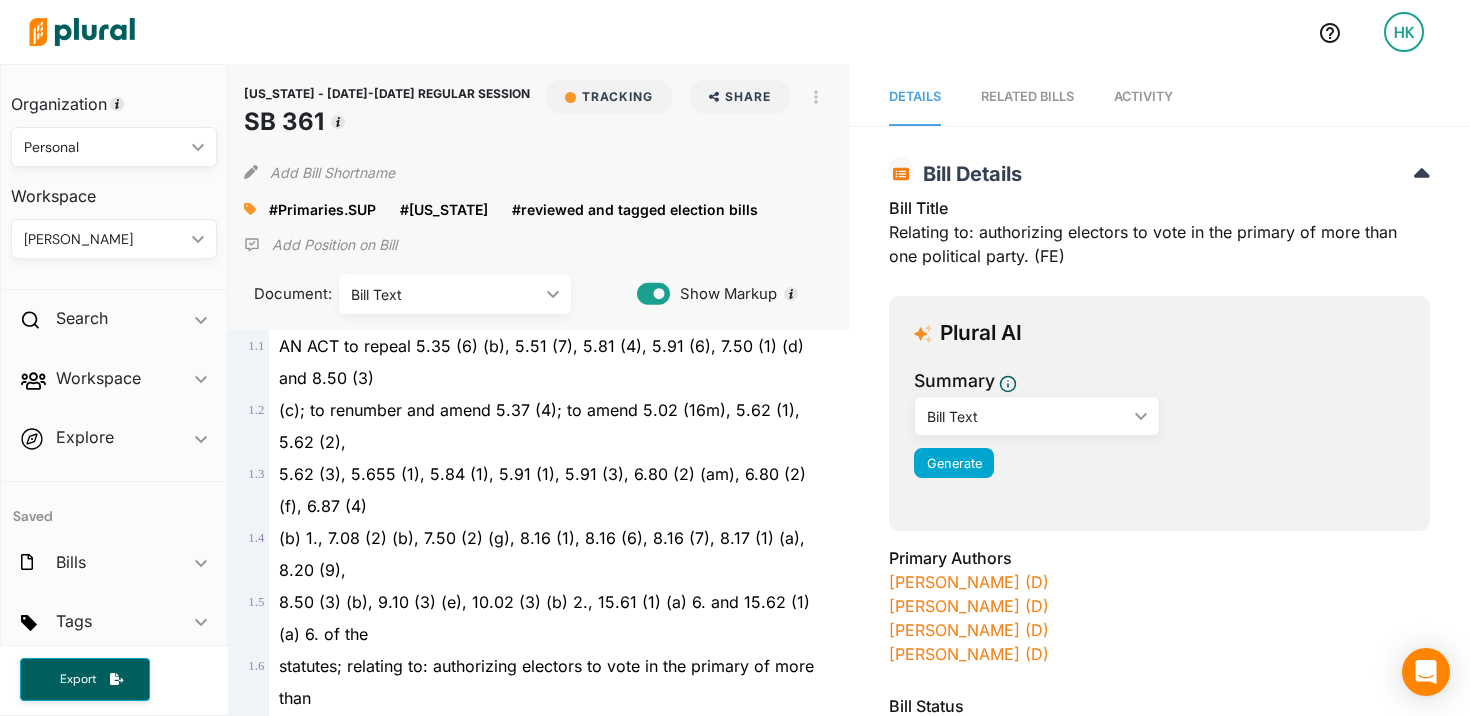 click at bounding box center (82, 32) 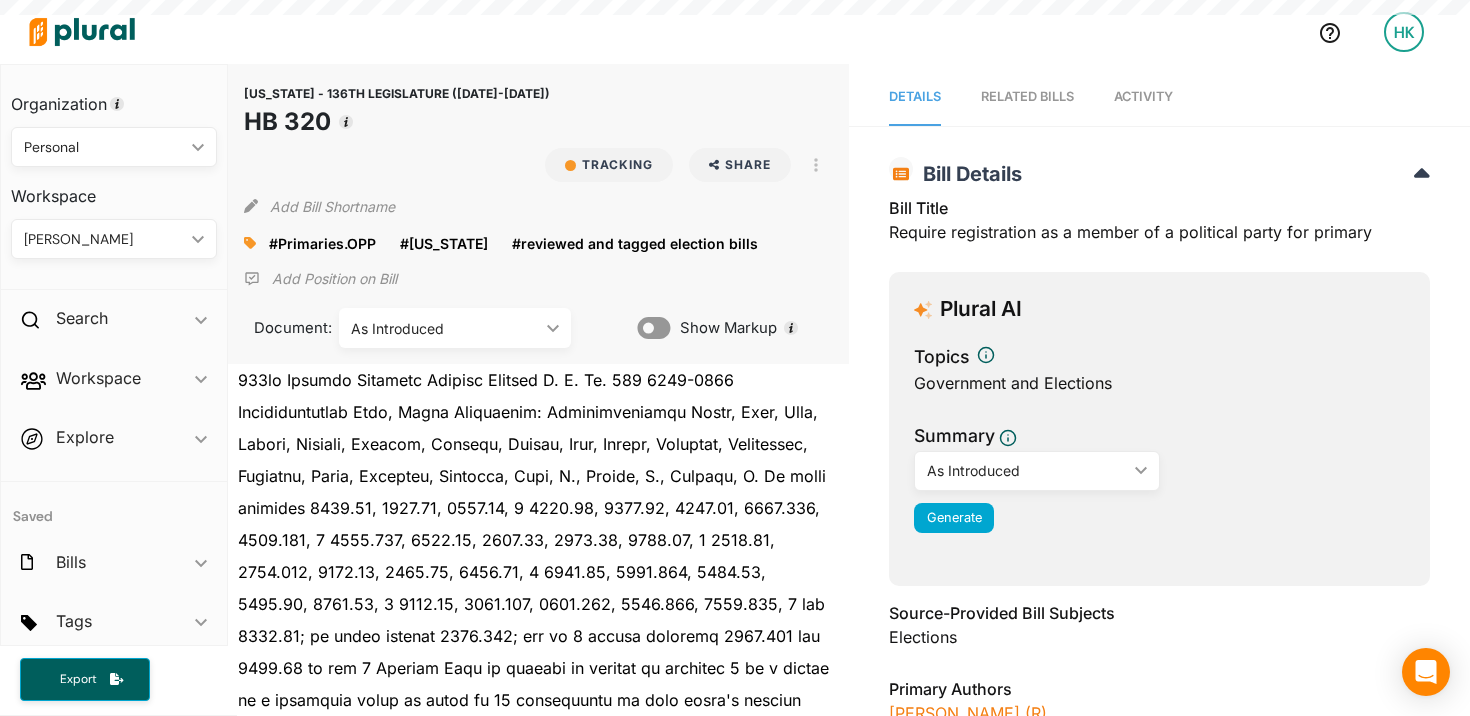 scroll, scrollTop: 0, scrollLeft: 0, axis: both 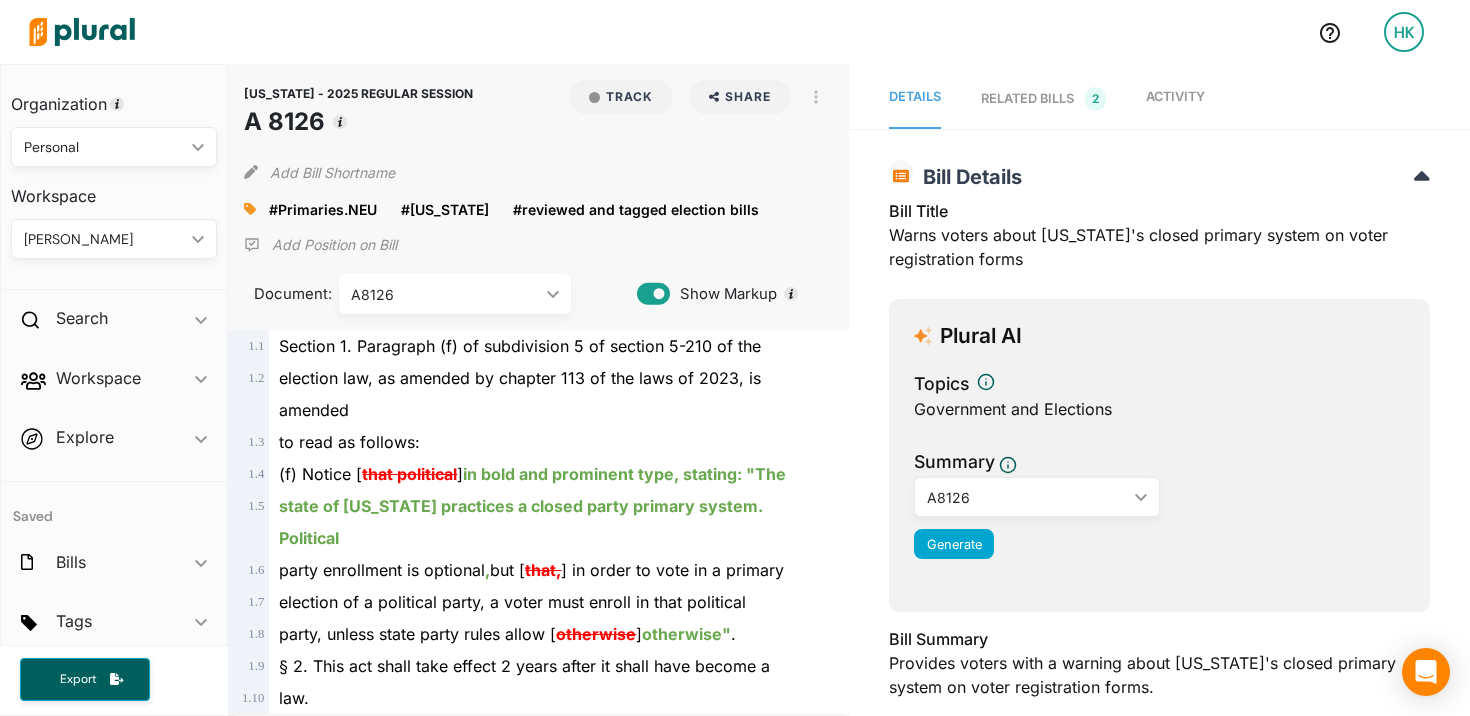 click on "Activity" at bounding box center [1175, 99] 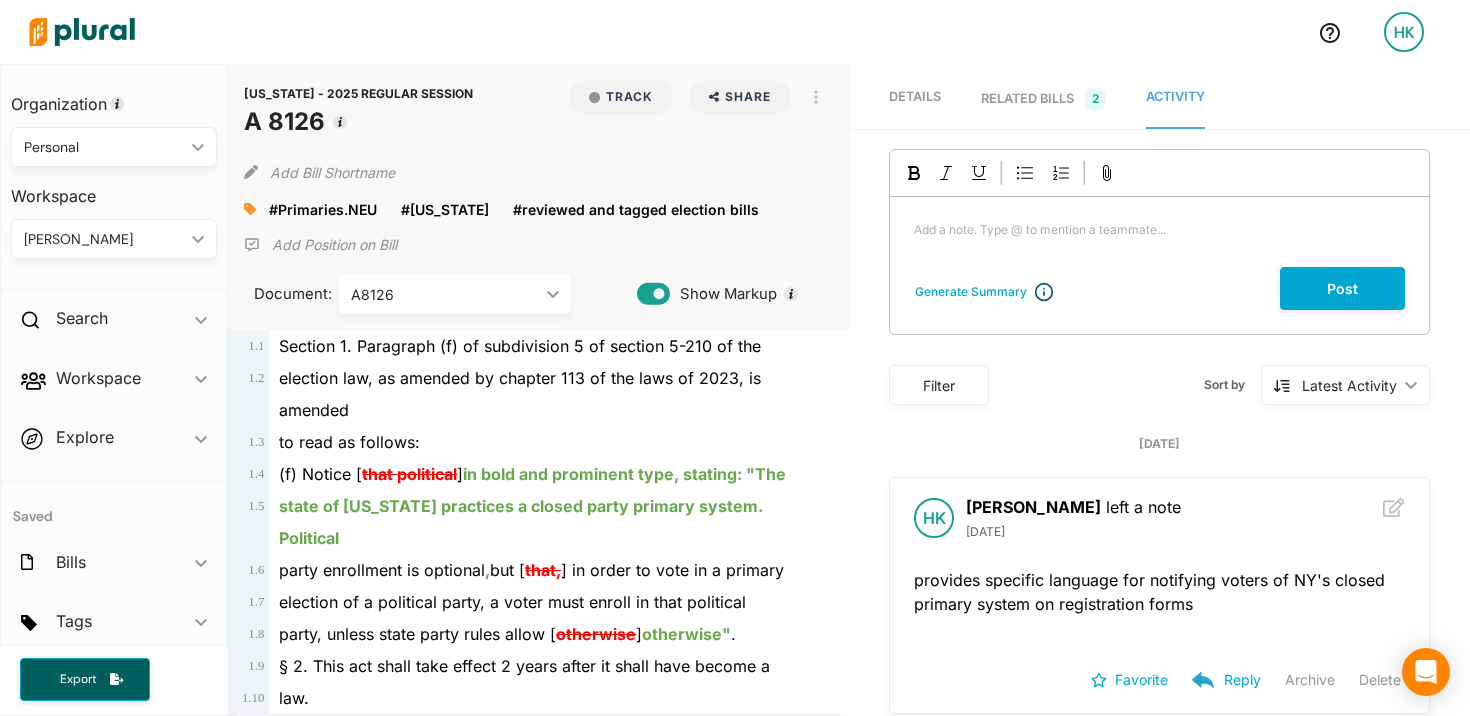 click on "Personal" at bounding box center (104, 147) 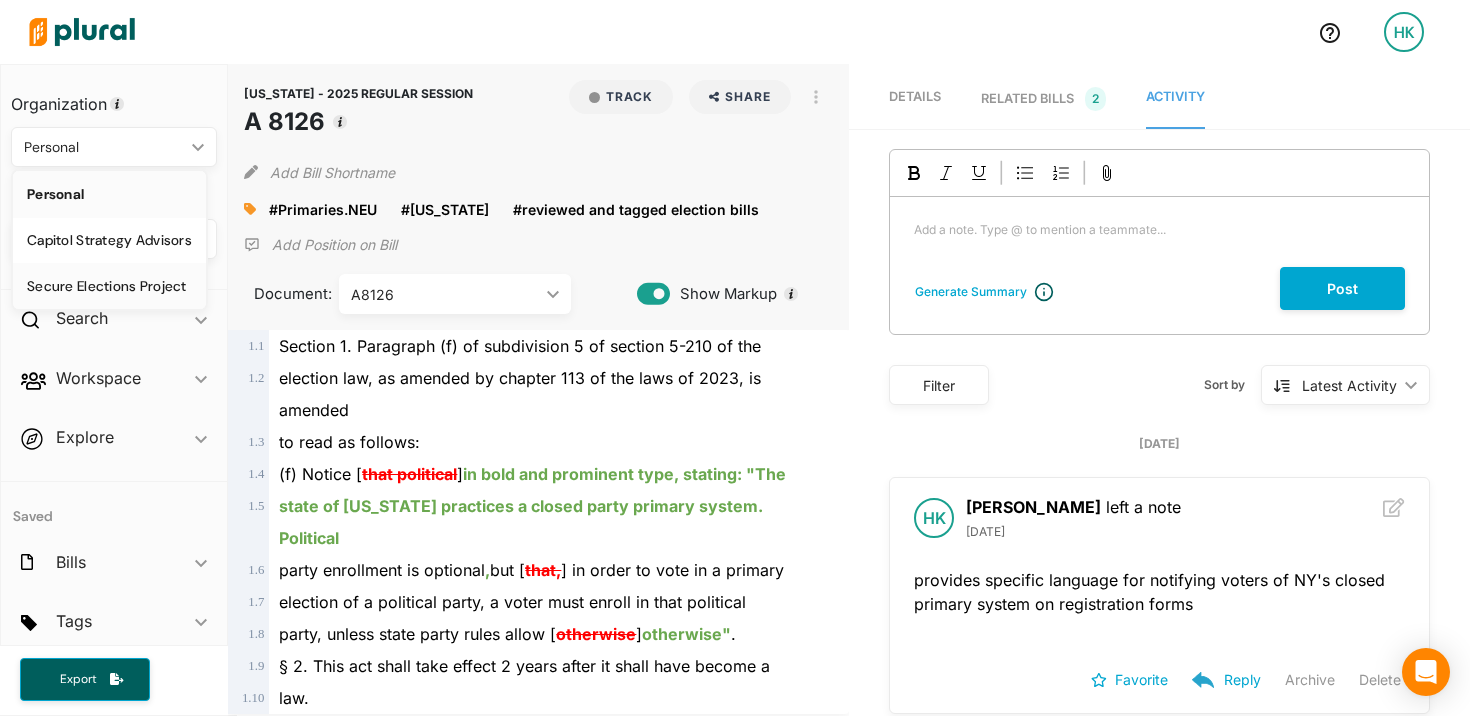 click on "Secure Elections Project" at bounding box center [109, 286] 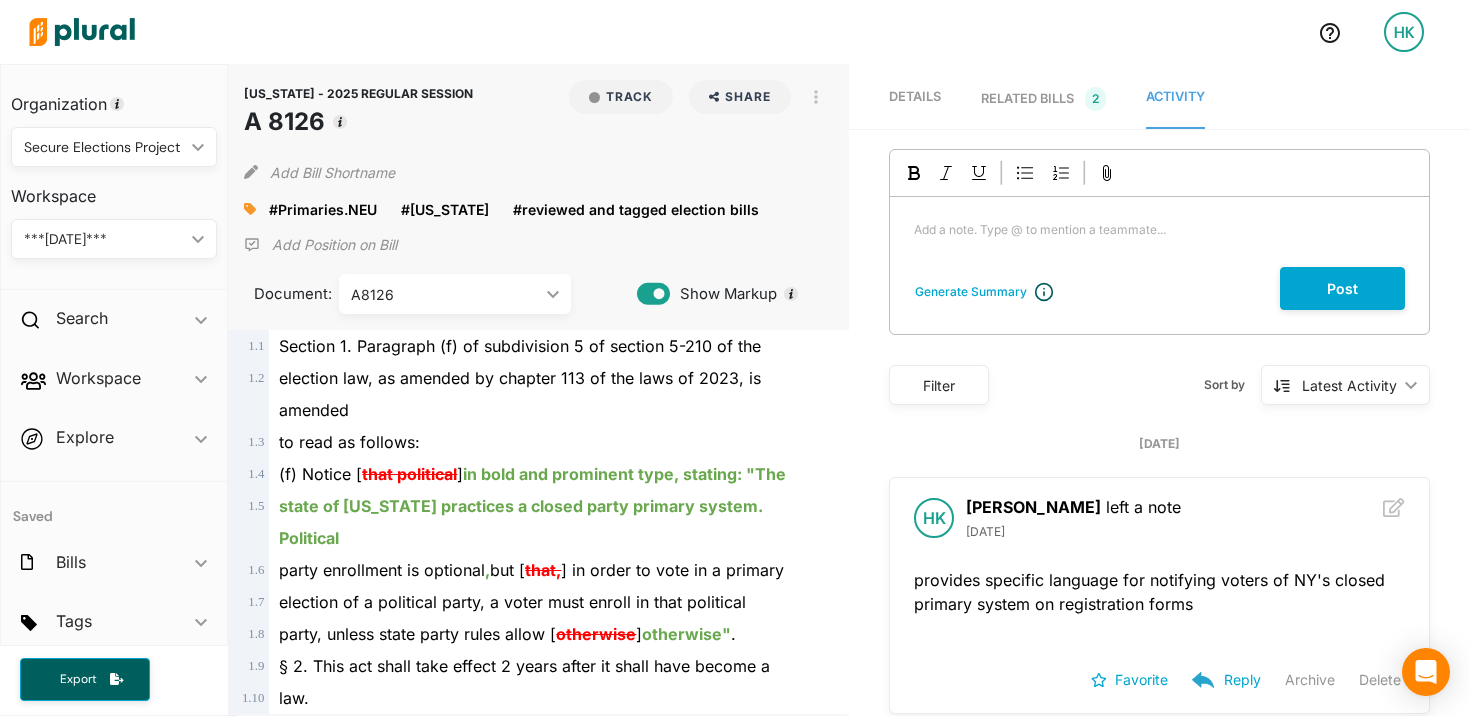 click on "provides specific language for notifying voters of NY's closed primary system on registration forms" at bounding box center (1159, 592) 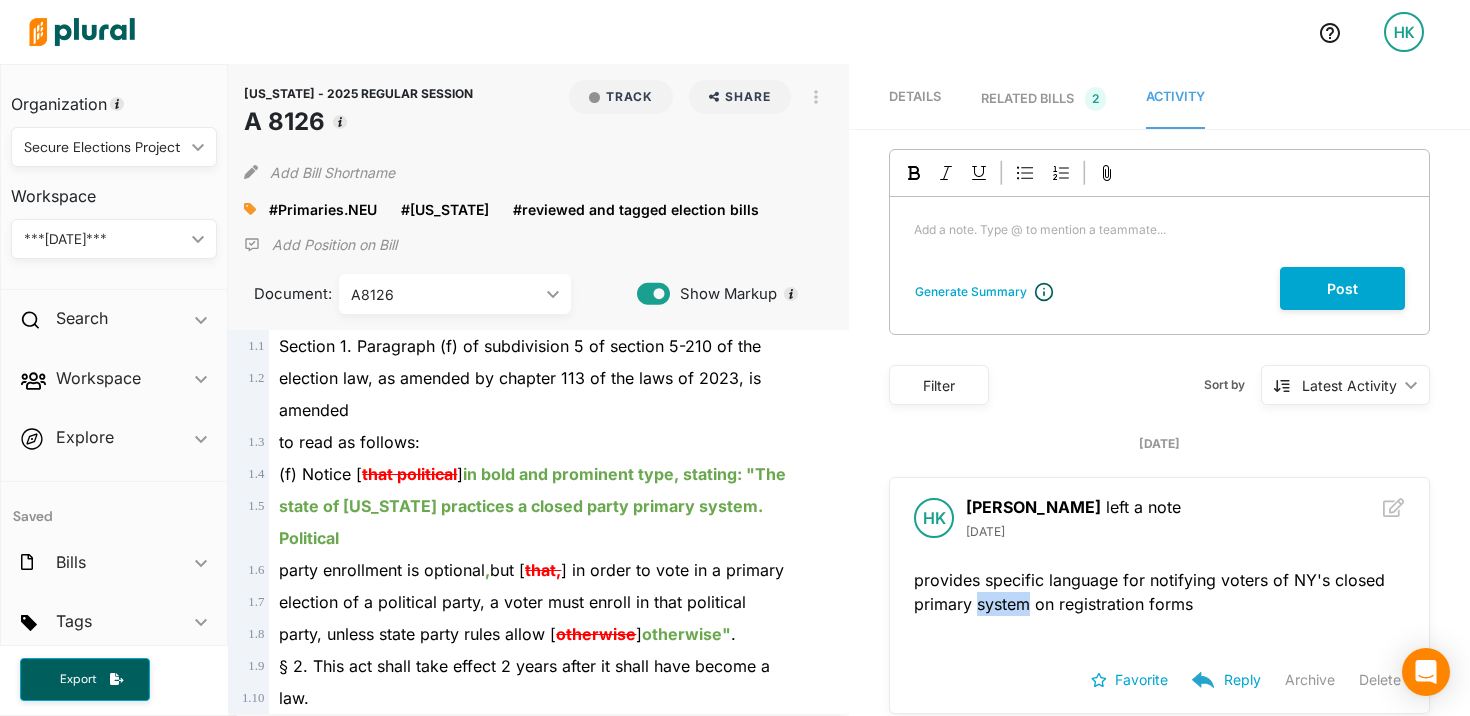 click on "provides specific language for notifying voters of NY's closed primary system on registration forms" at bounding box center [1159, 592] 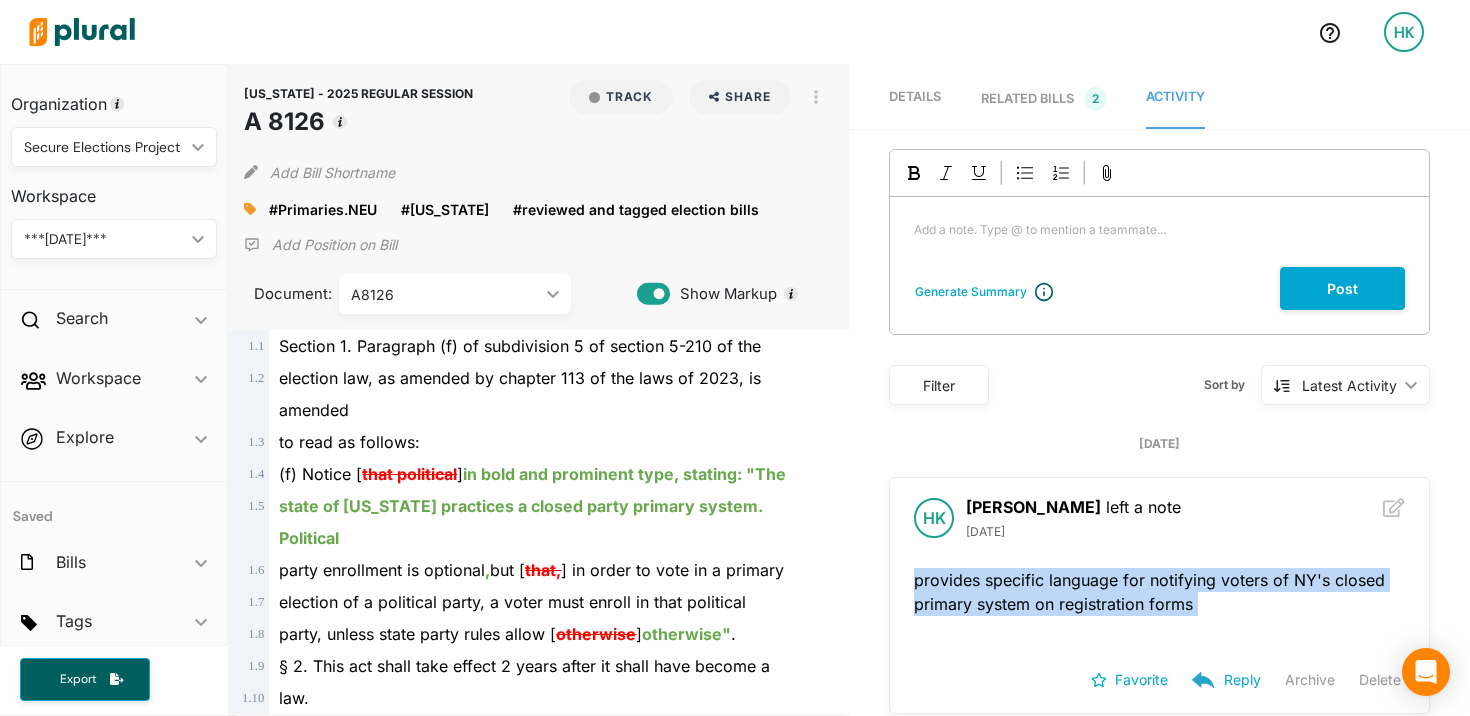 click on "provides specific language for notifying voters of NY's closed primary system on registration forms" at bounding box center [1159, 592] 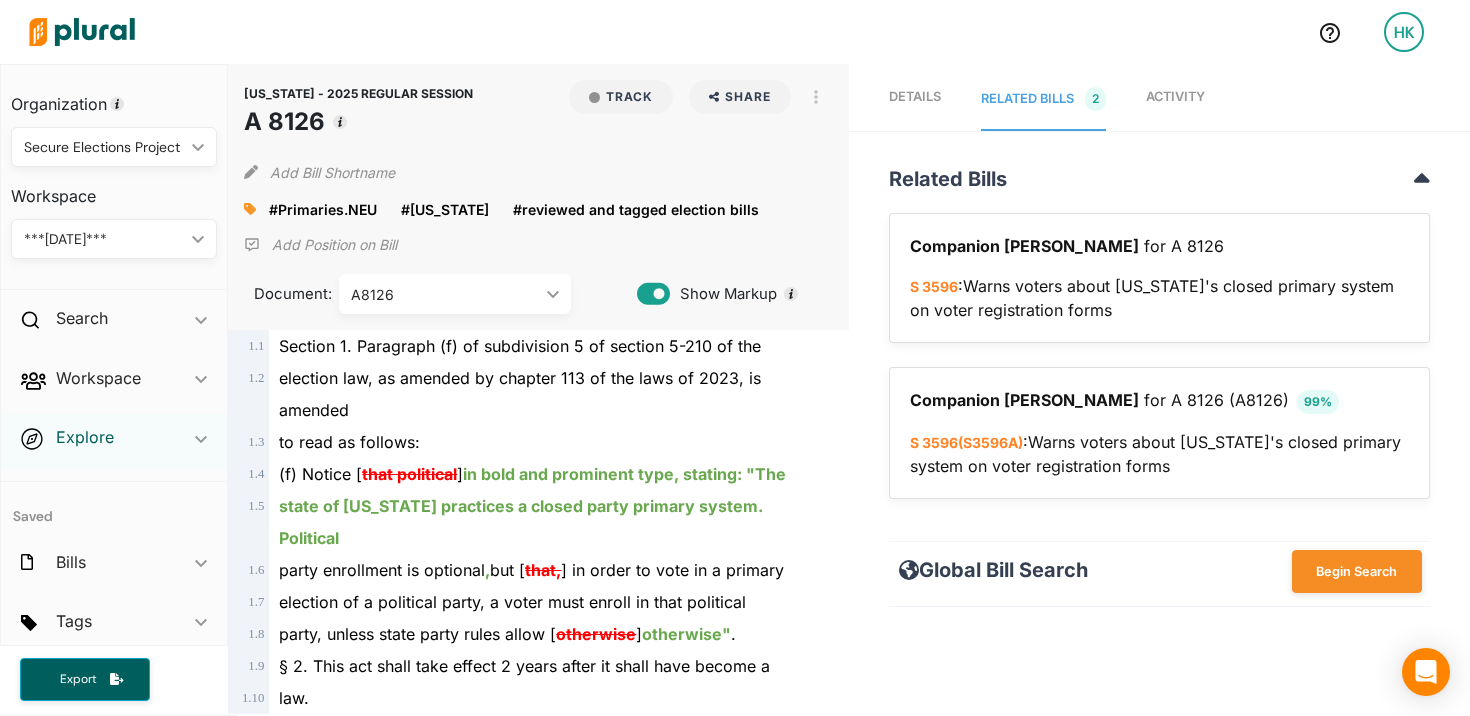 scroll, scrollTop: 68, scrollLeft: 0, axis: vertical 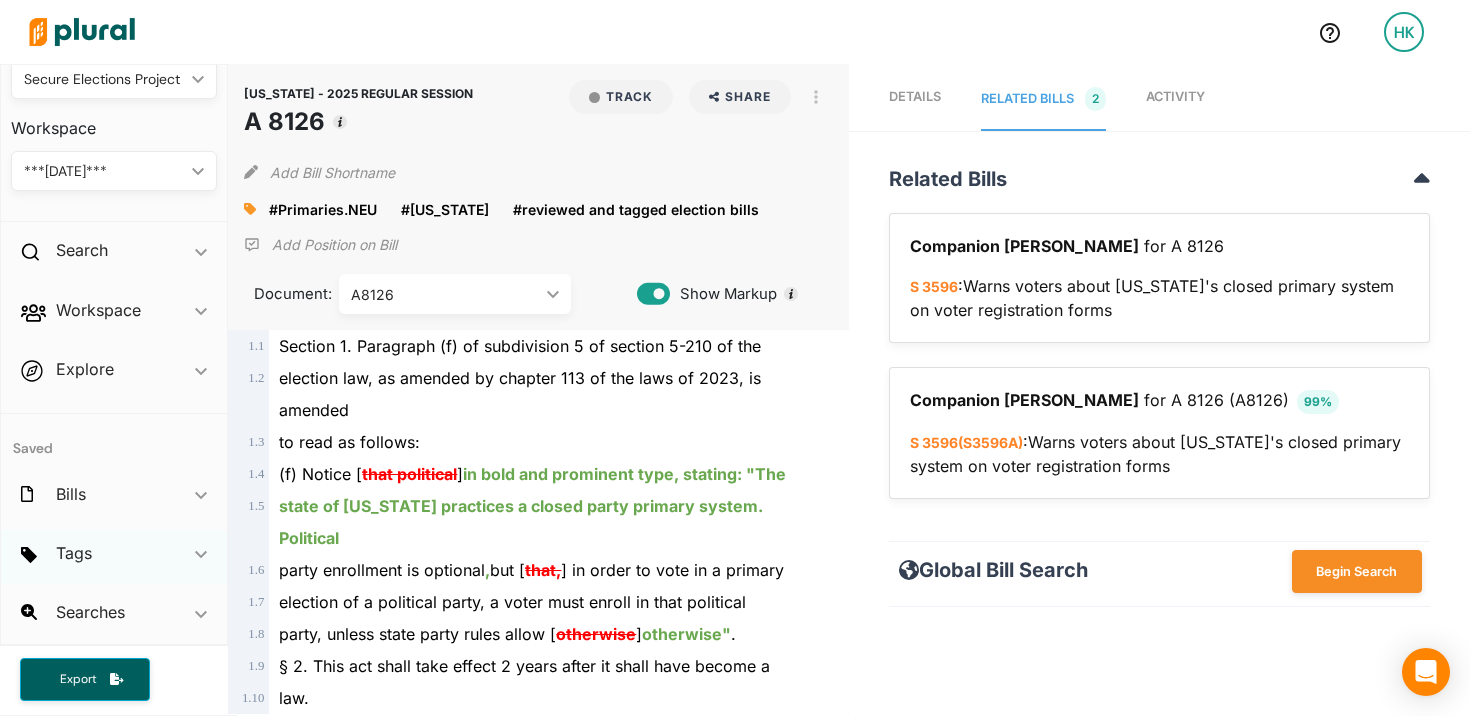 click on "Tags ic_keyboard_arrow_down" at bounding box center [114, 557] 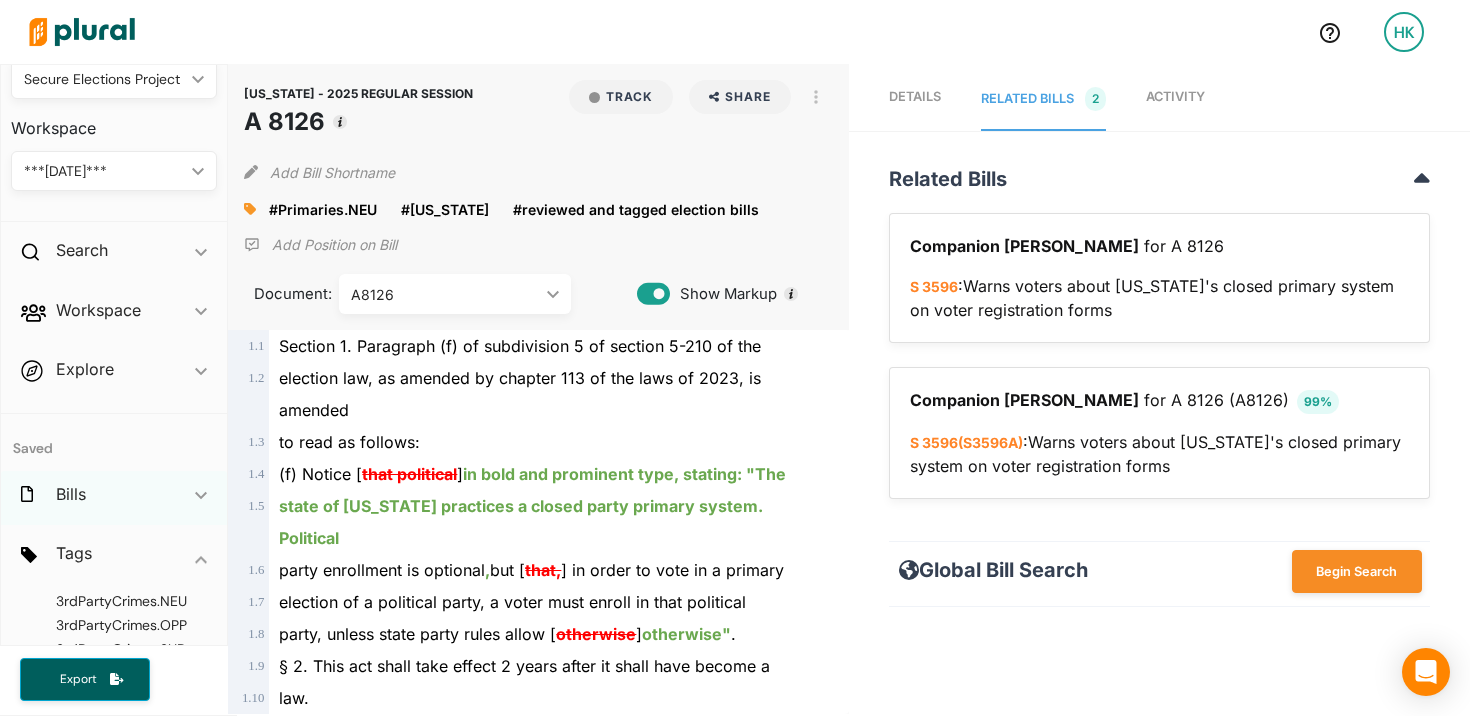 scroll, scrollTop: 278, scrollLeft: 0, axis: vertical 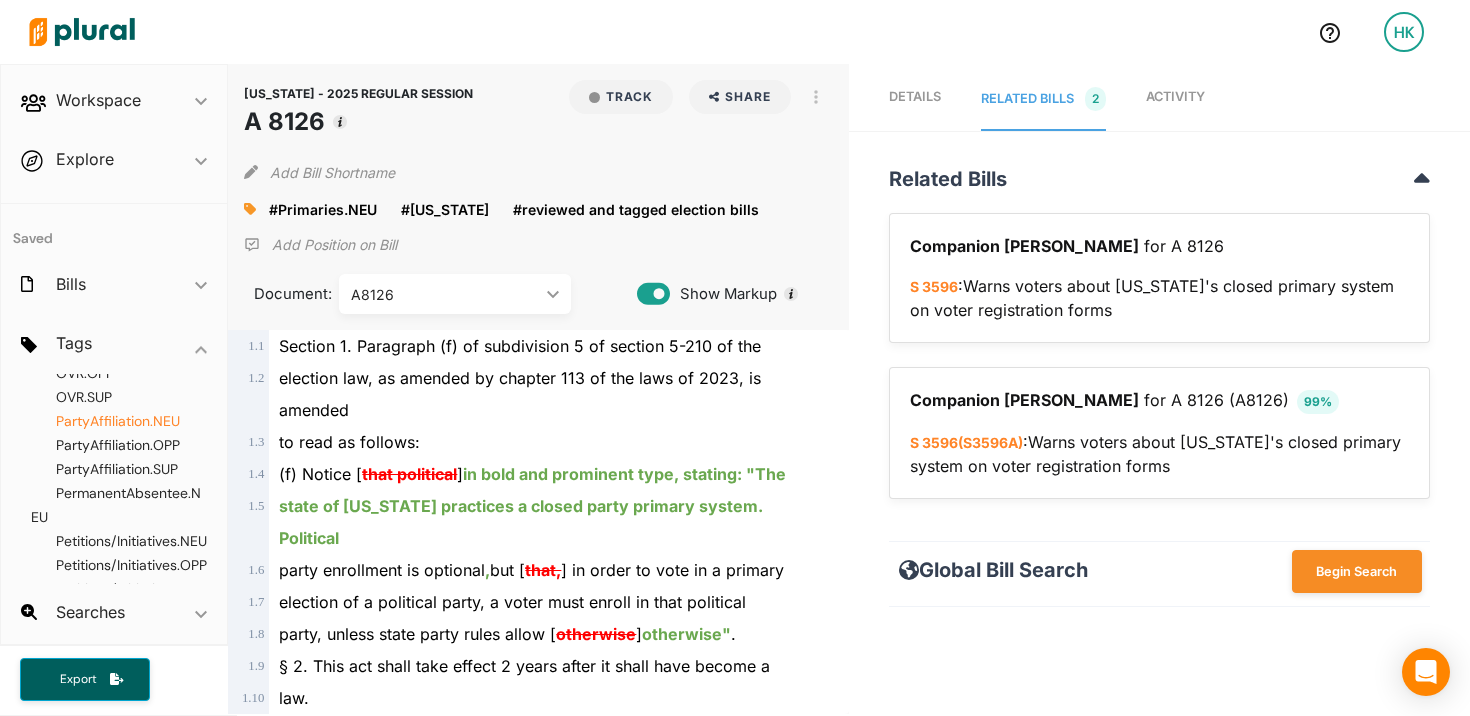 click on "PartyAffiliation.NEU" at bounding box center (118, 421) 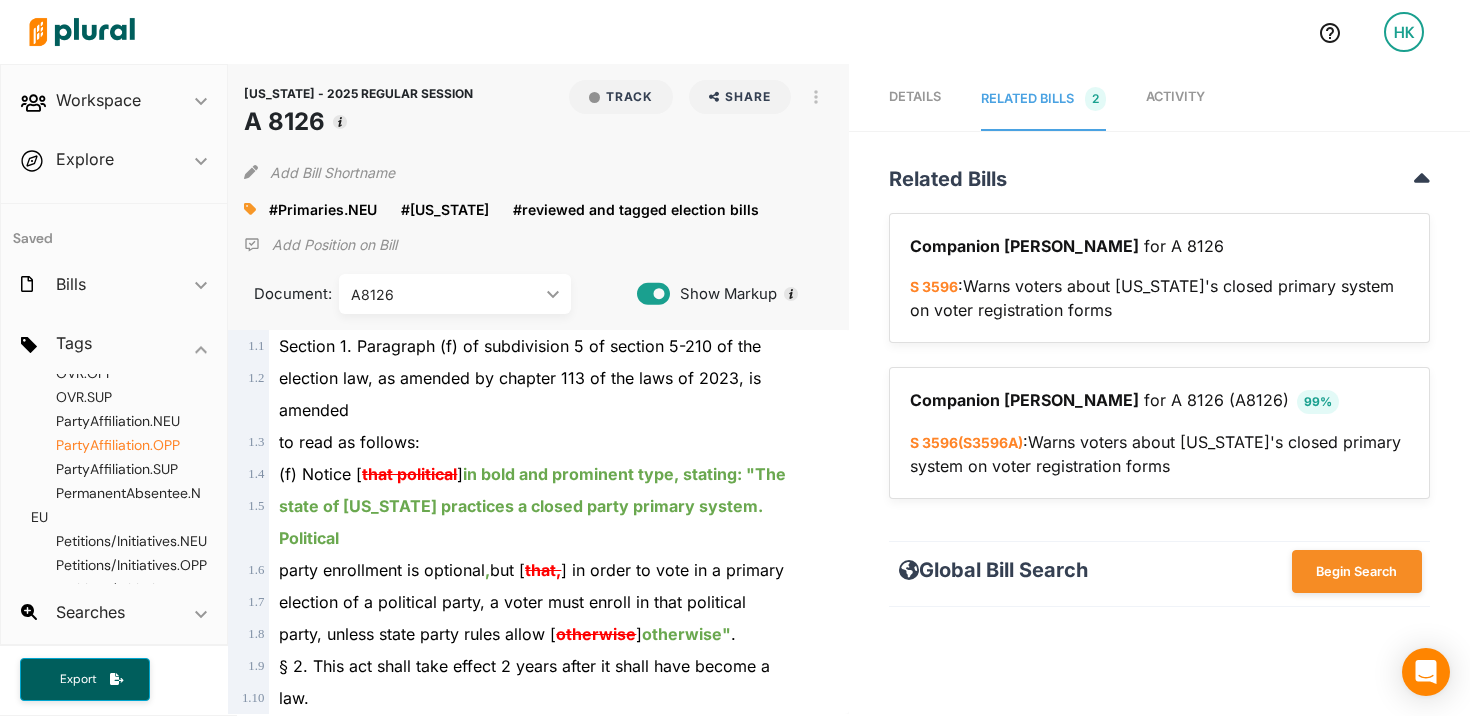 click on "PartyAffiliation.OPP" at bounding box center (118, 445) 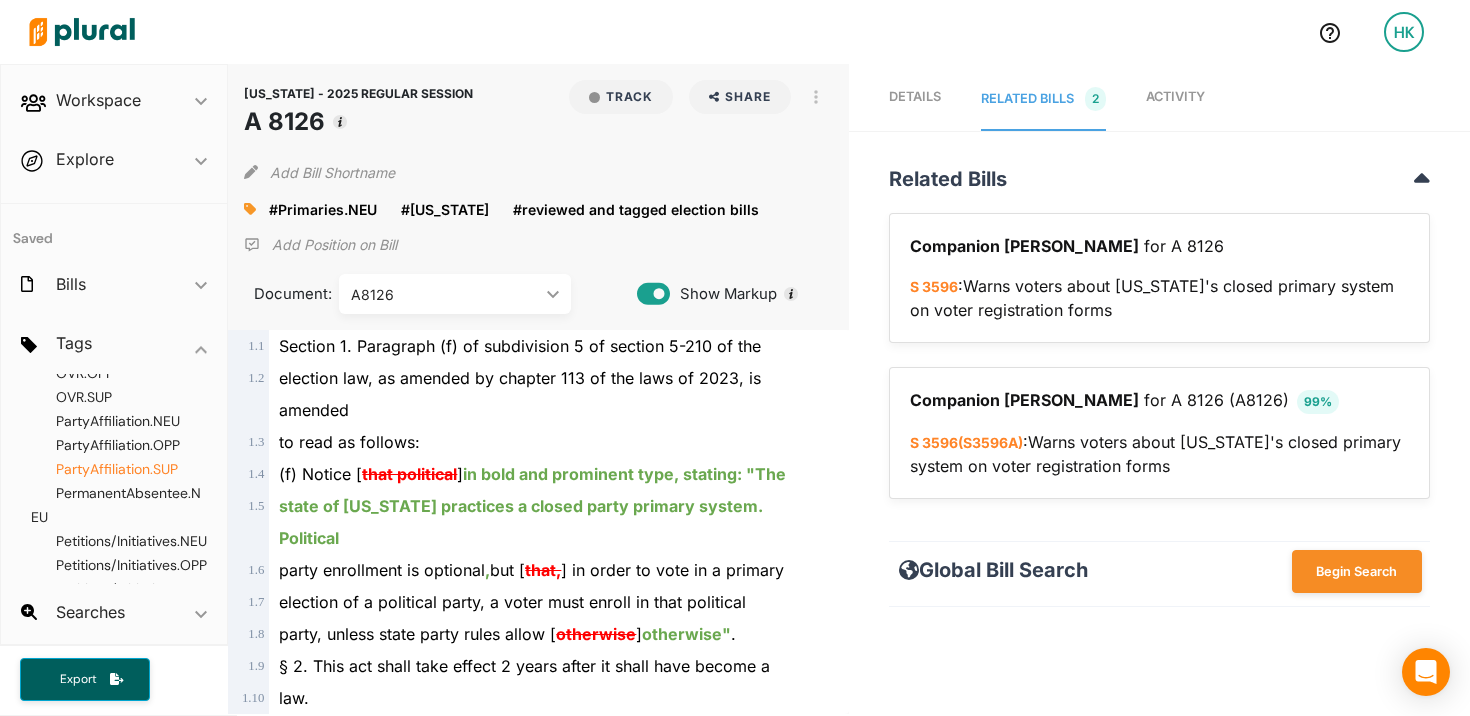 click on "PartyAffiliation.SUP" at bounding box center (117, 469) 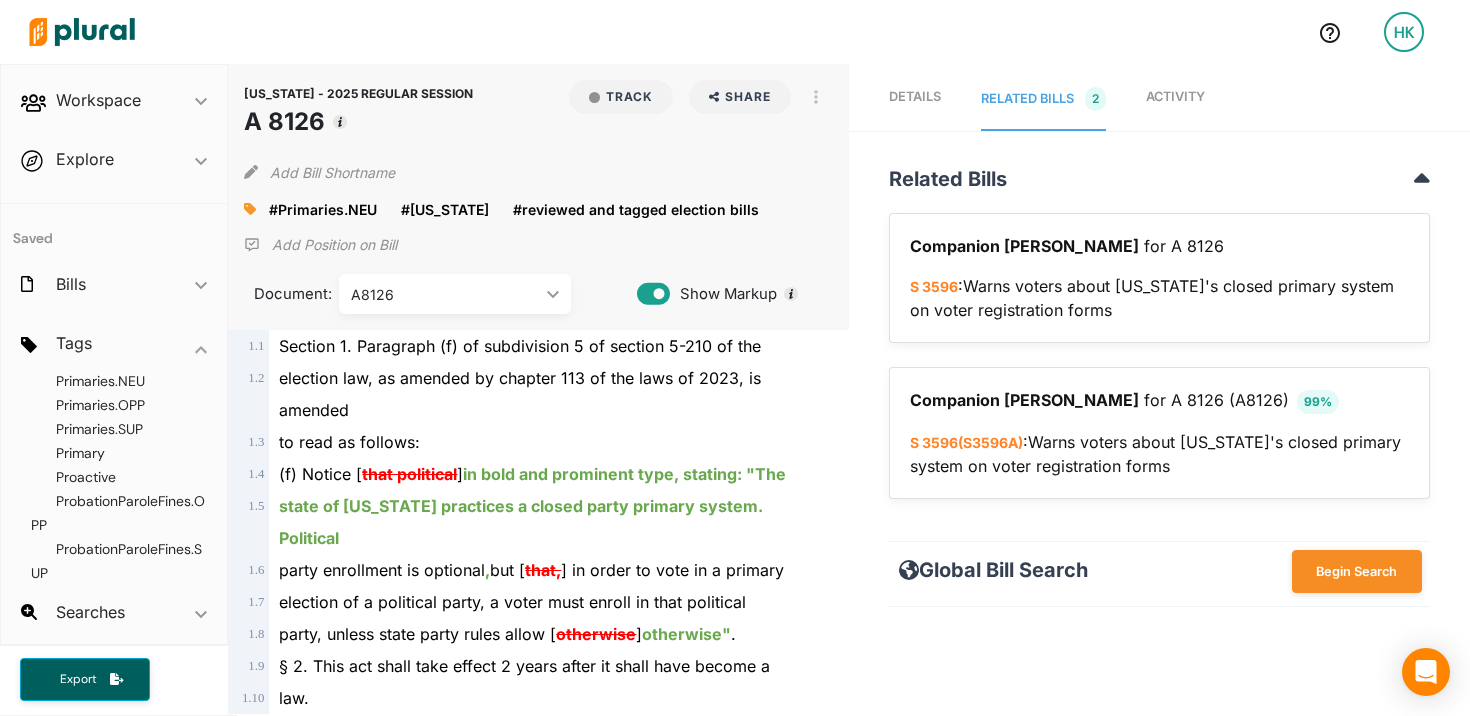 scroll, scrollTop: 4535, scrollLeft: 0, axis: vertical 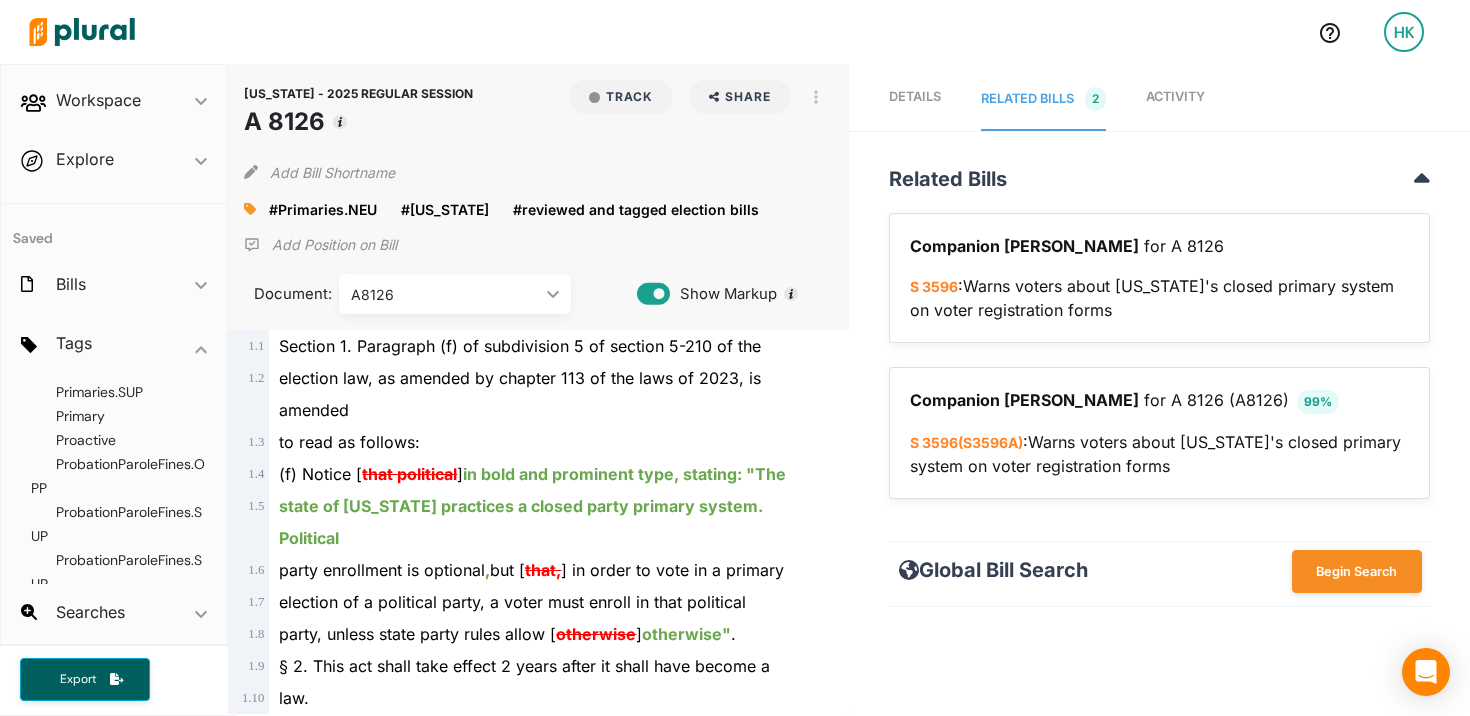 click on "Primaries.NEU" at bounding box center (100, 344) 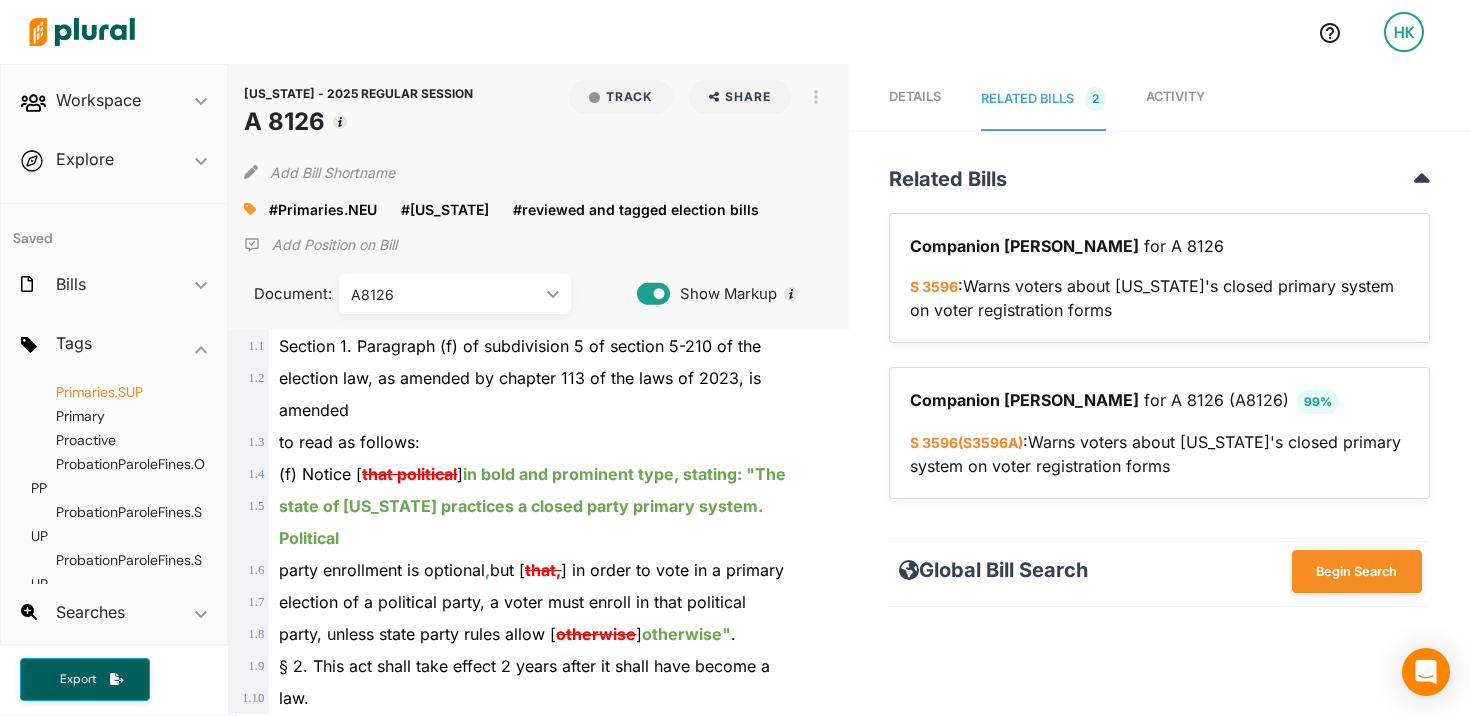 click on "Primaries.SUP" at bounding box center [99, 392] 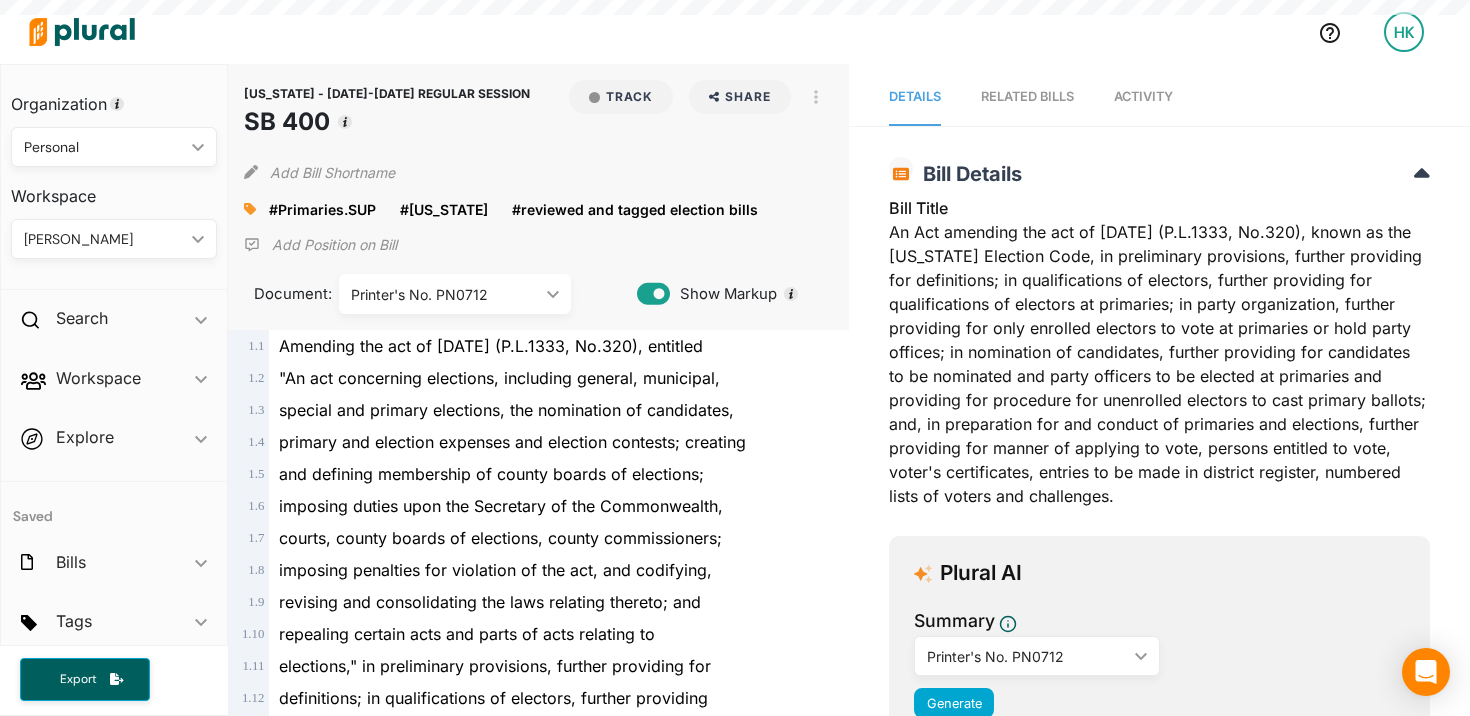 scroll, scrollTop: 0, scrollLeft: 0, axis: both 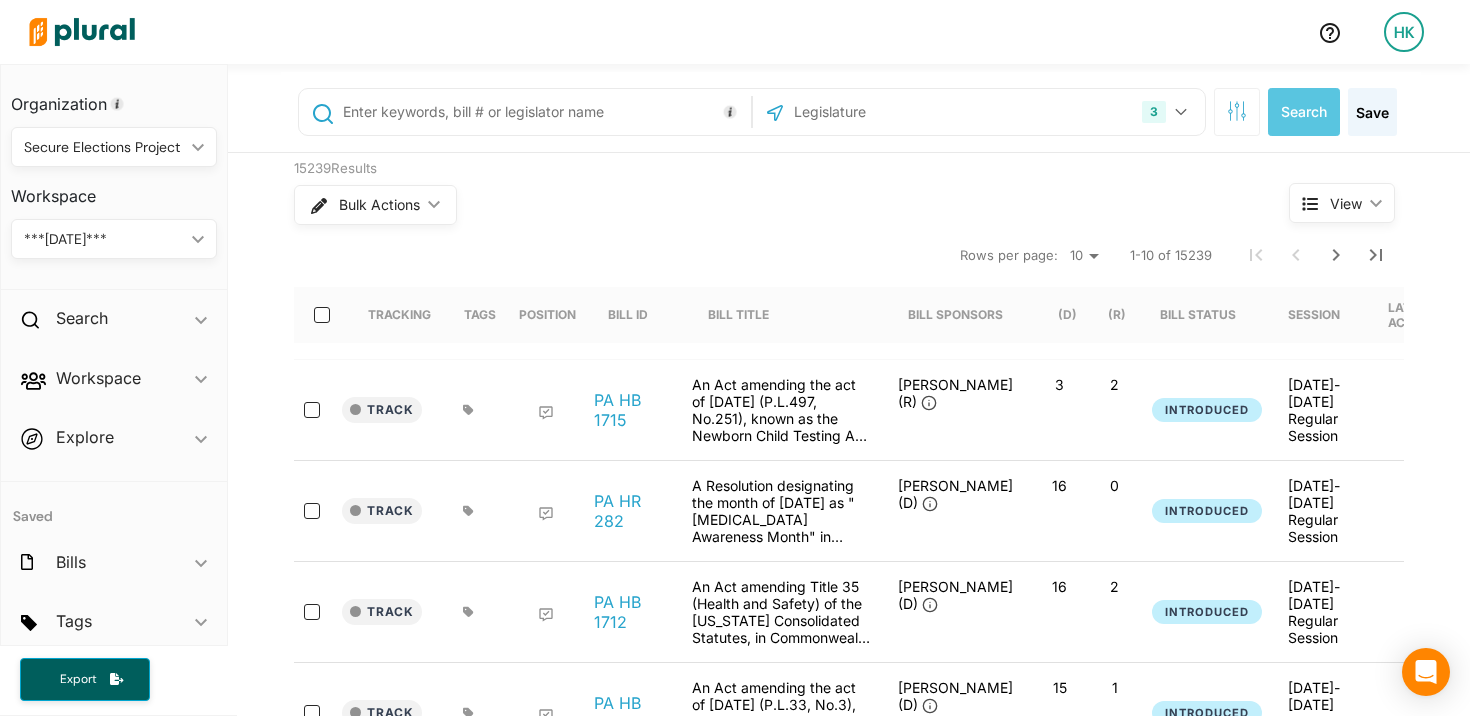click at bounding box center [899, 112] 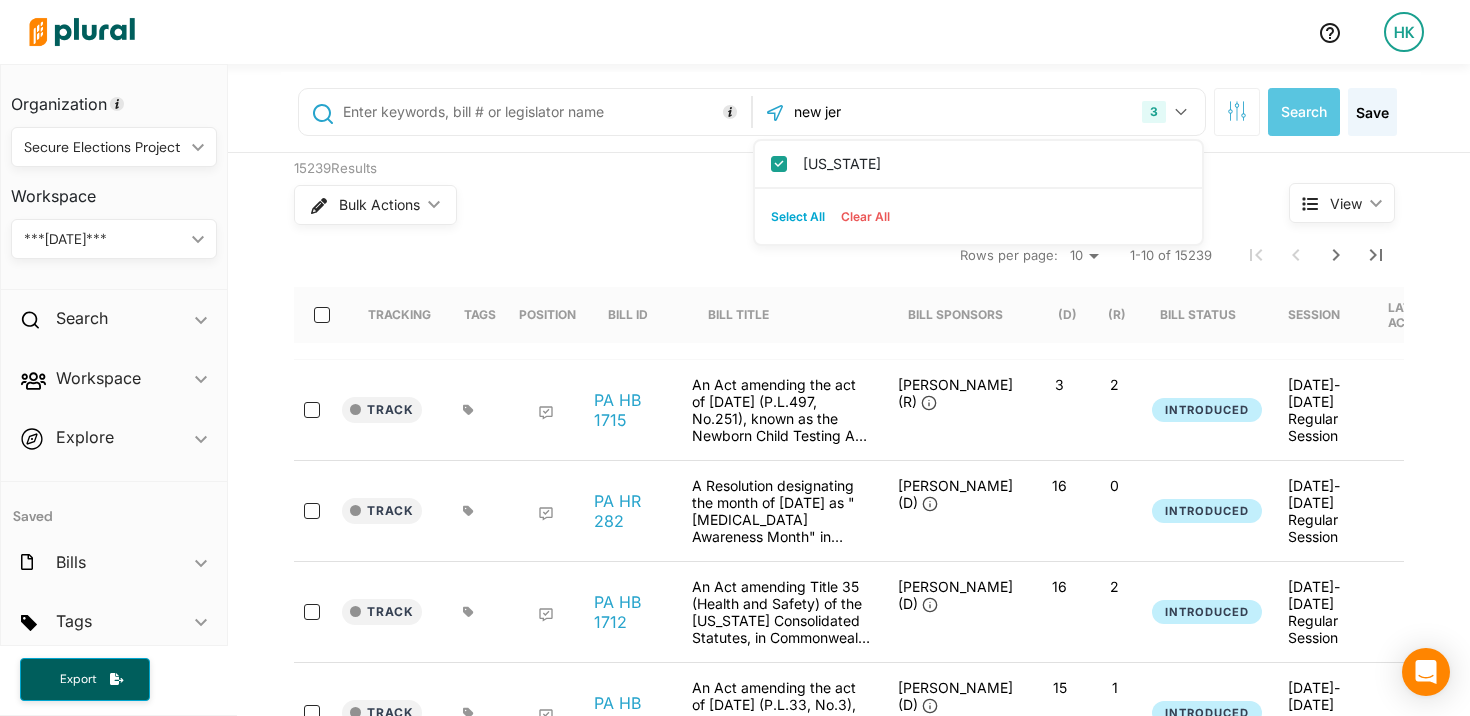 type on "new jer" 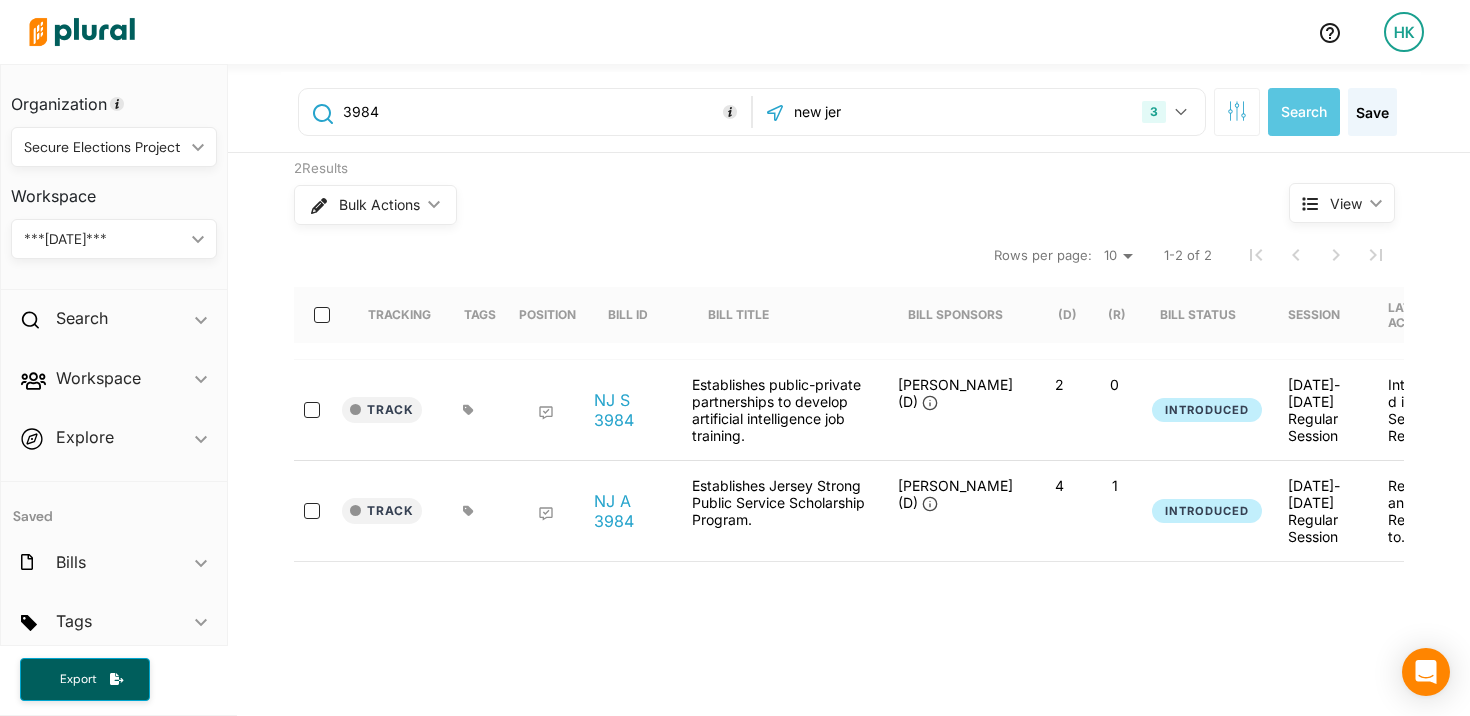 click on "3984" at bounding box center [543, 112] 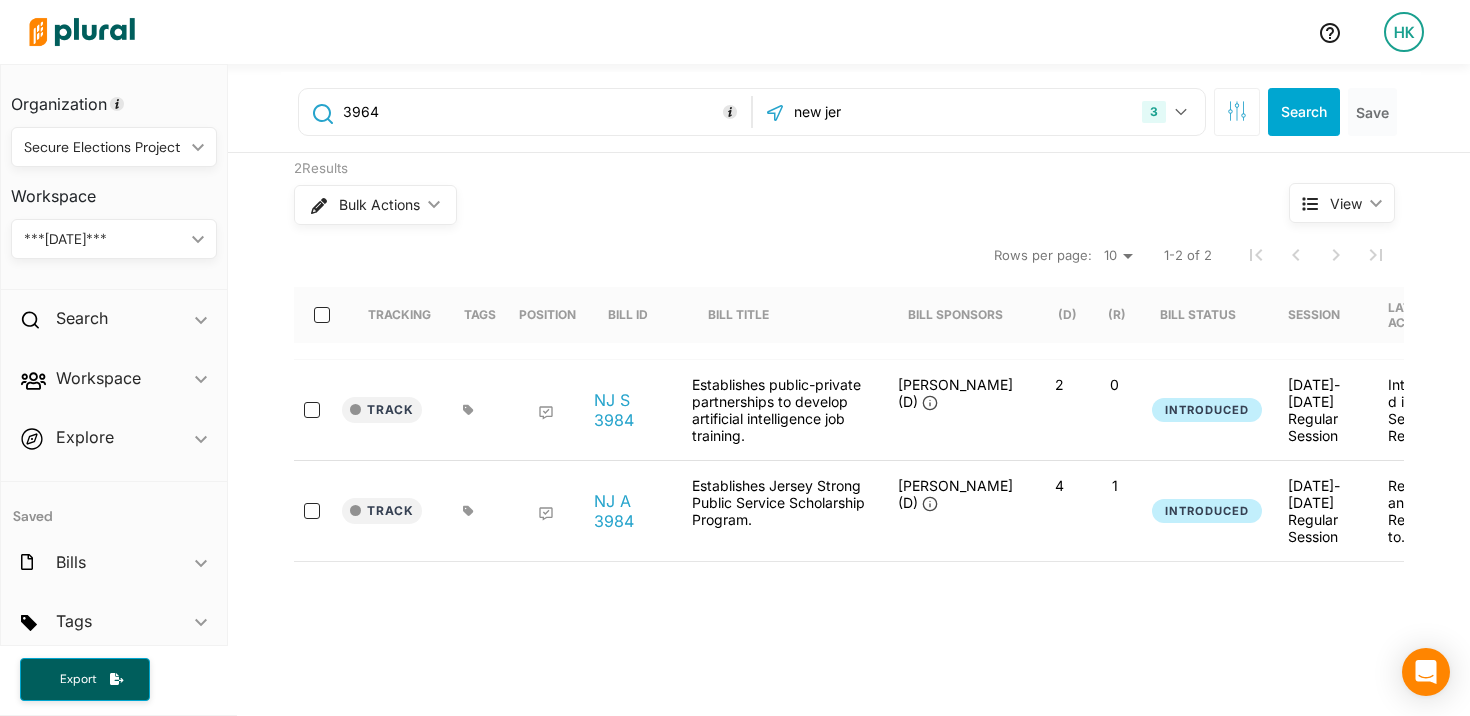 type on "3964" 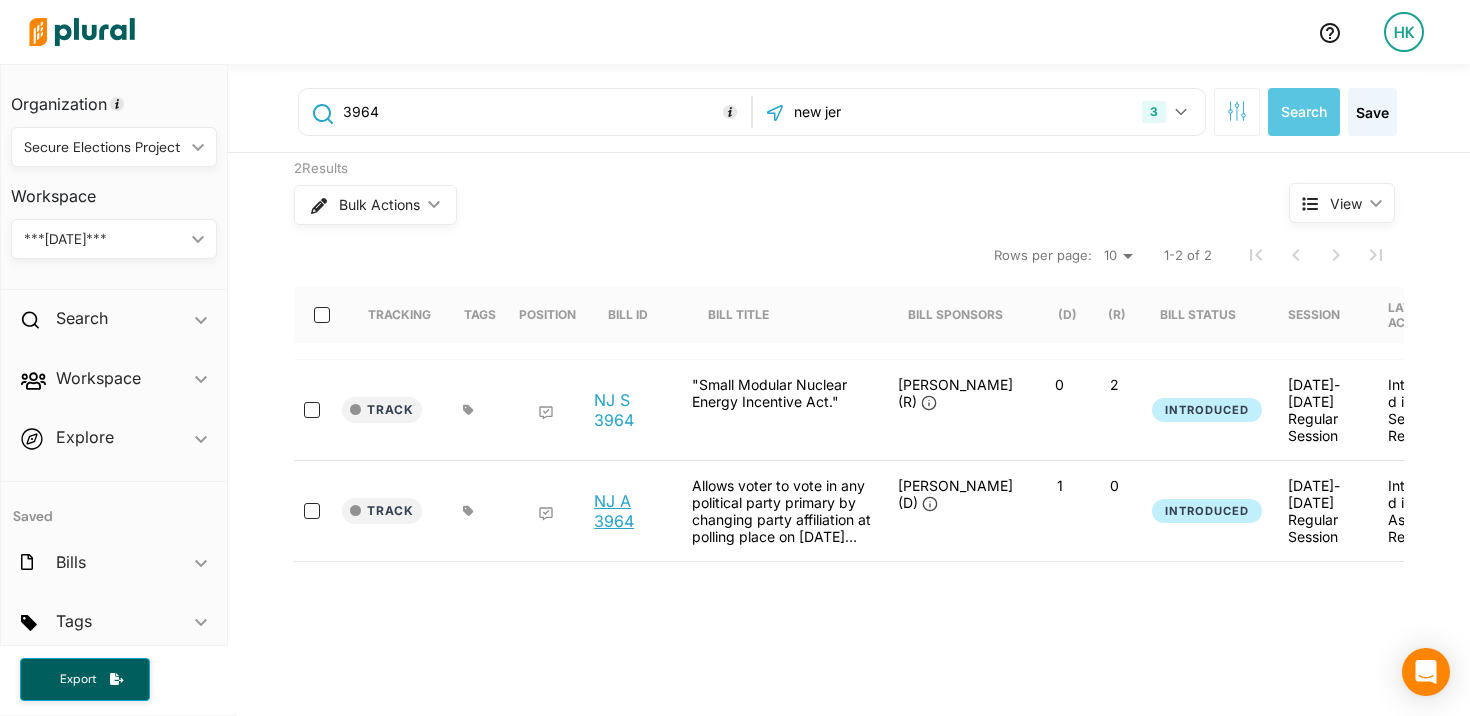 click on "NJ A 3964" at bounding box center [632, 511] 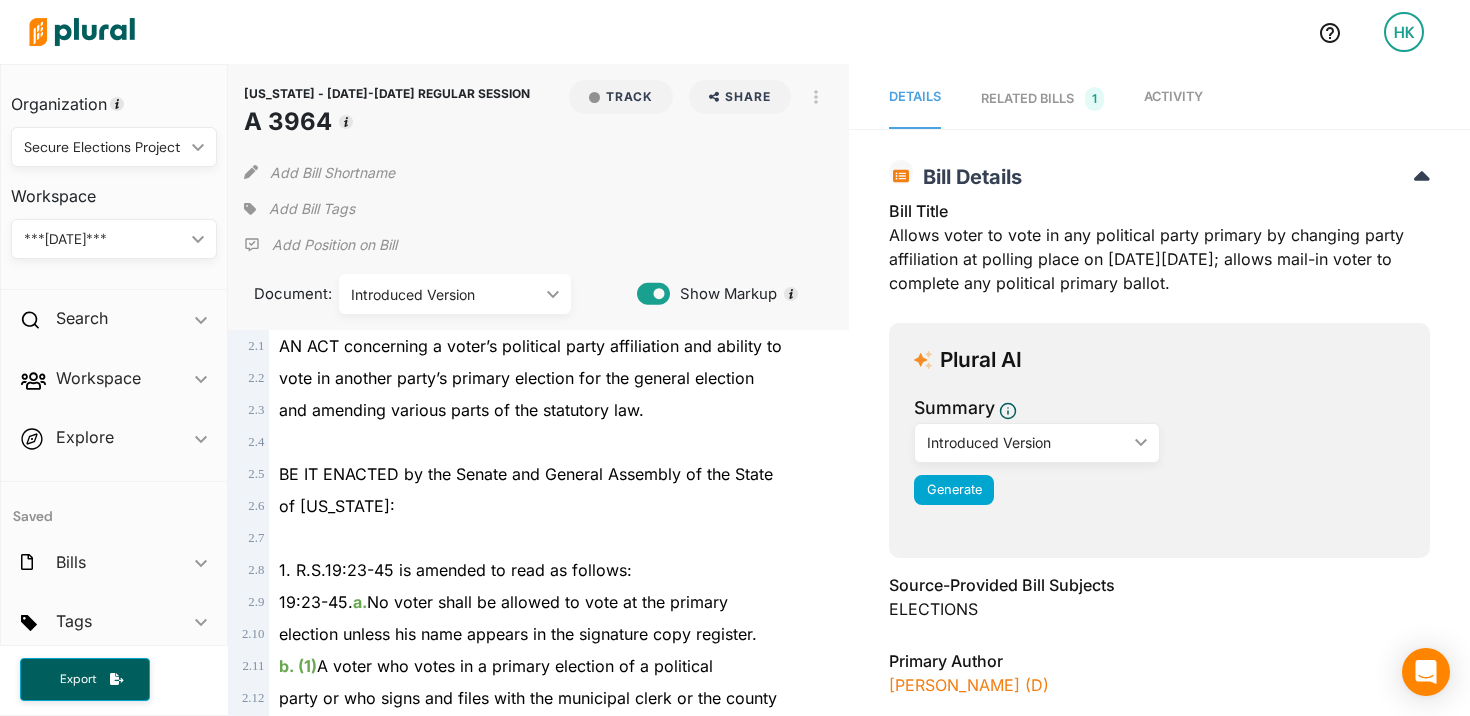 click on "Activity" at bounding box center (1173, 96) 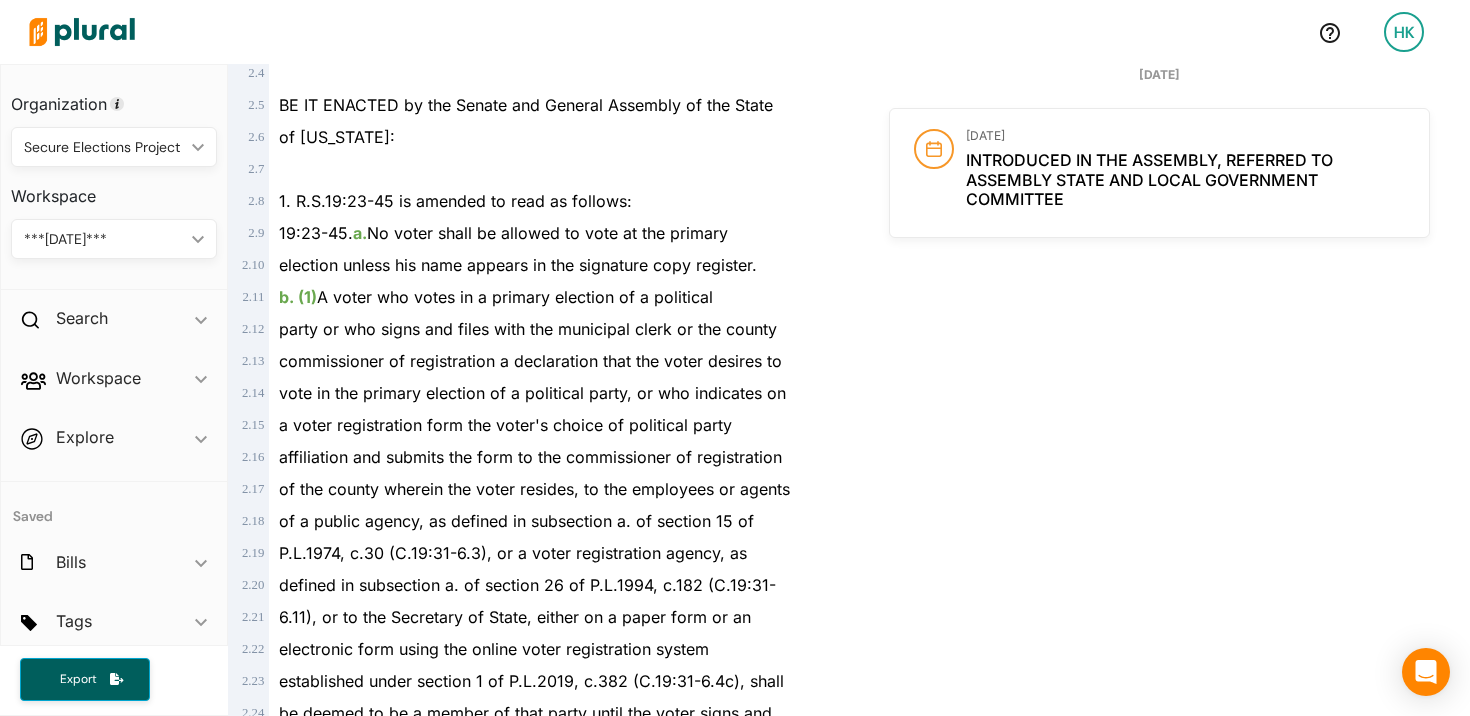 scroll, scrollTop: 0, scrollLeft: 0, axis: both 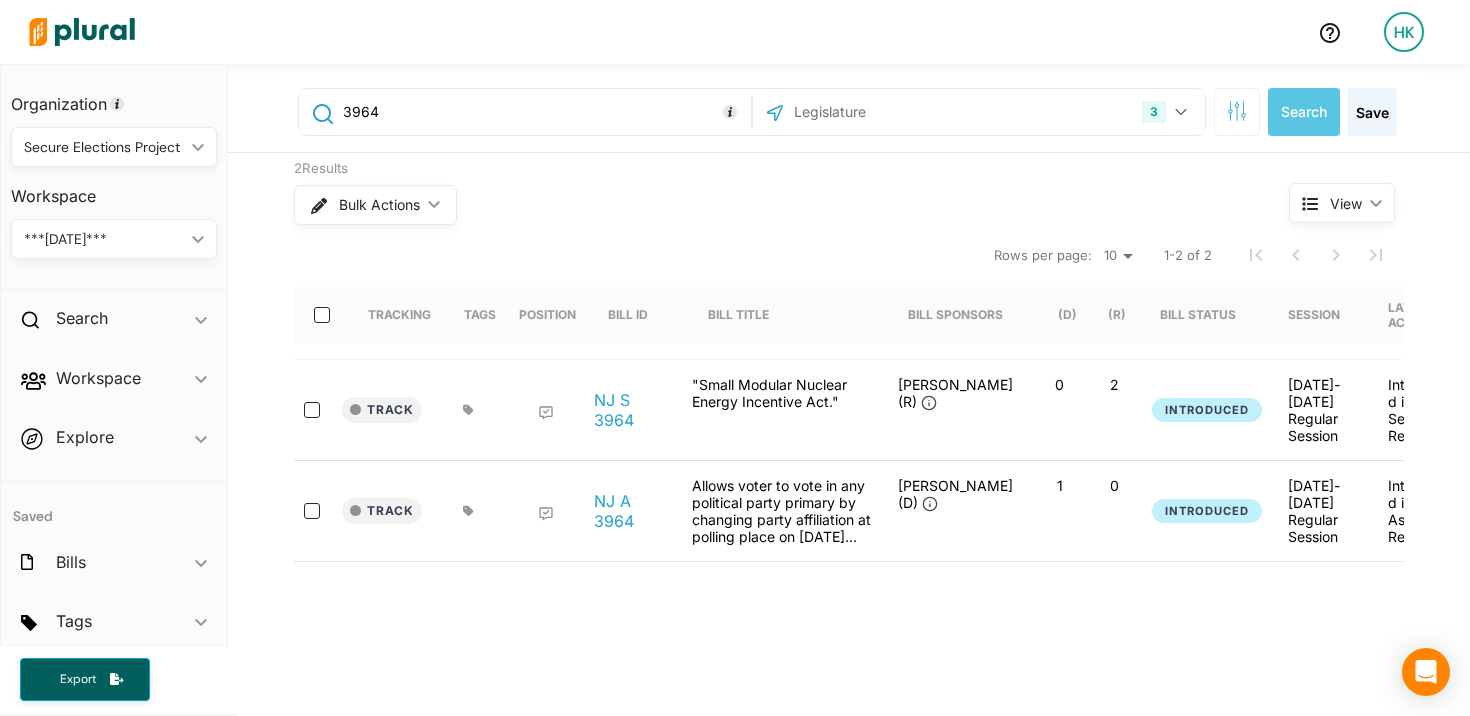 click on "3964" at bounding box center [543, 112] 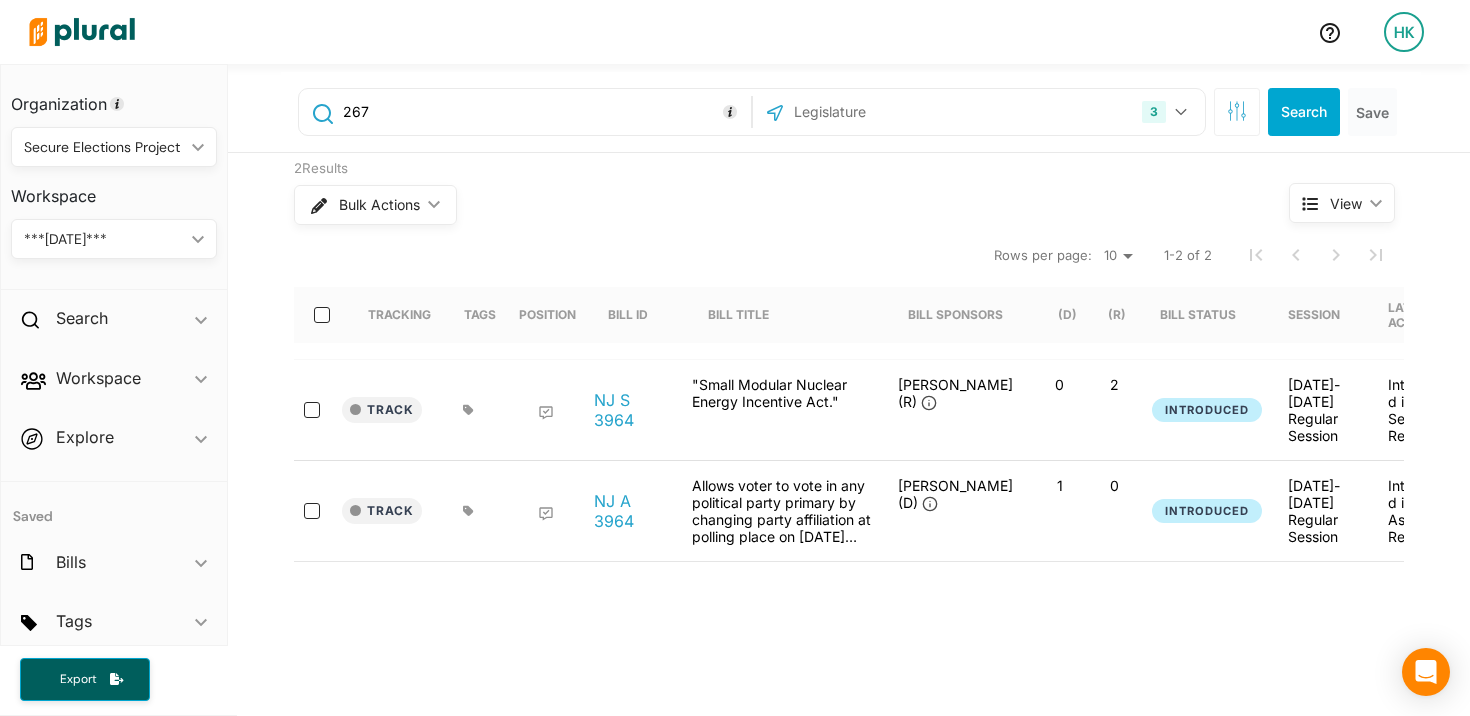 type on "267" 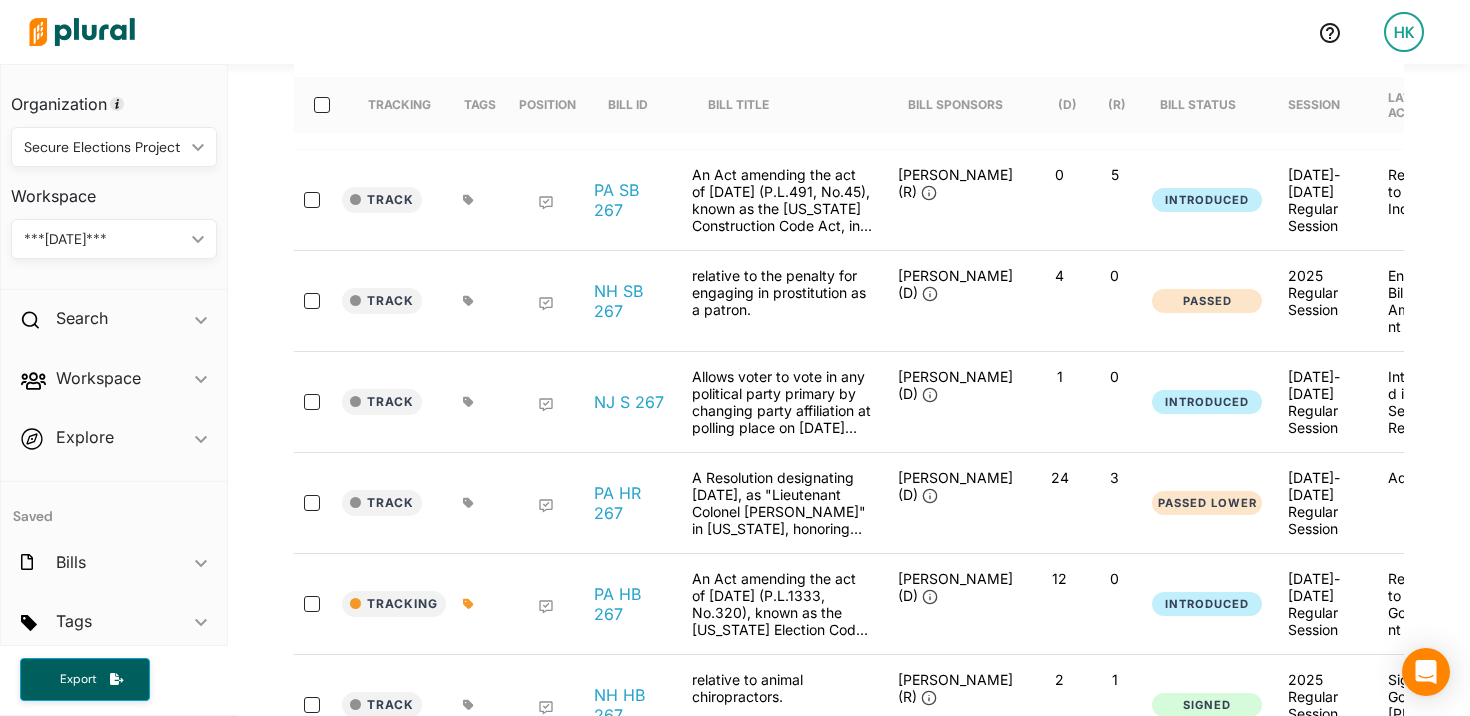 scroll, scrollTop: 214, scrollLeft: 0, axis: vertical 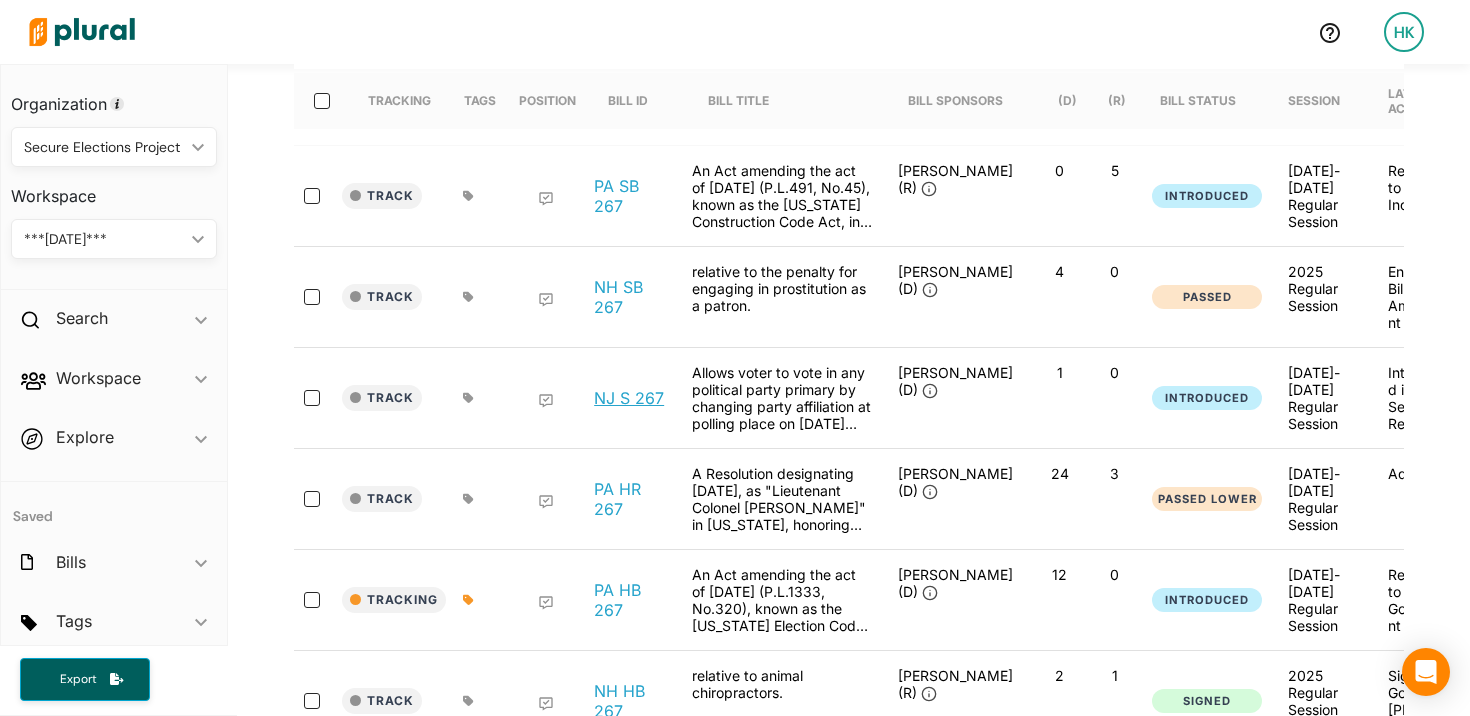 click on "NJ S 267" at bounding box center [629, 398] 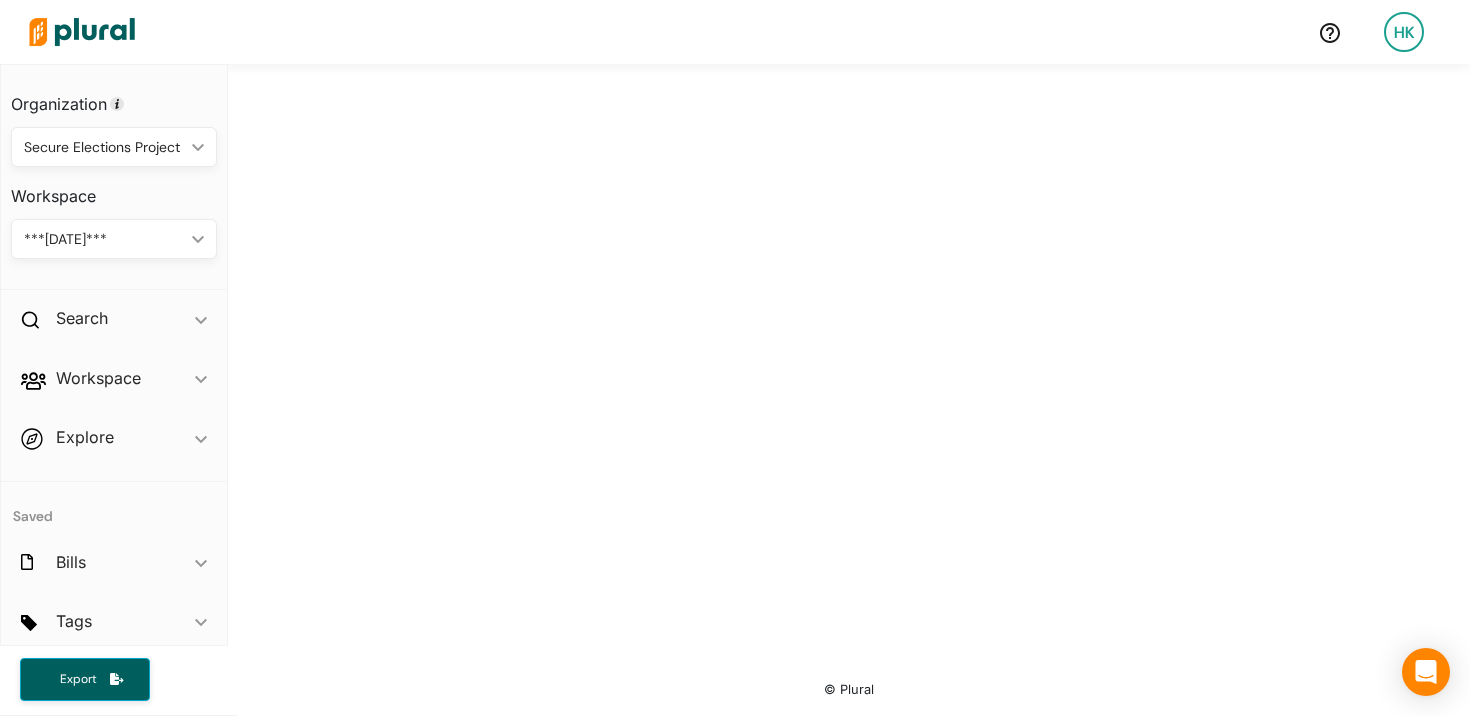 scroll, scrollTop: 0, scrollLeft: 0, axis: both 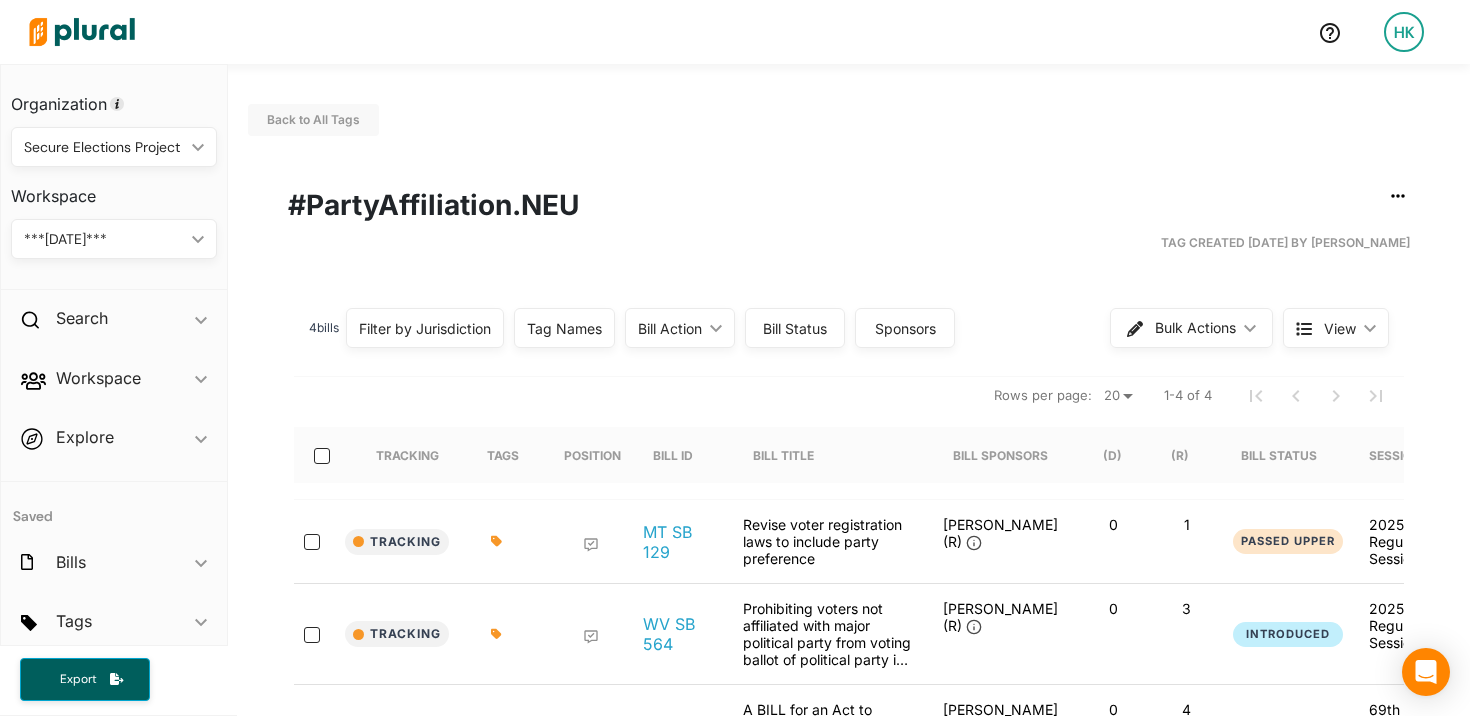 click on "Filter by Jurisdiction" at bounding box center (425, 328) 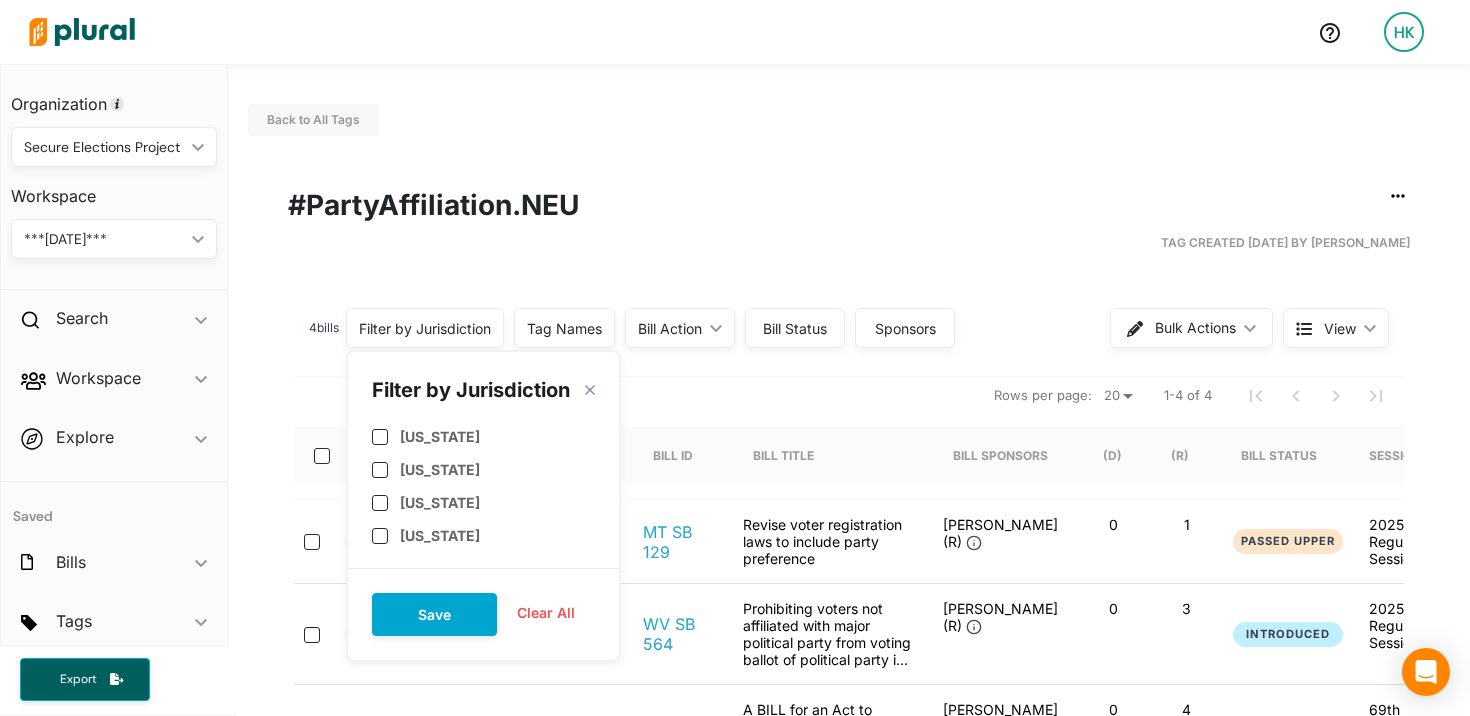 click on "Tag Created [DATE] by [PERSON_NAME]" at bounding box center (849, 243) 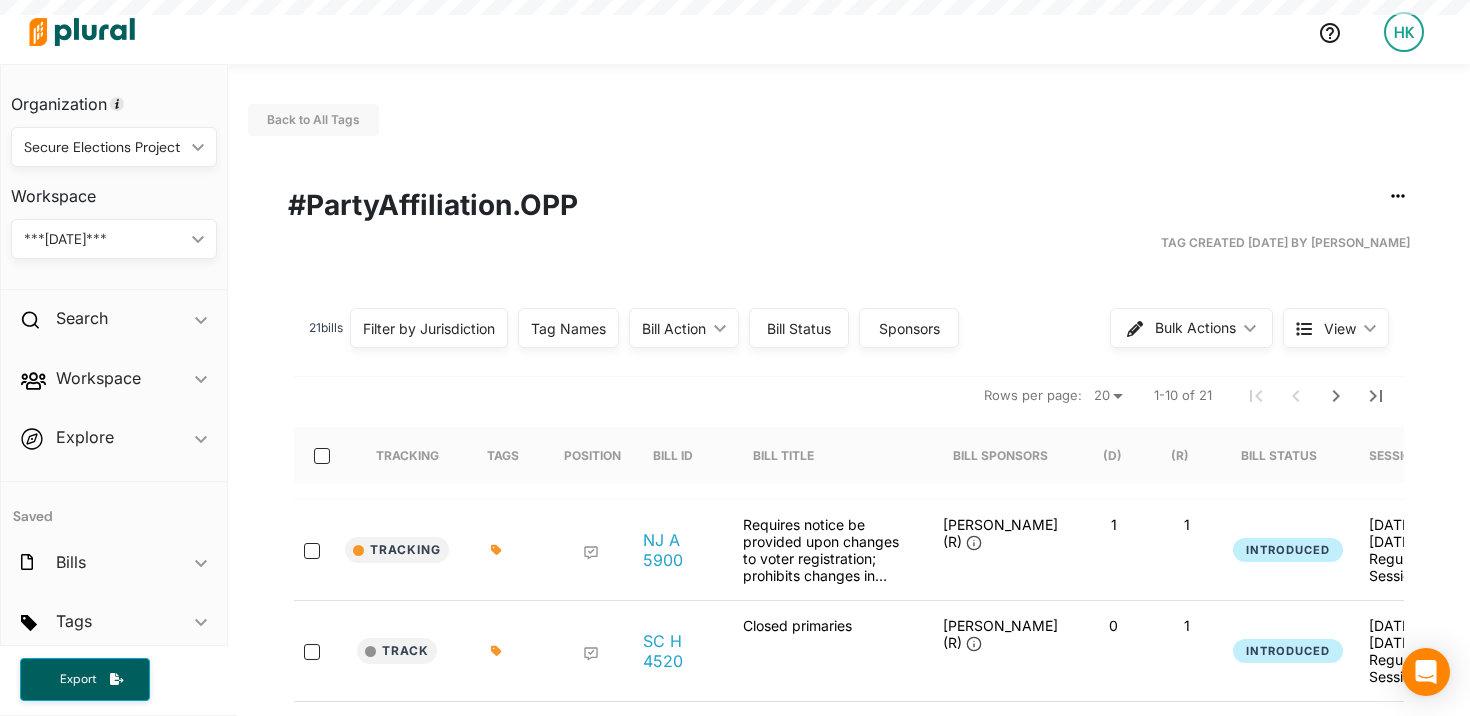 scroll, scrollTop: 0, scrollLeft: 0, axis: both 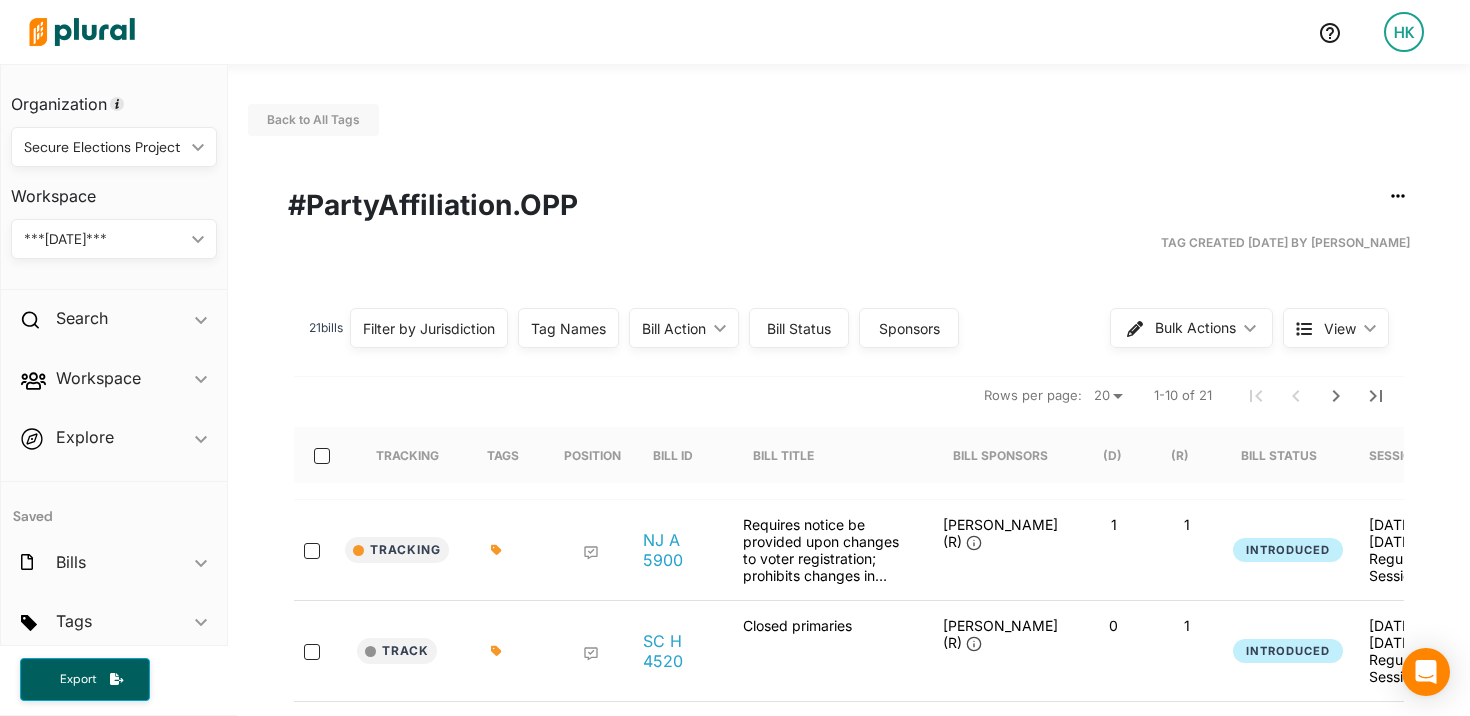 click on "Filter by Jurisdiction" at bounding box center [429, 328] 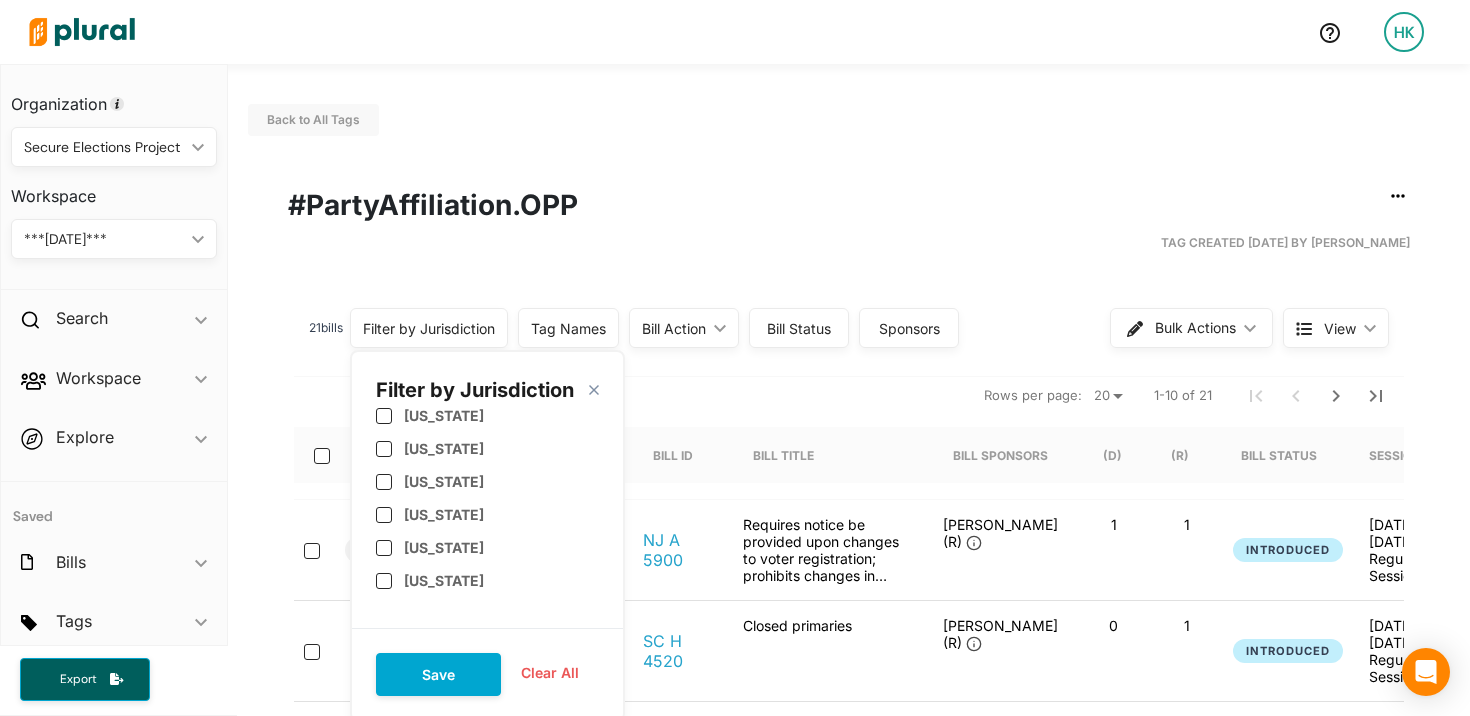 scroll, scrollTop: 72, scrollLeft: 0, axis: vertical 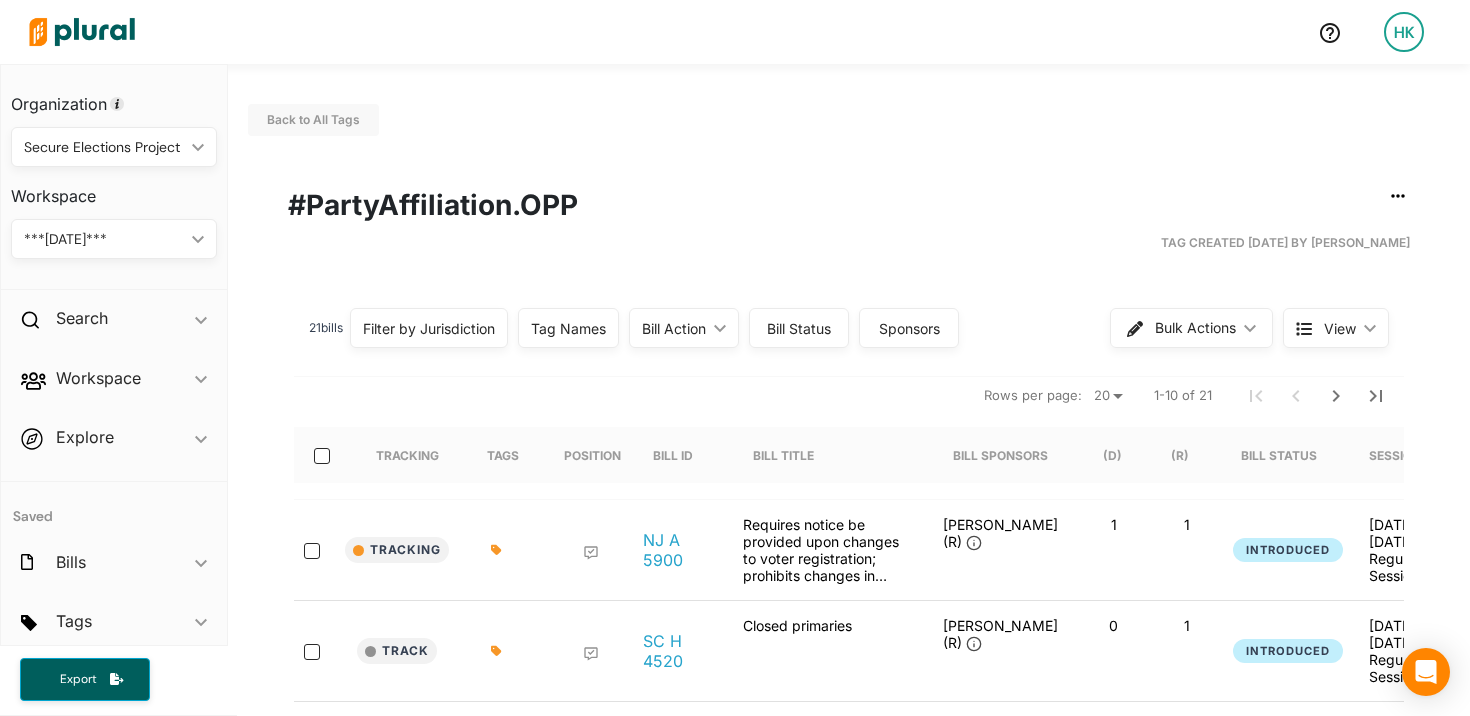 click on "#PartyAffiliation.OPP" at bounding box center (849, 205) 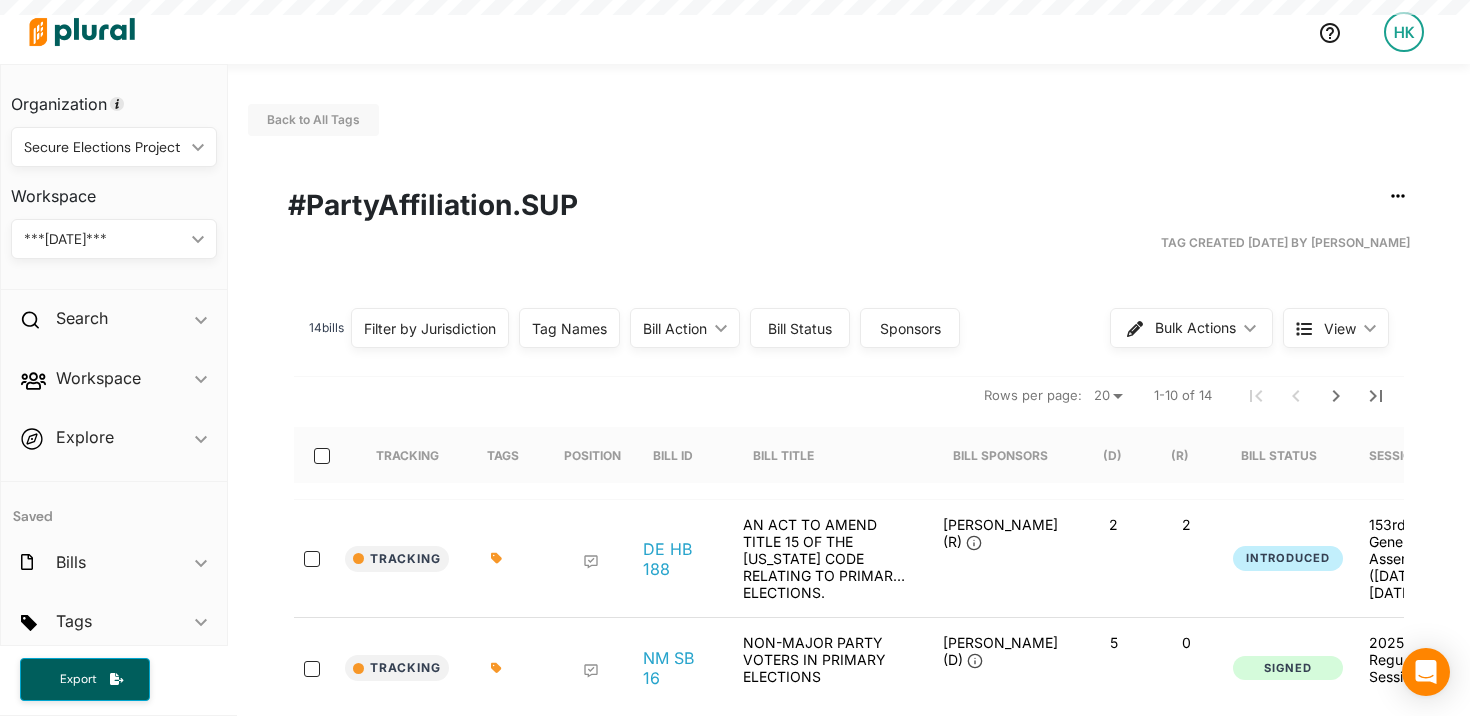 scroll, scrollTop: 0, scrollLeft: 0, axis: both 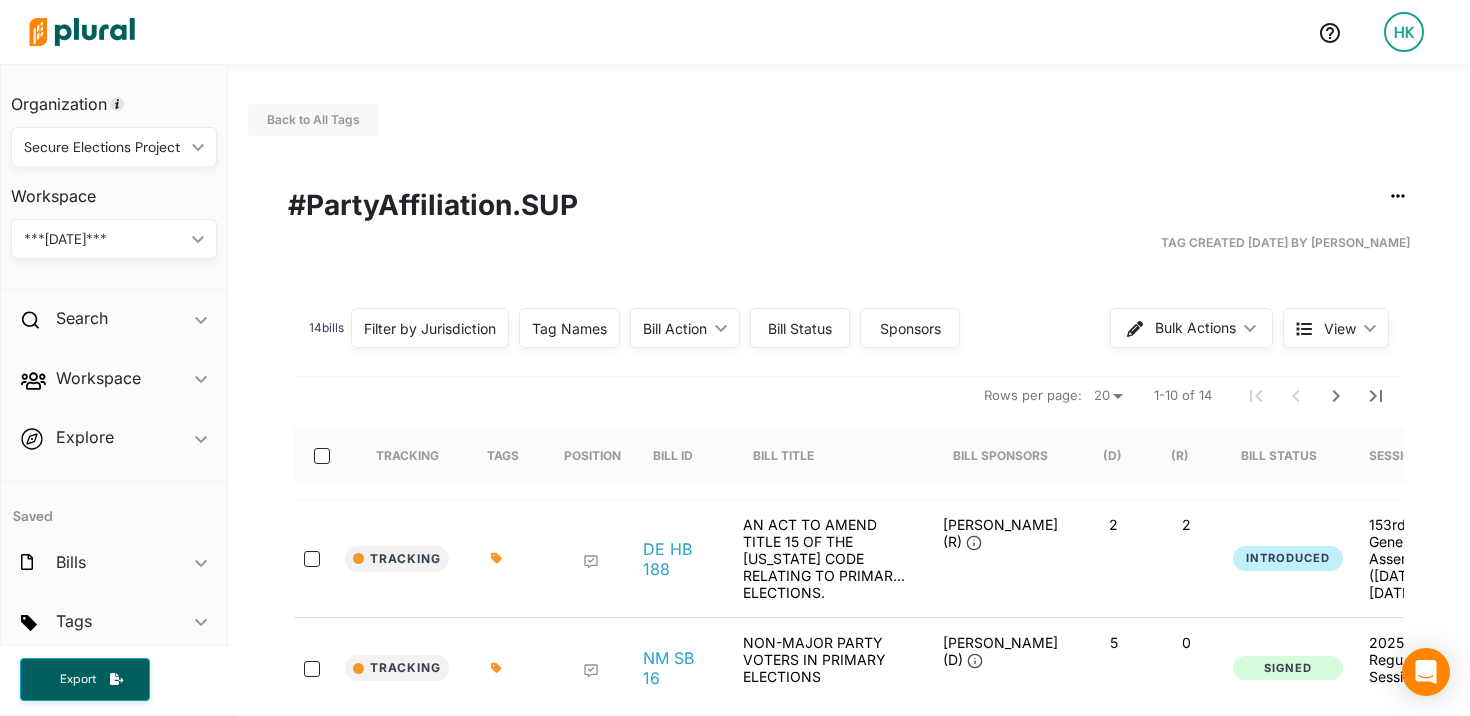 click on "Filter by Jurisdiction" at bounding box center [430, 328] 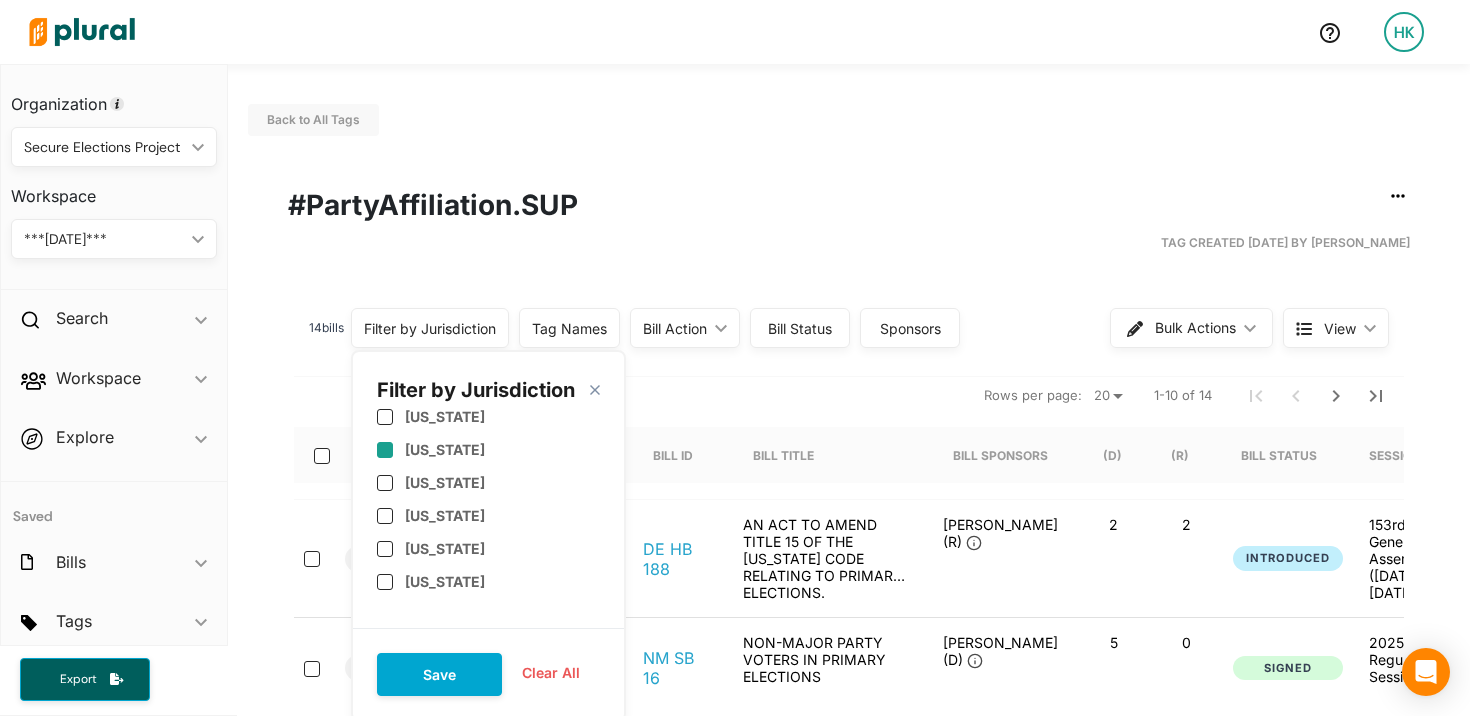 scroll, scrollTop: 60, scrollLeft: 0, axis: vertical 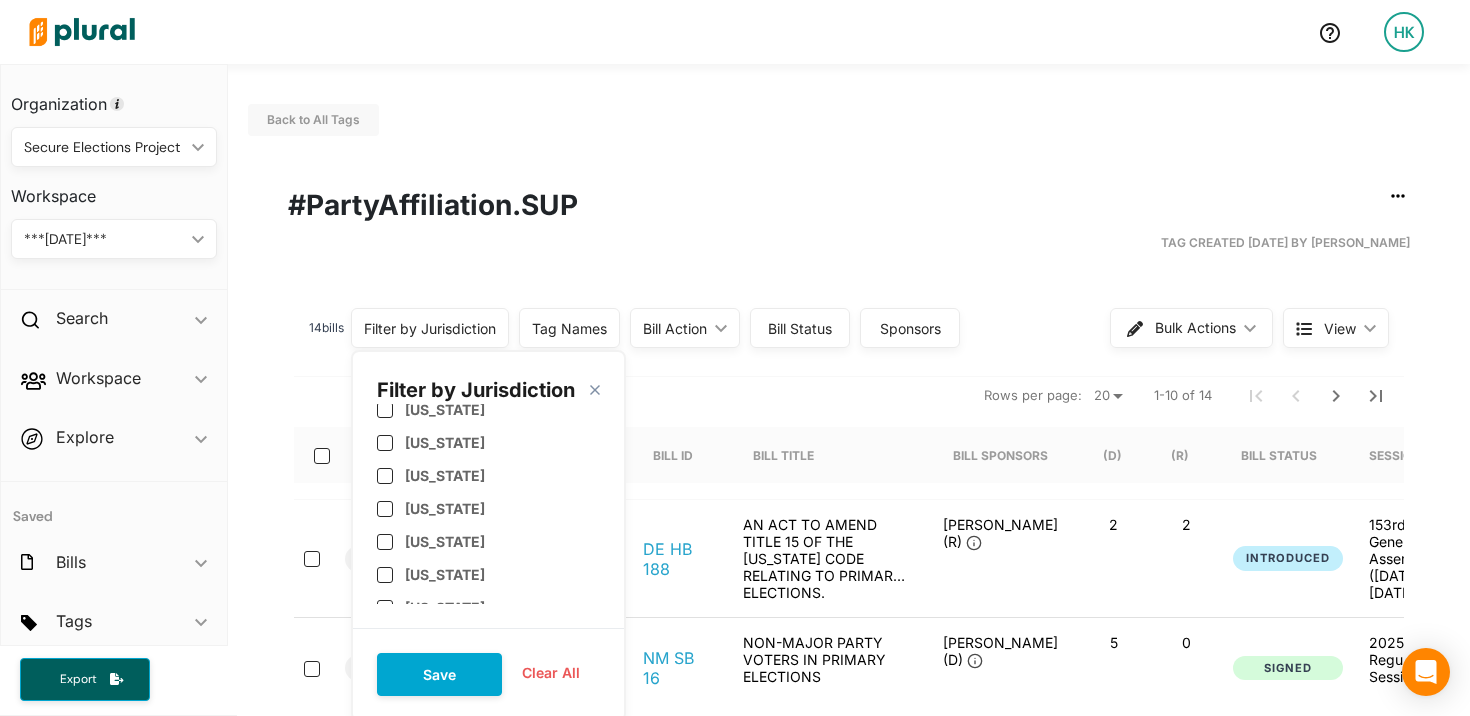 click on "#PartyAffiliation.SUP" at bounding box center (849, 205) 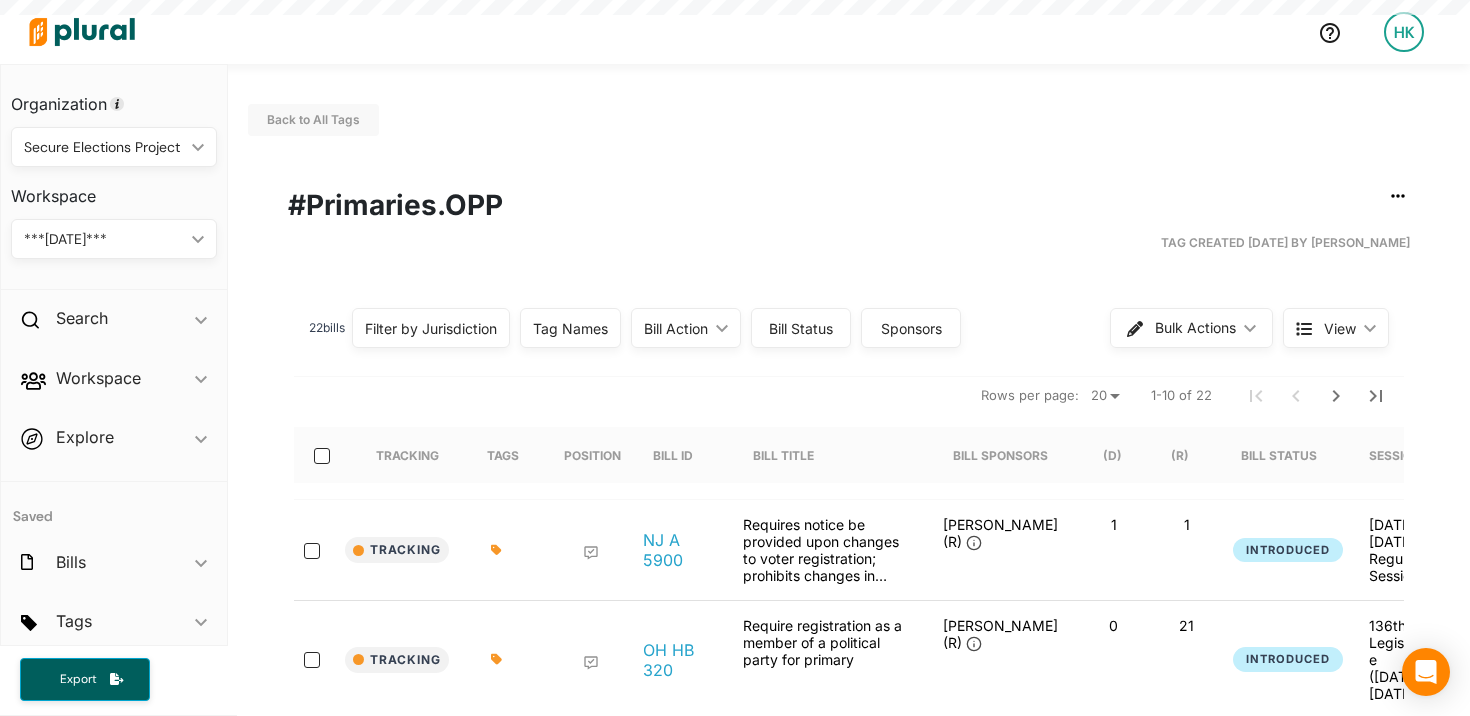 scroll, scrollTop: 0, scrollLeft: 0, axis: both 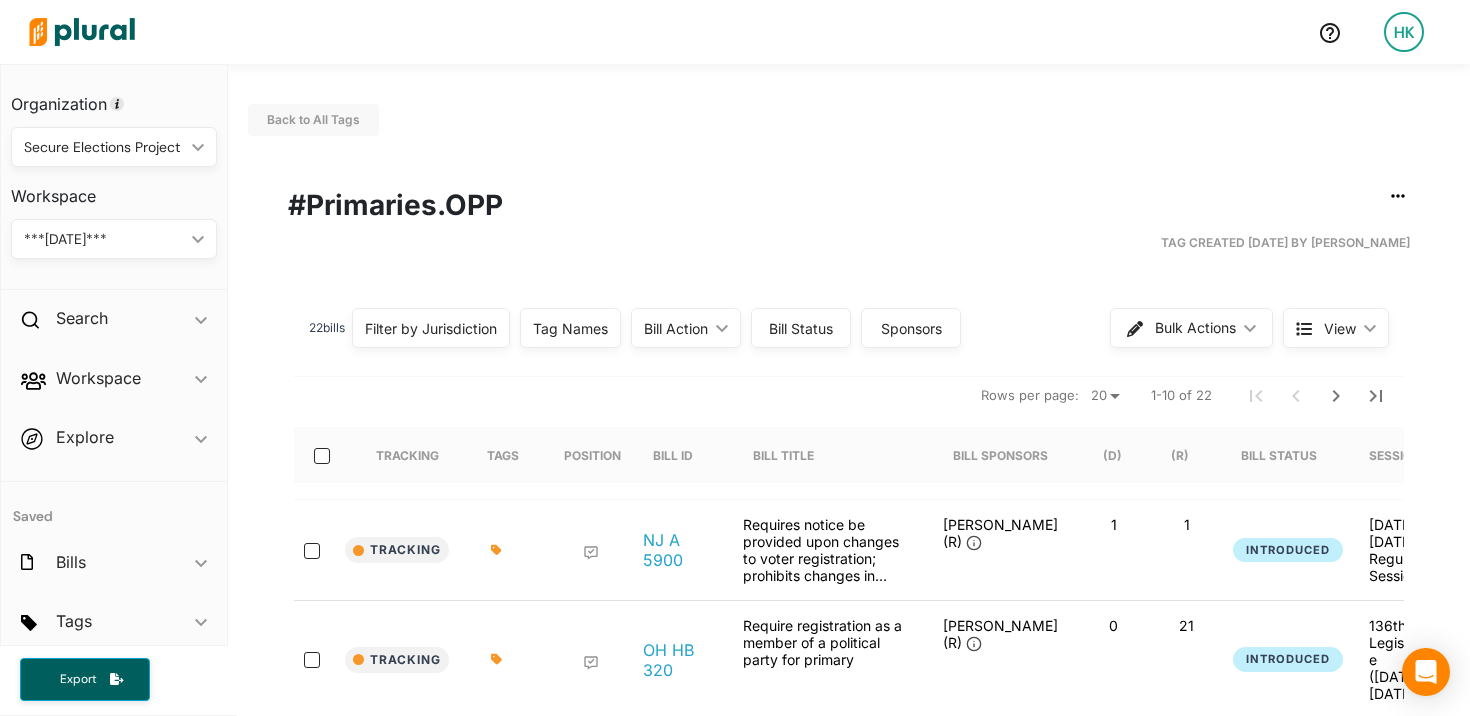 click on "Filter by Jurisdiction" at bounding box center [431, 328] 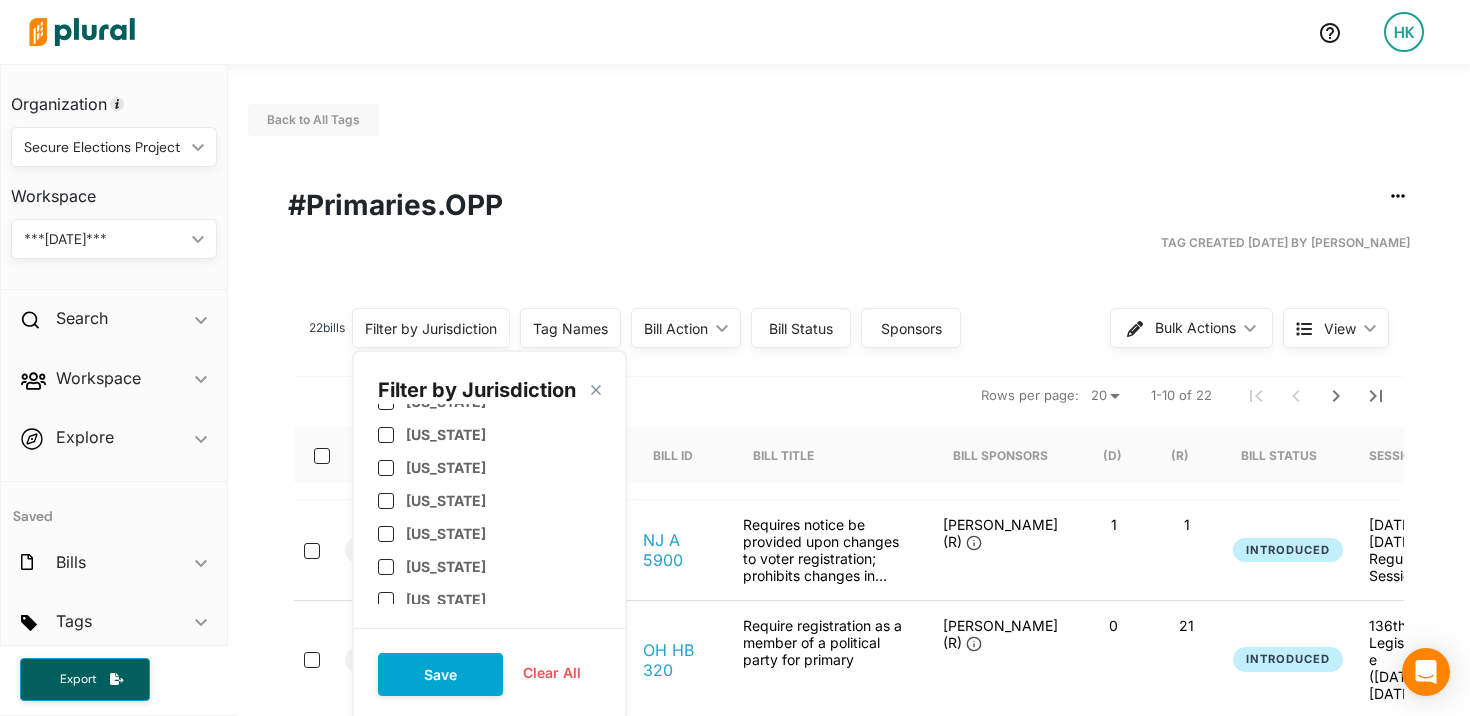 scroll, scrollTop: 202, scrollLeft: 0, axis: vertical 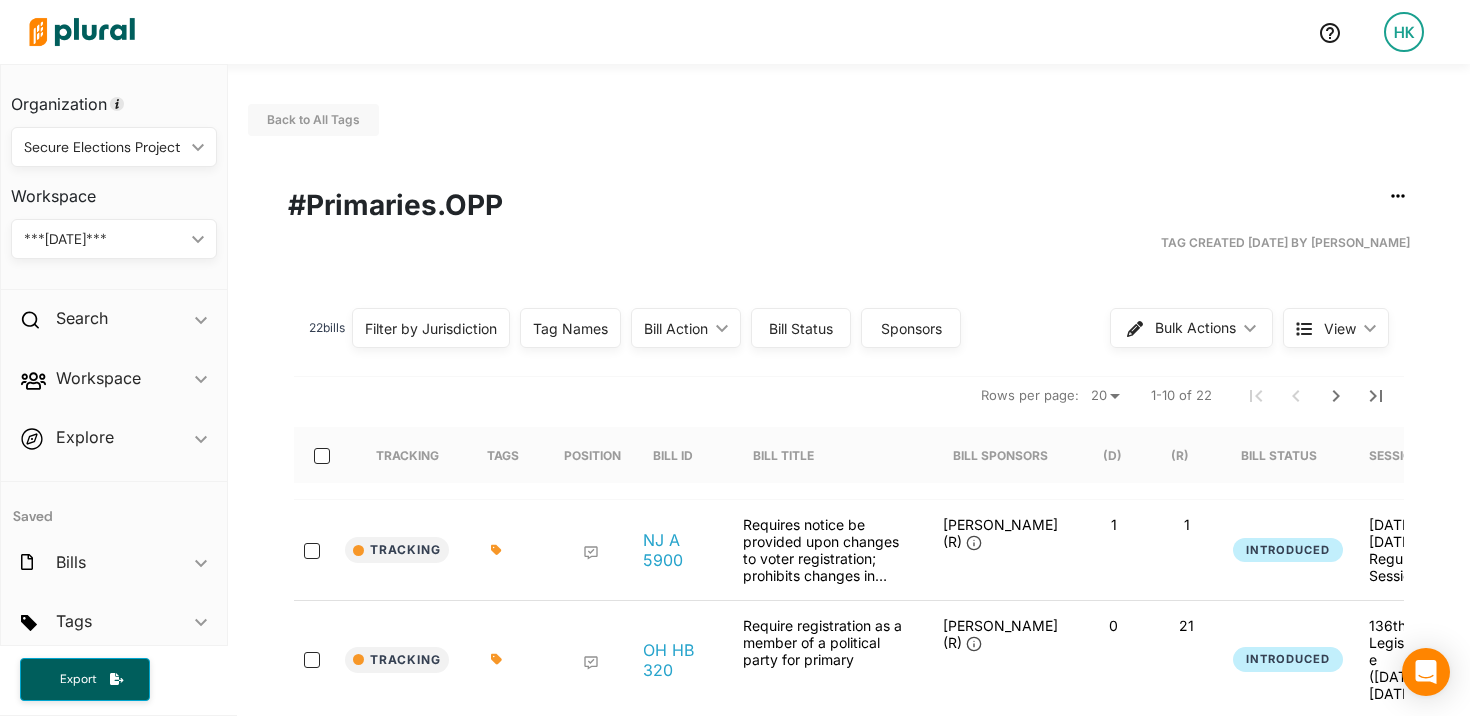 click on "Tag Created 01/09/23 by Orlando Jones, Jr." at bounding box center [849, 243] 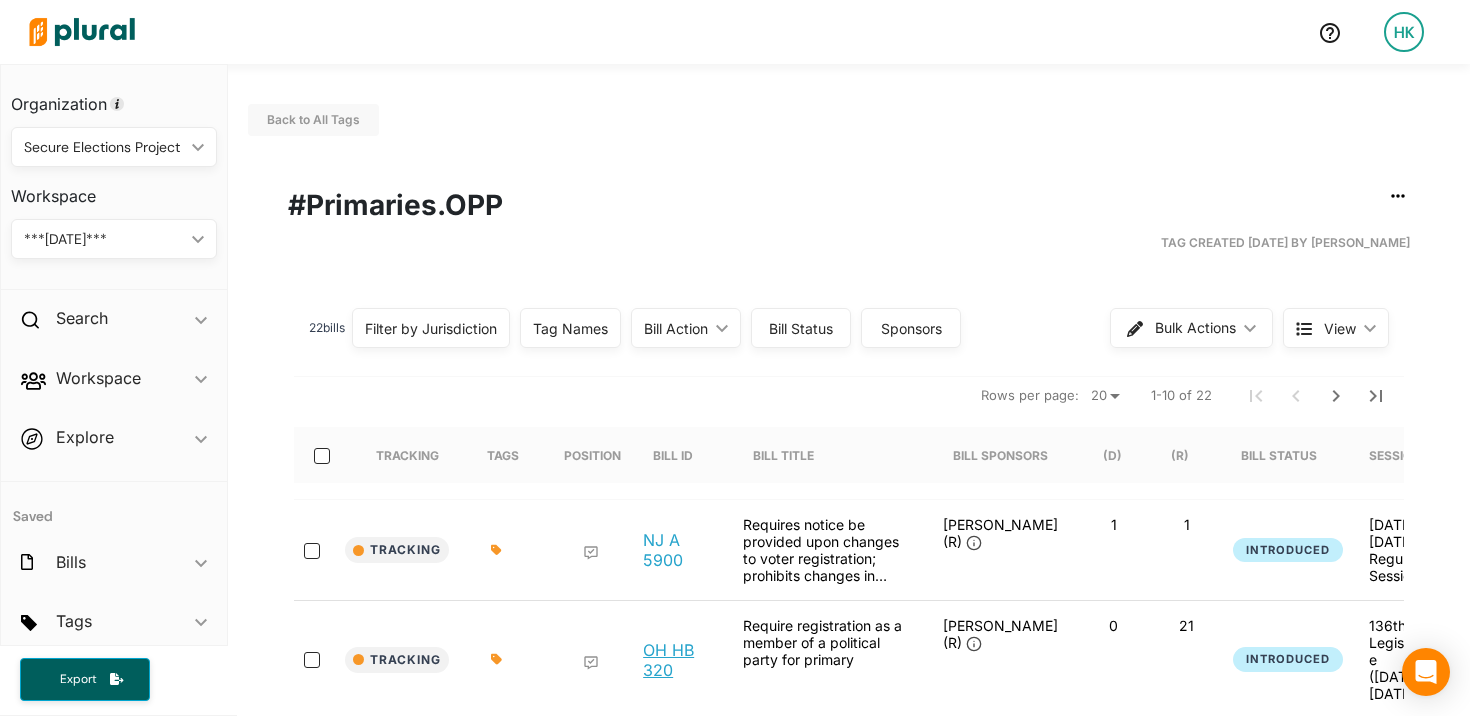 click on "OH HB 320" at bounding box center [677, 660] 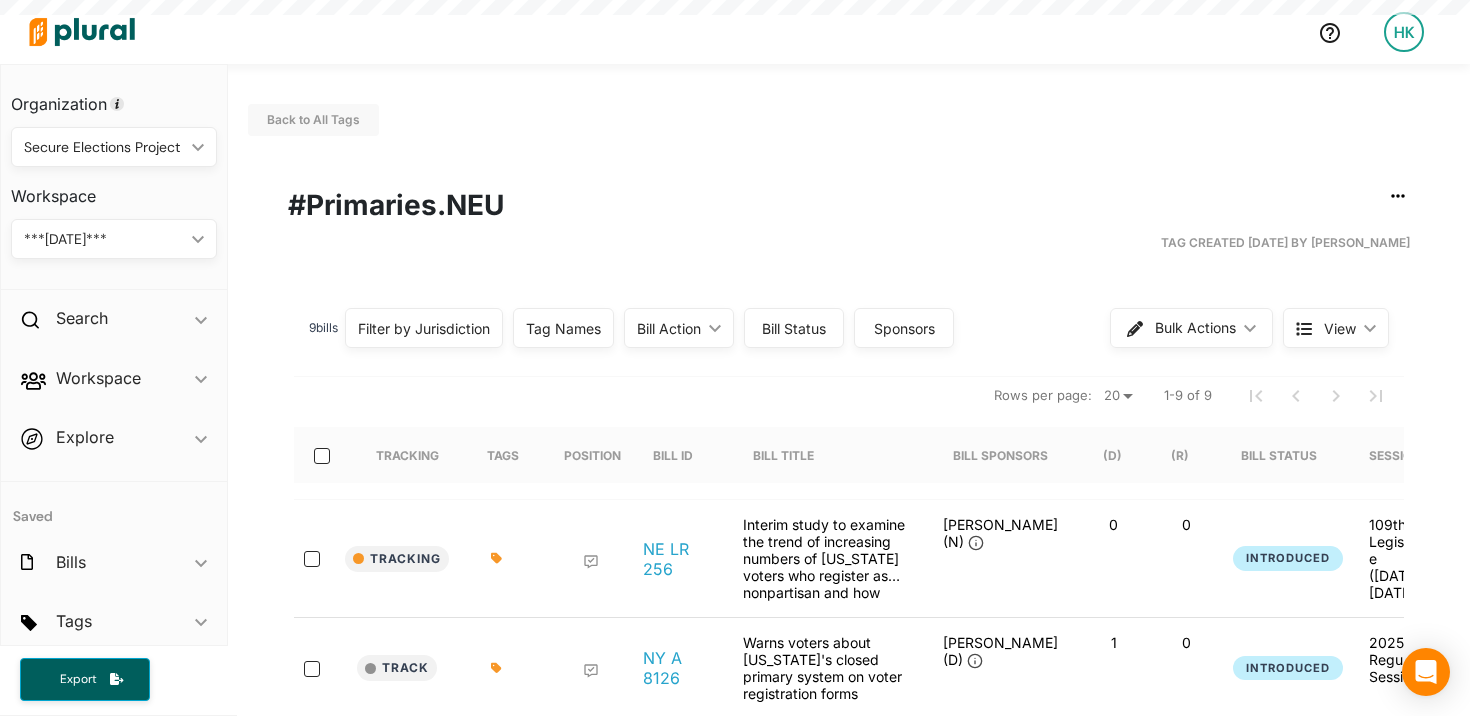 scroll, scrollTop: 0, scrollLeft: 0, axis: both 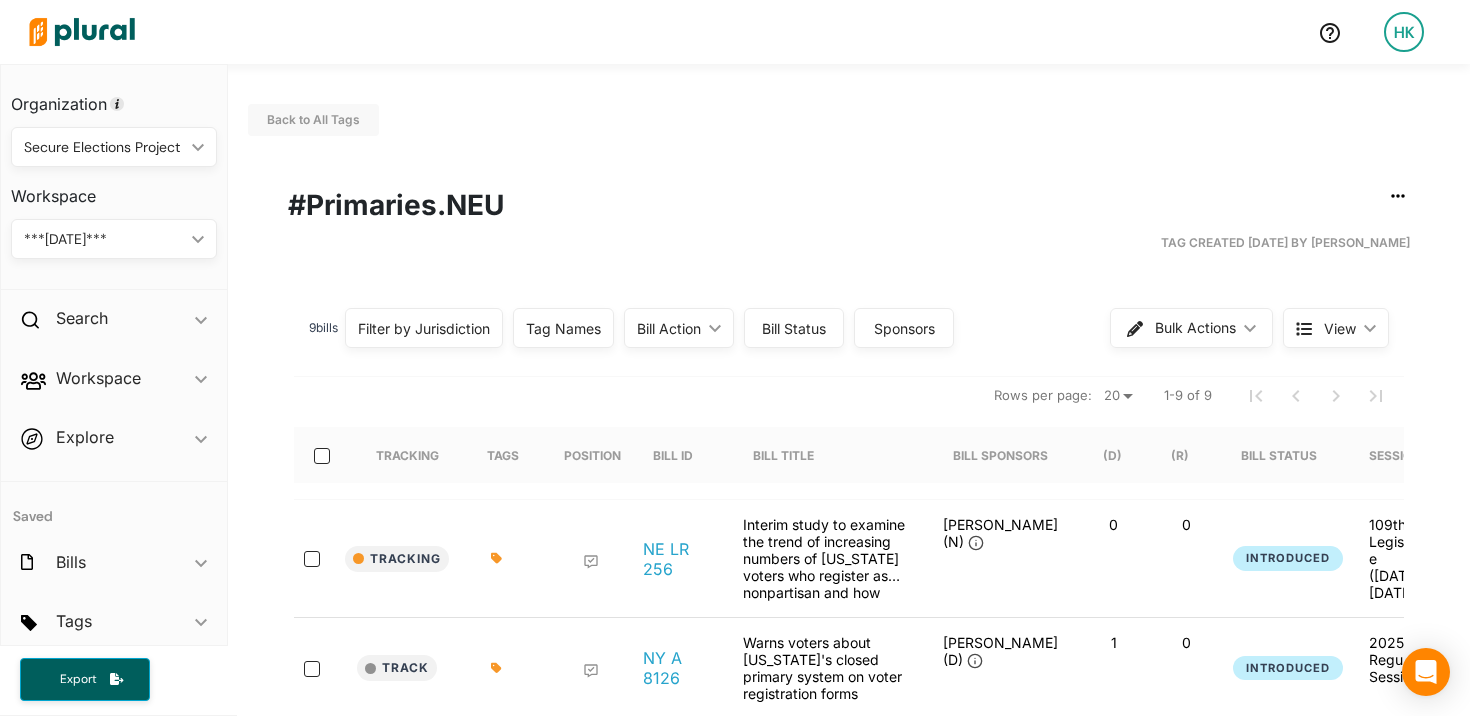 click on "Filter by Jurisdiction" at bounding box center (424, 328) 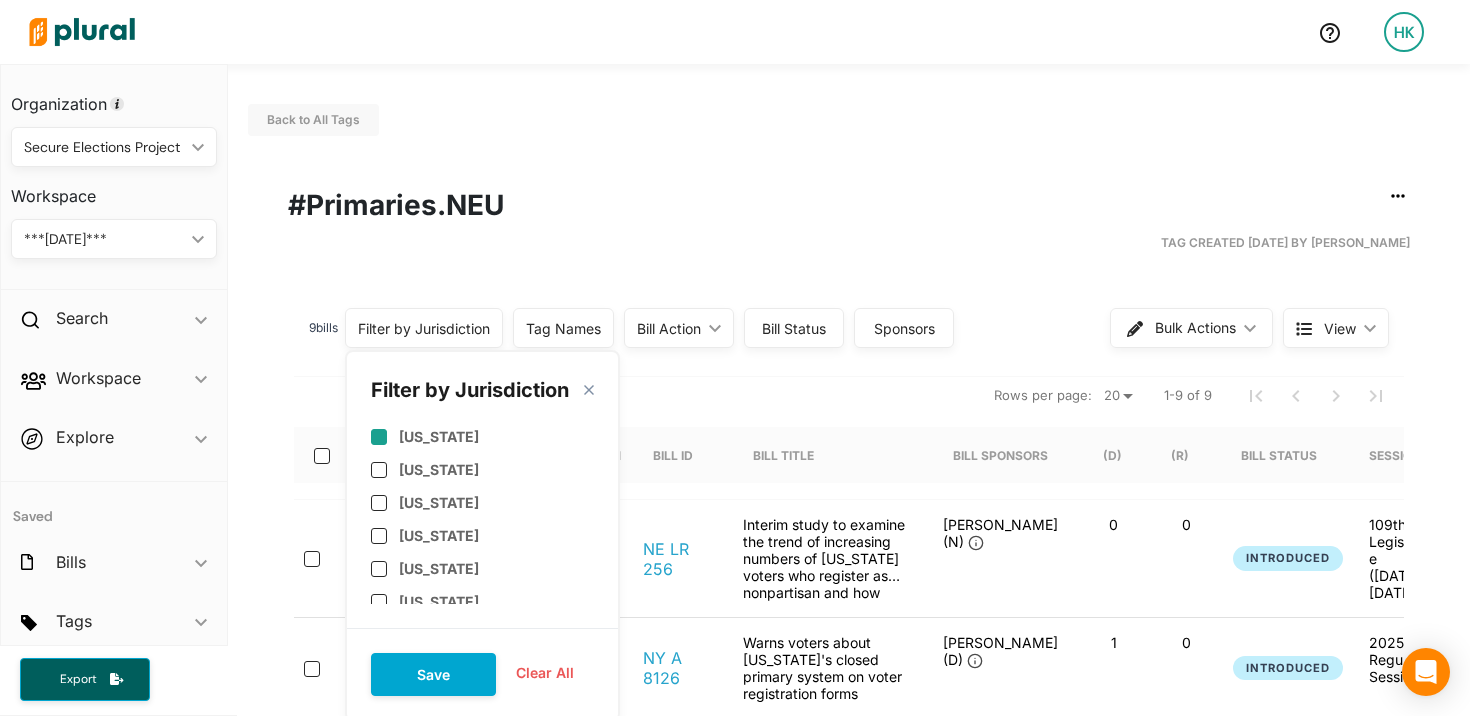 scroll, scrollTop: 39, scrollLeft: 0, axis: vertical 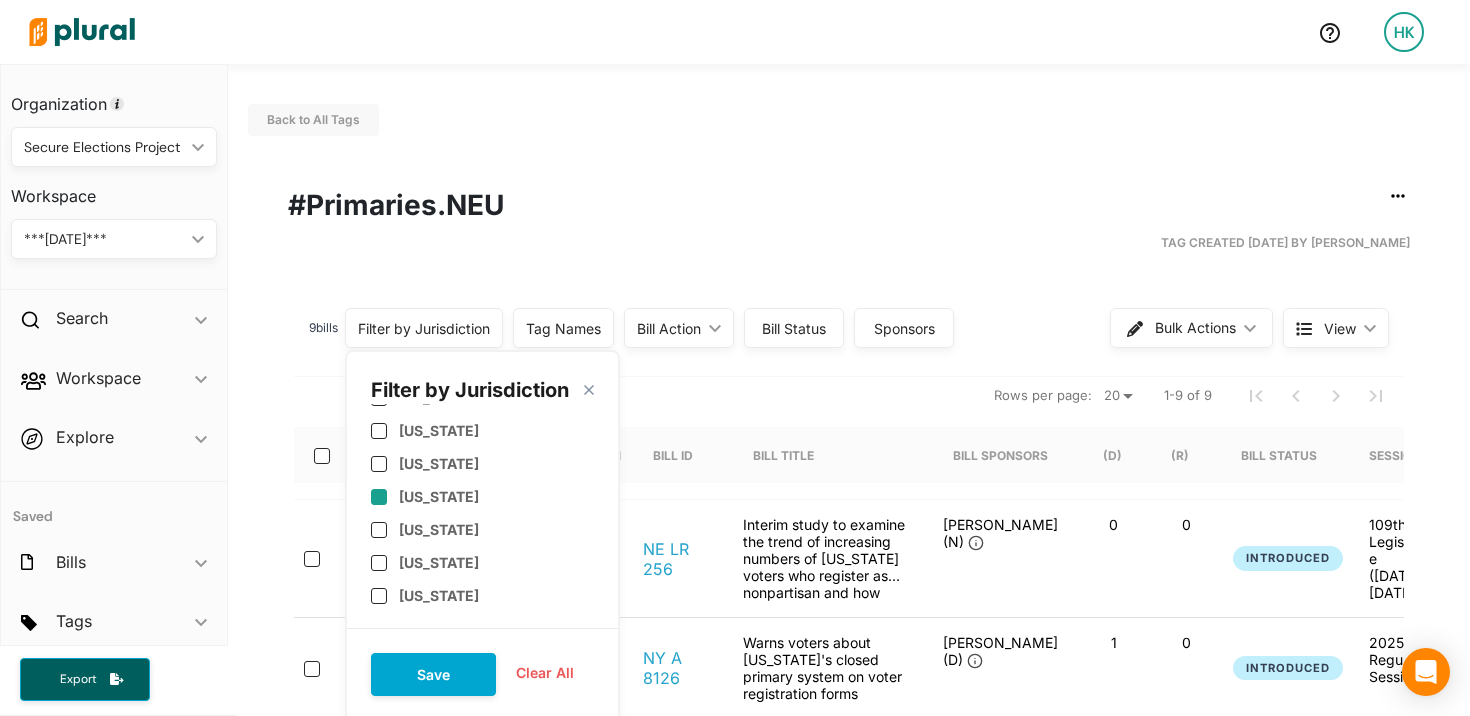 click on "[US_STATE]" at bounding box center [439, 496] 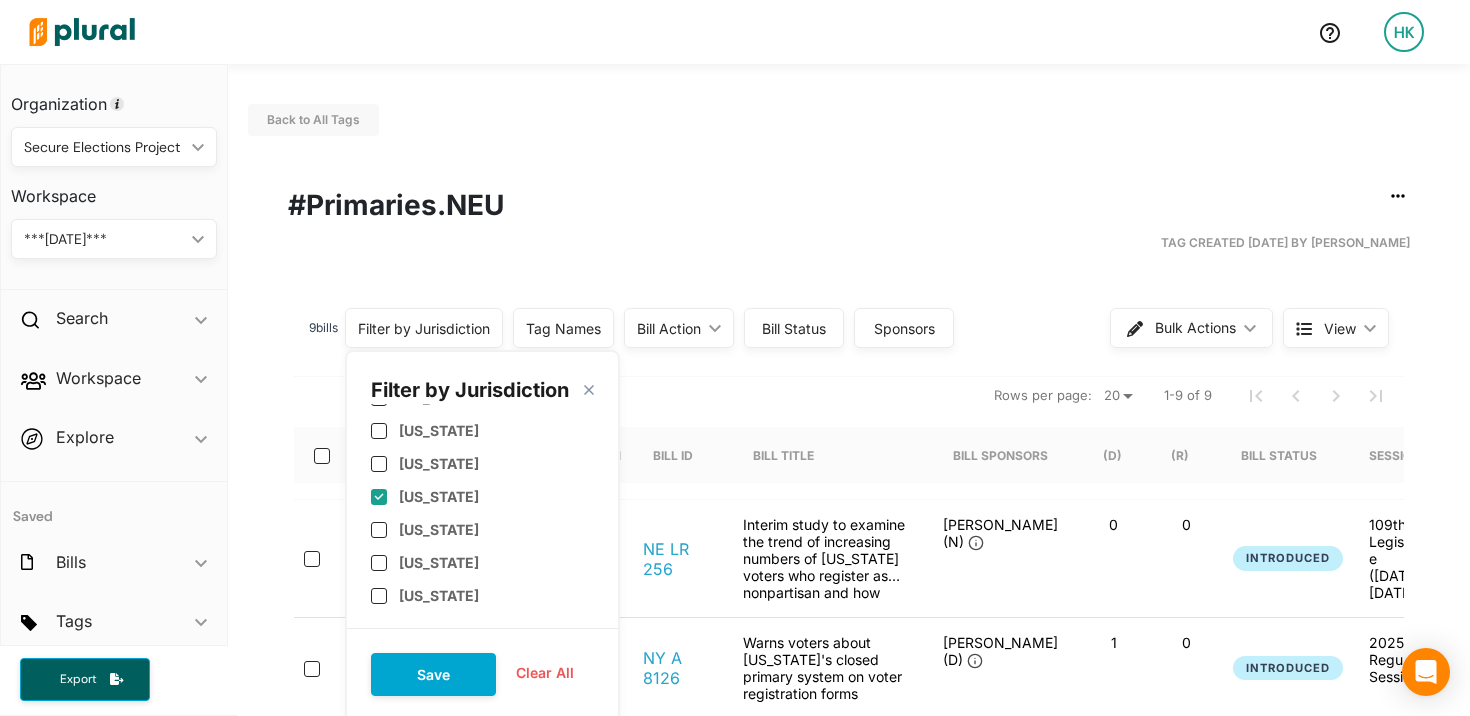 checkbox on "true" 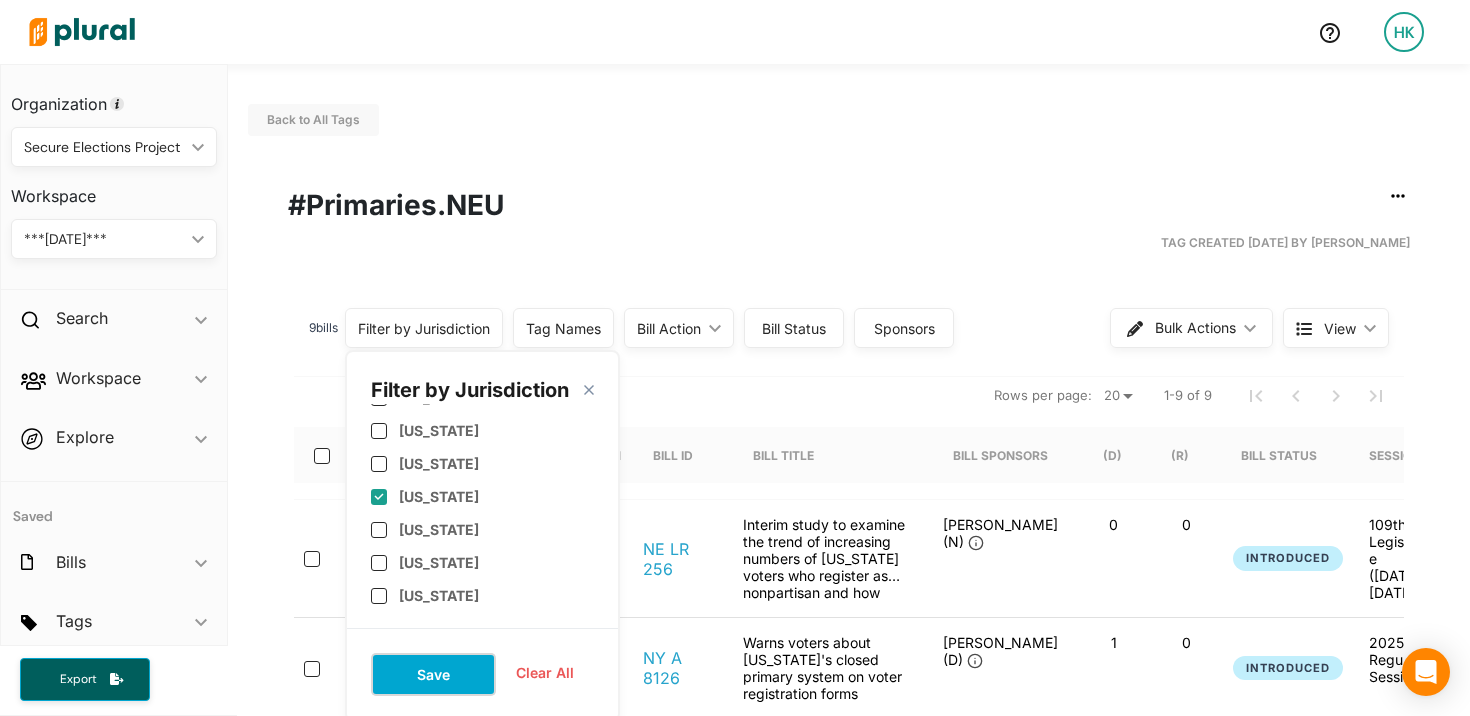 click on "Save" at bounding box center [433, 674] 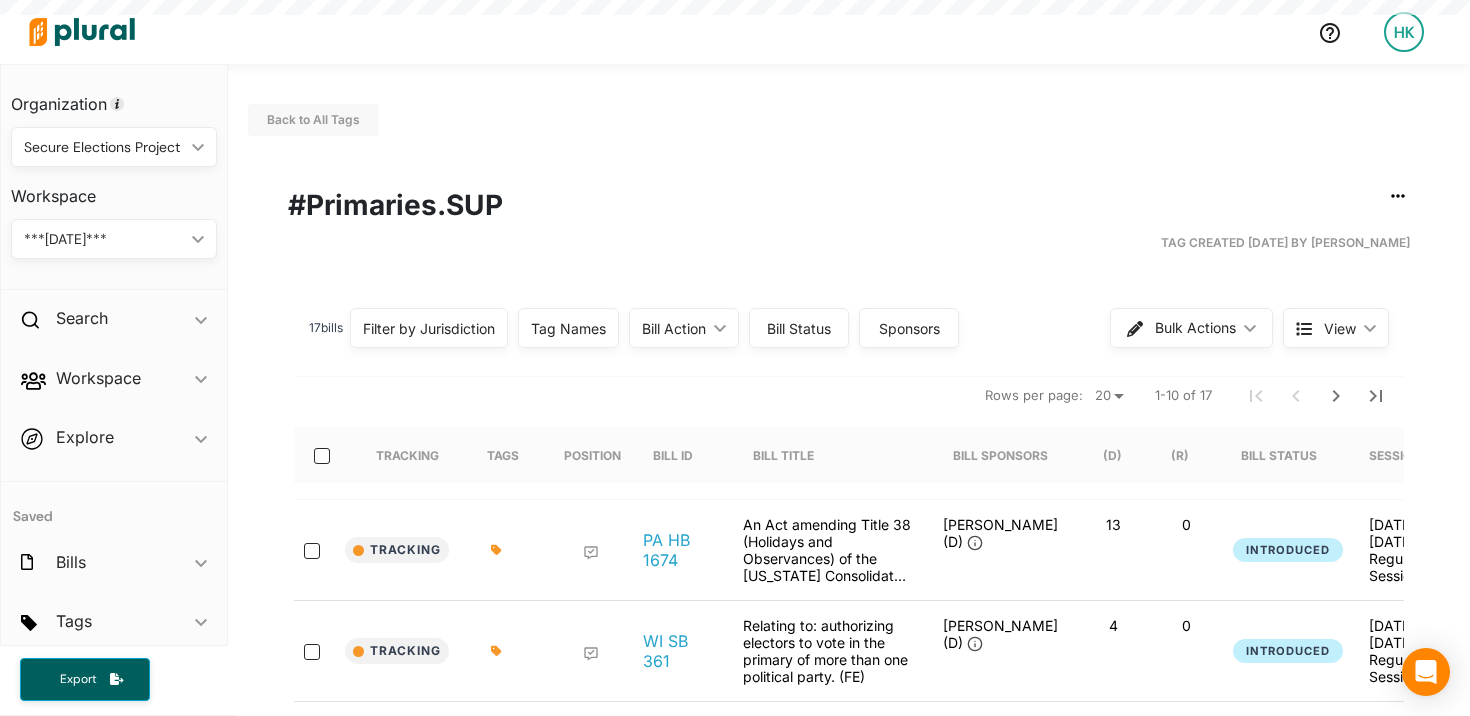 scroll, scrollTop: 0, scrollLeft: 0, axis: both 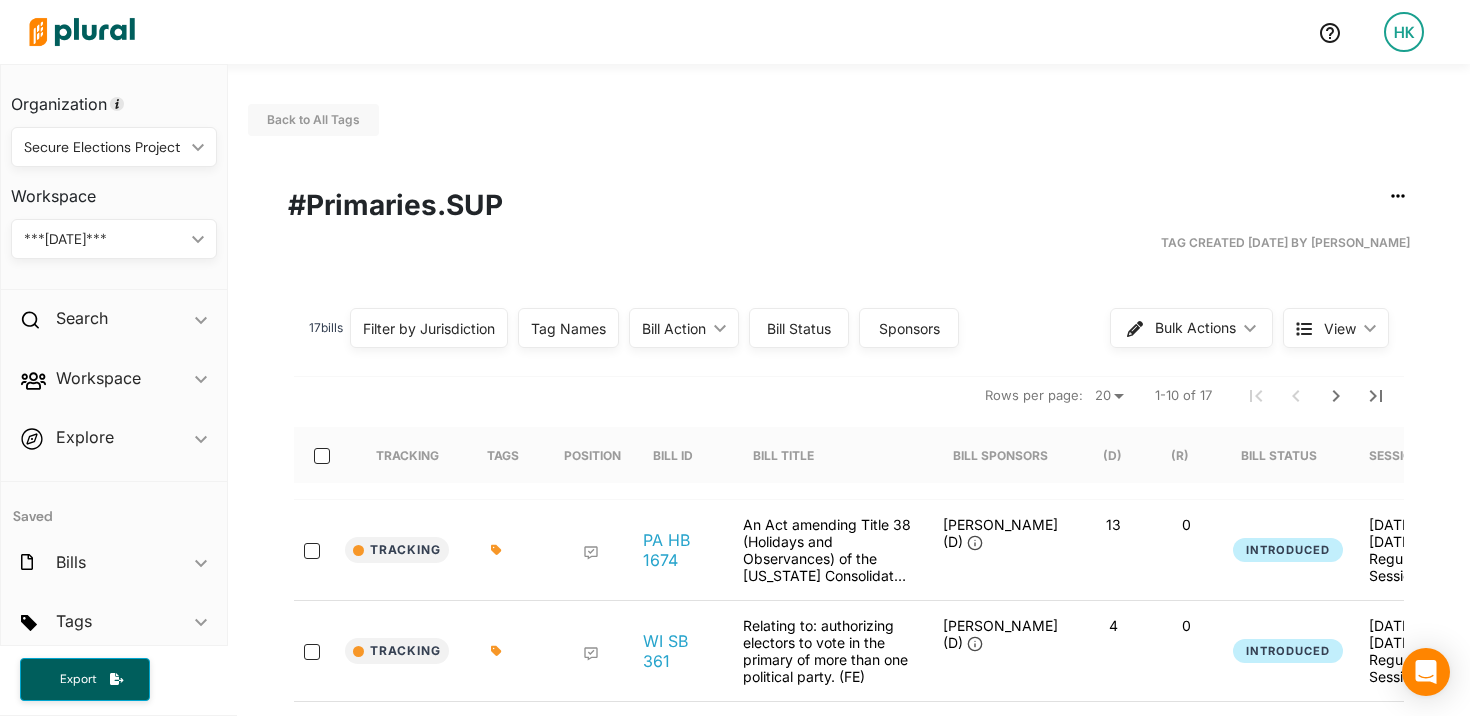 click on "Filter by Jurisdiction" at bounding box center (429, 328) 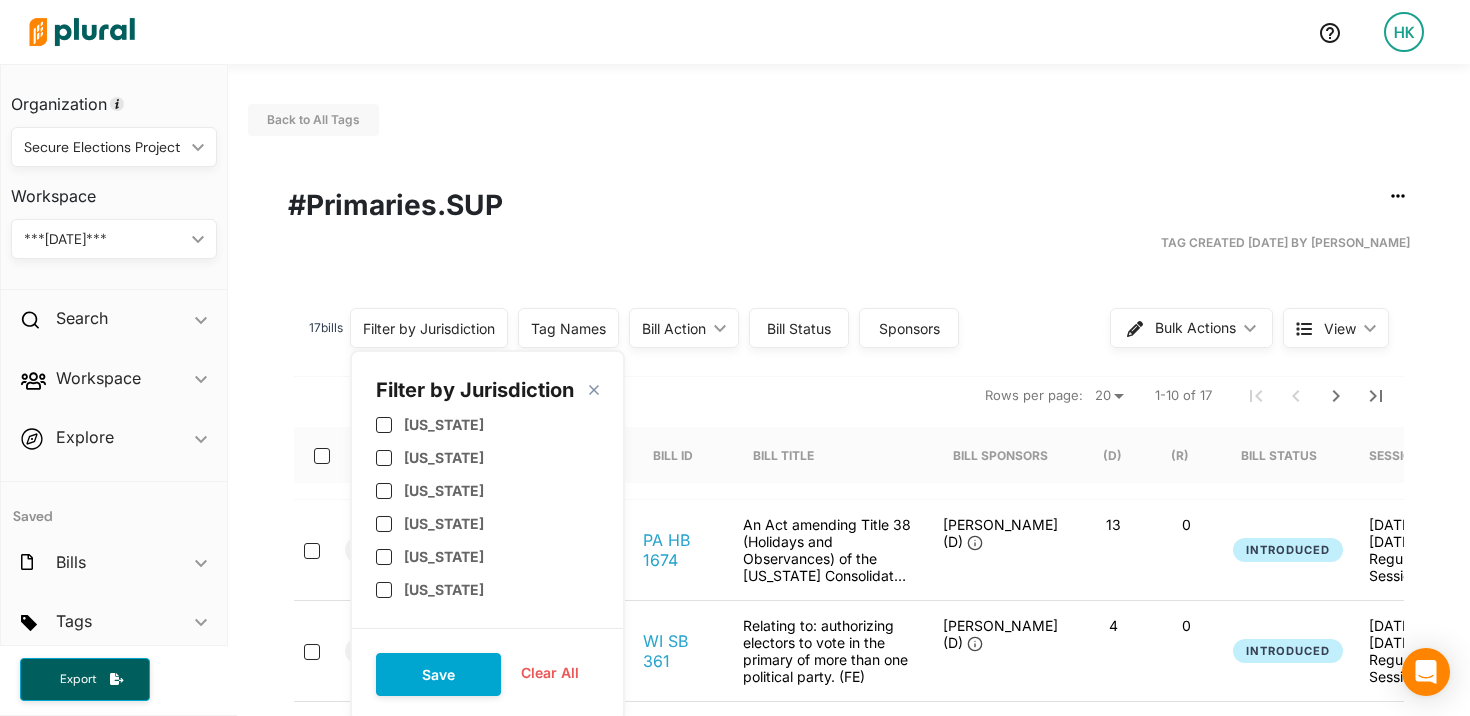 scroll, scrollTop: 212, scrollLeft: 0, axis: vertical 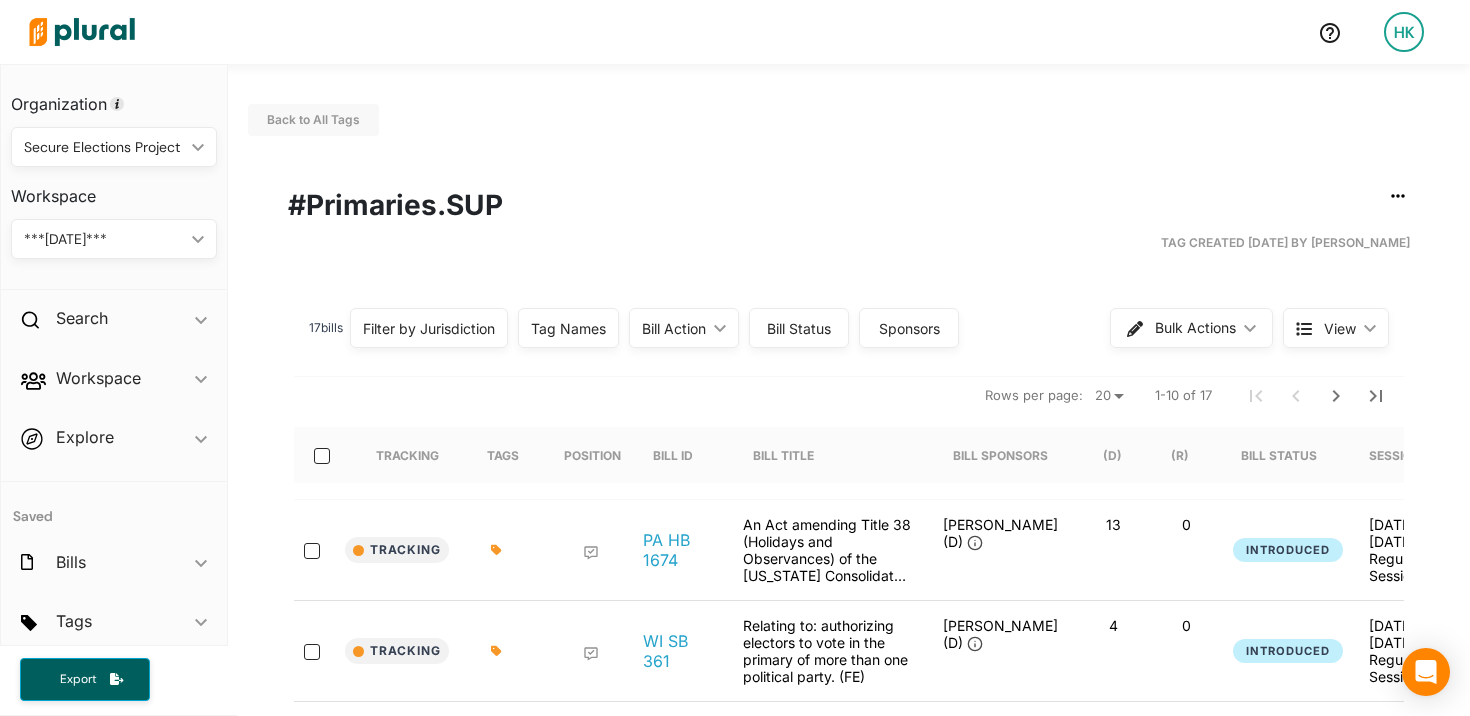 click on "Tag Created 01/09/23 by Orlando Jones, Jr." at bounding box center [849, 243] 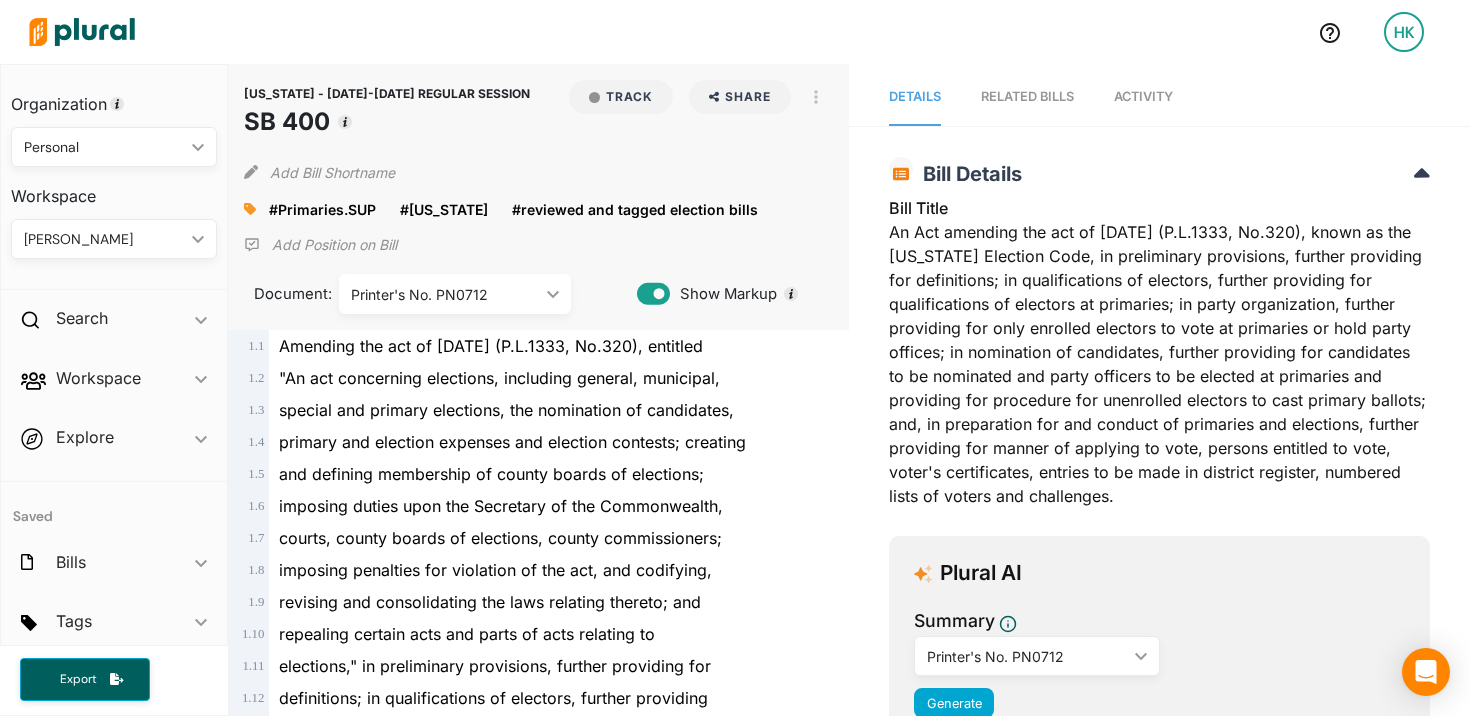 scroll, scrollTop: 0, scrollLeft: 0, axis: both 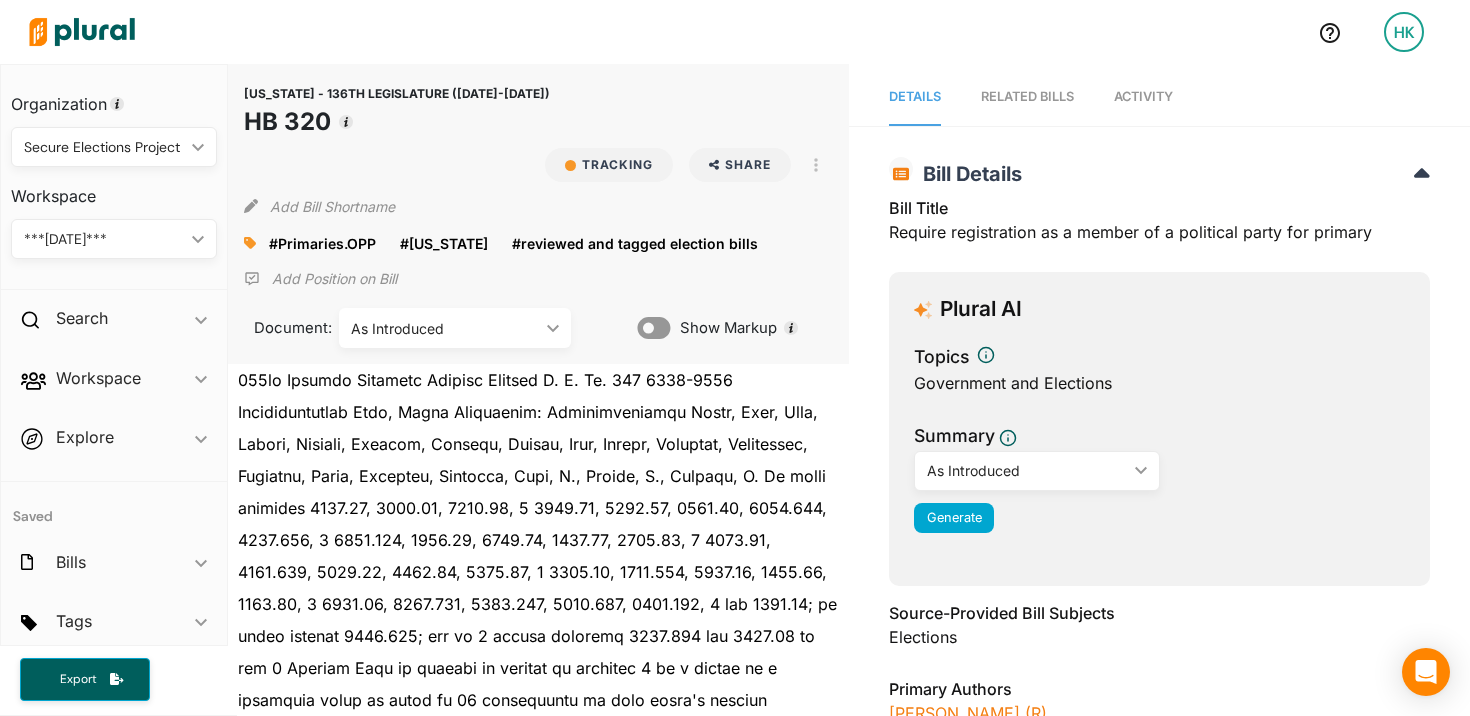 click on "Activity" at bounding box center (1143, 96) 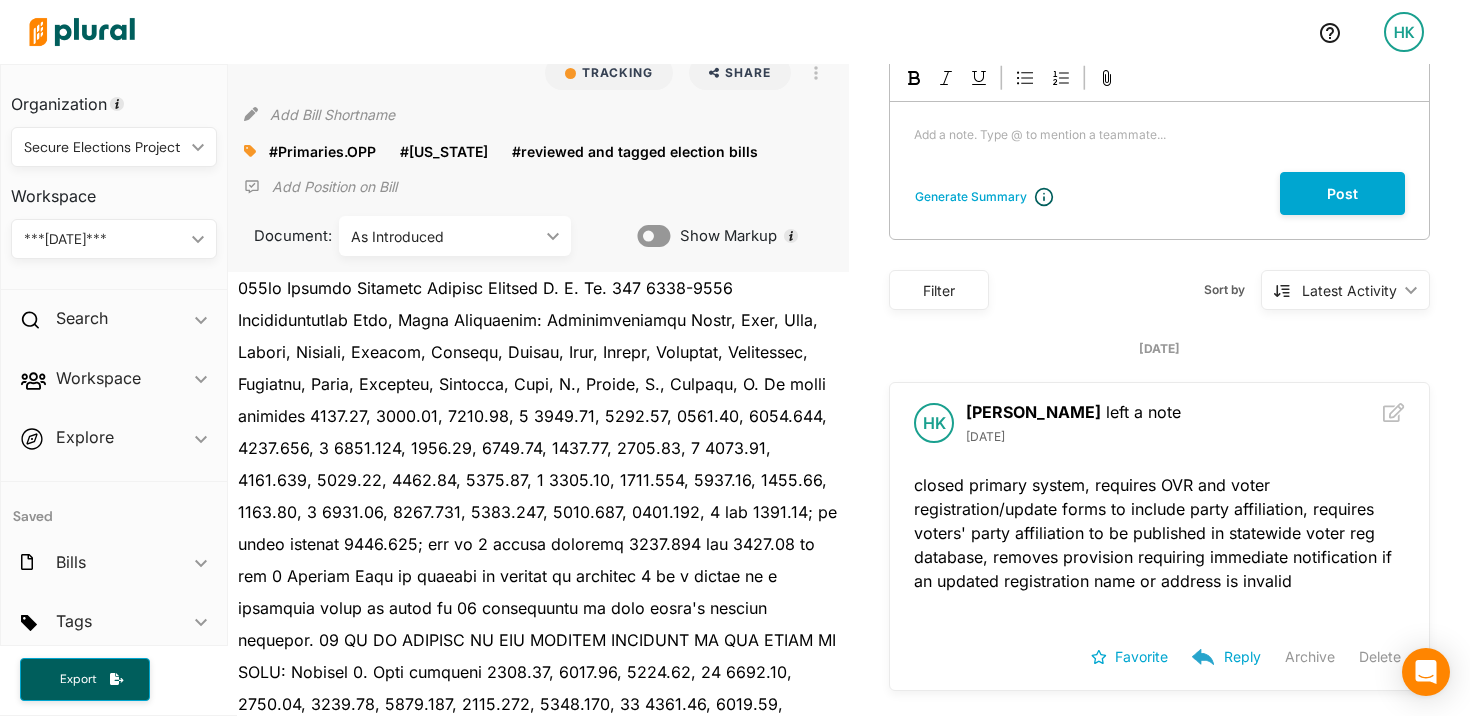 scroll, scrollTop: 95, scrollLeft: 0, axis: vertical 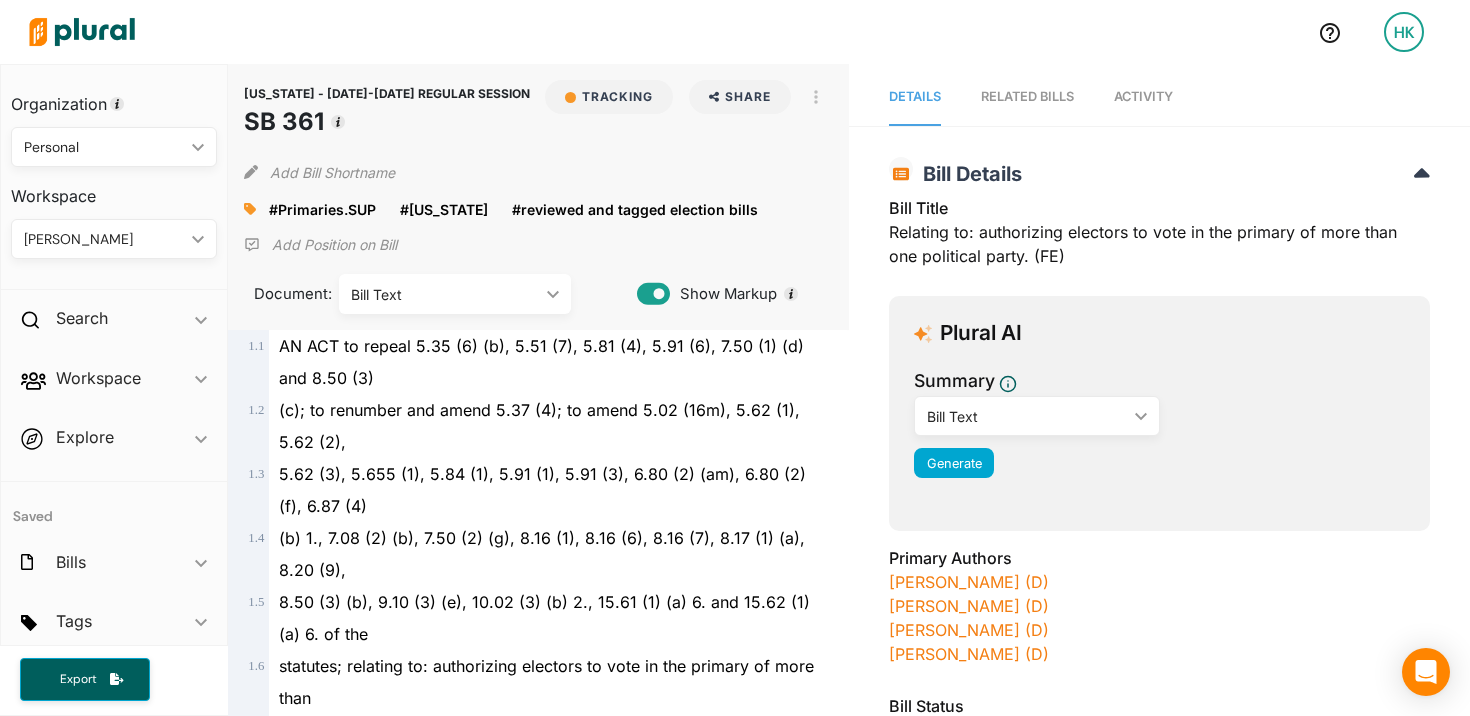 click at bounding box center (82, 32) 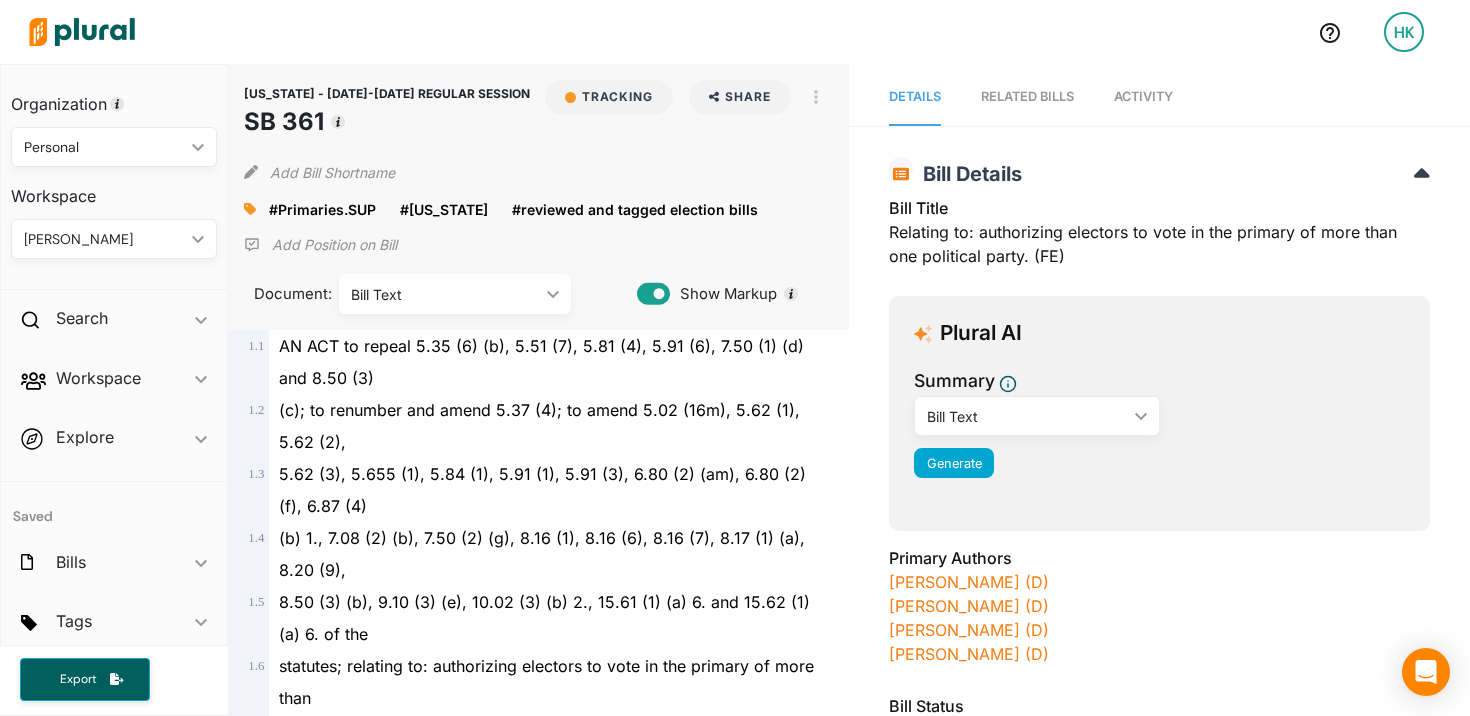 click on "Activity" at bounding box center (1143, 97) 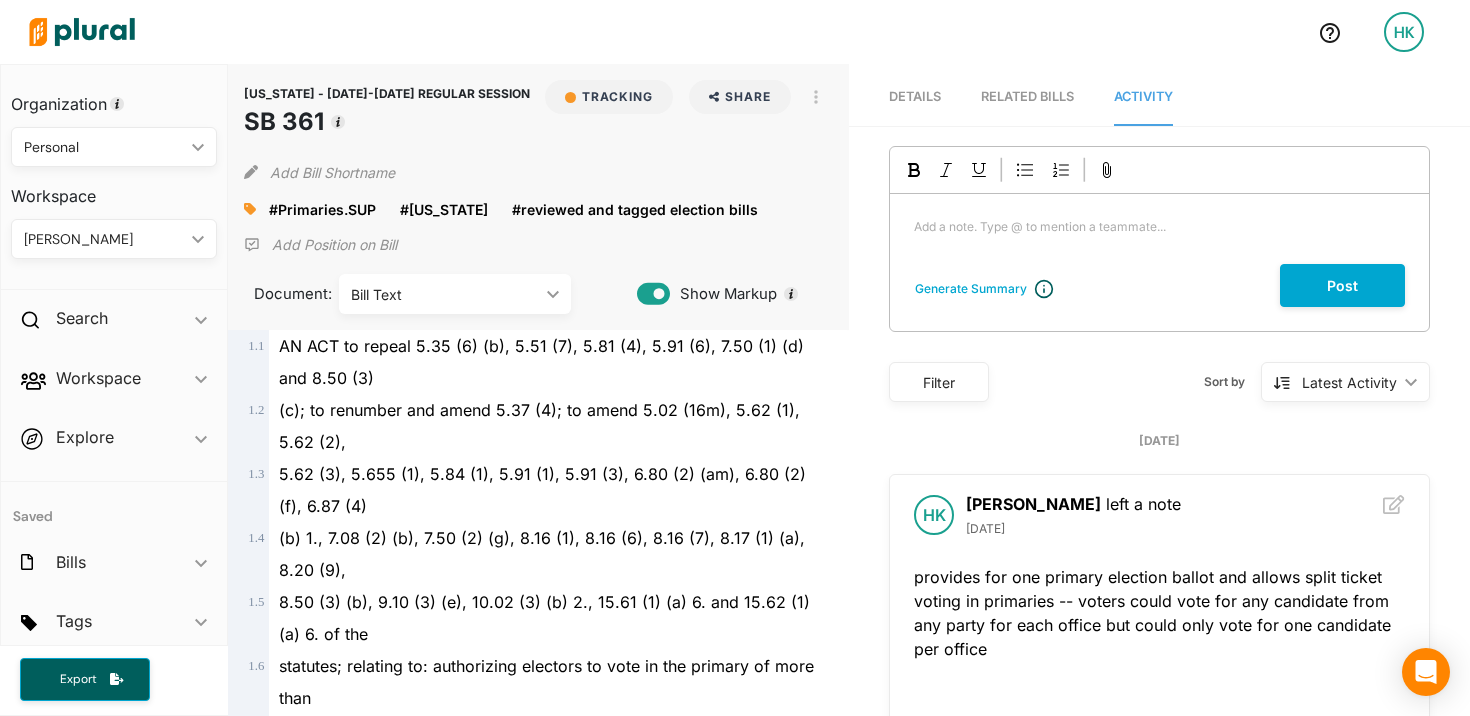 scroll, scrollTop: 92, scrollLeft: 0, axis: vertical 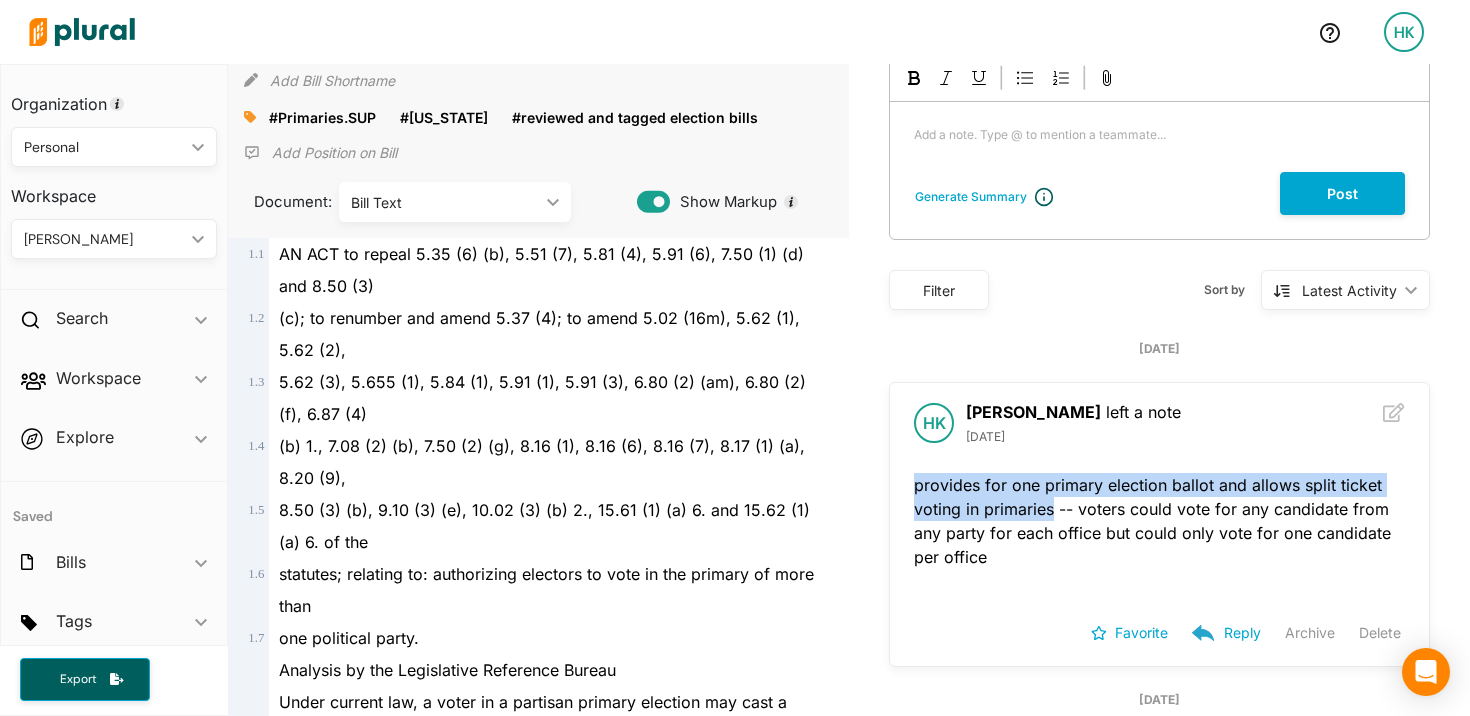 drag, startPoint x: 915, startPoint y: 484, endPoint x: 1053, endPoint y: 501, distance: 139.04315 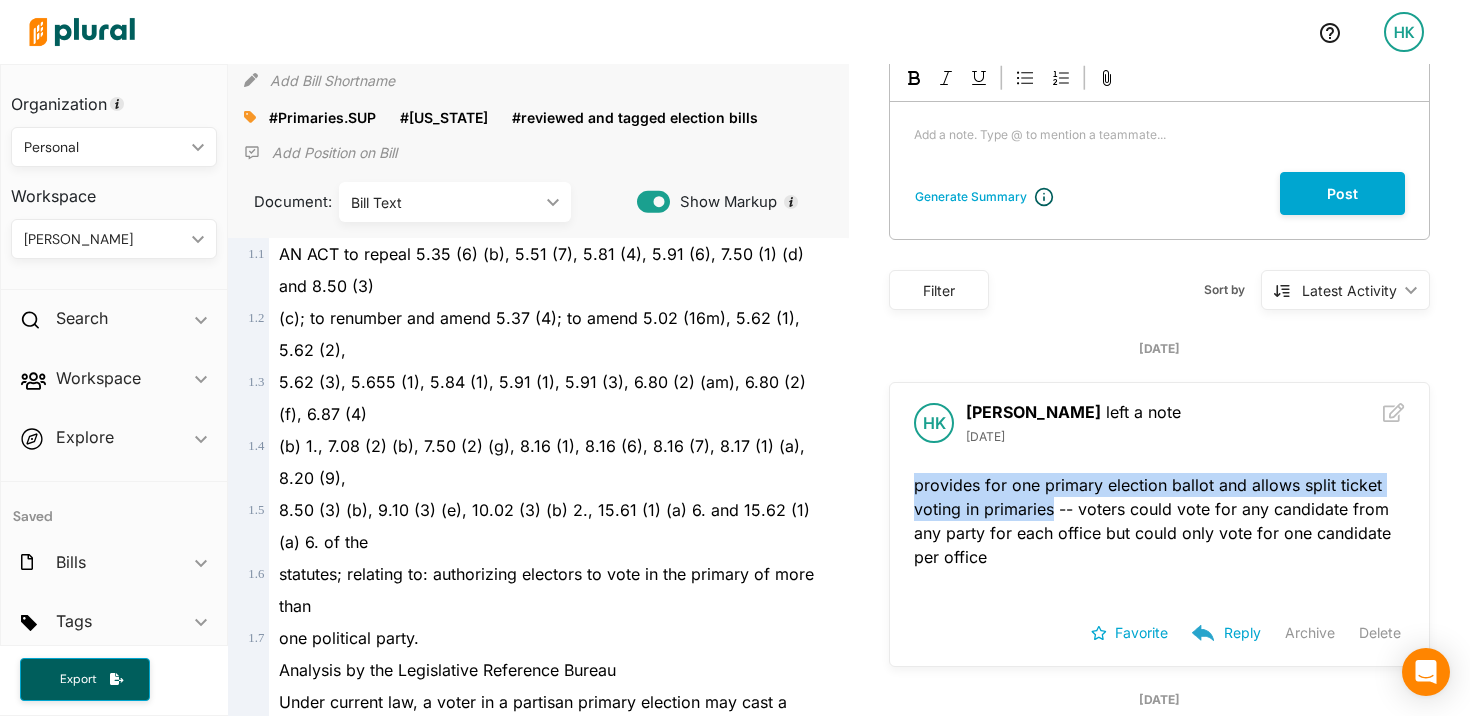 scroll, scrollTop: 0, scrollLeft: 0, axis: both 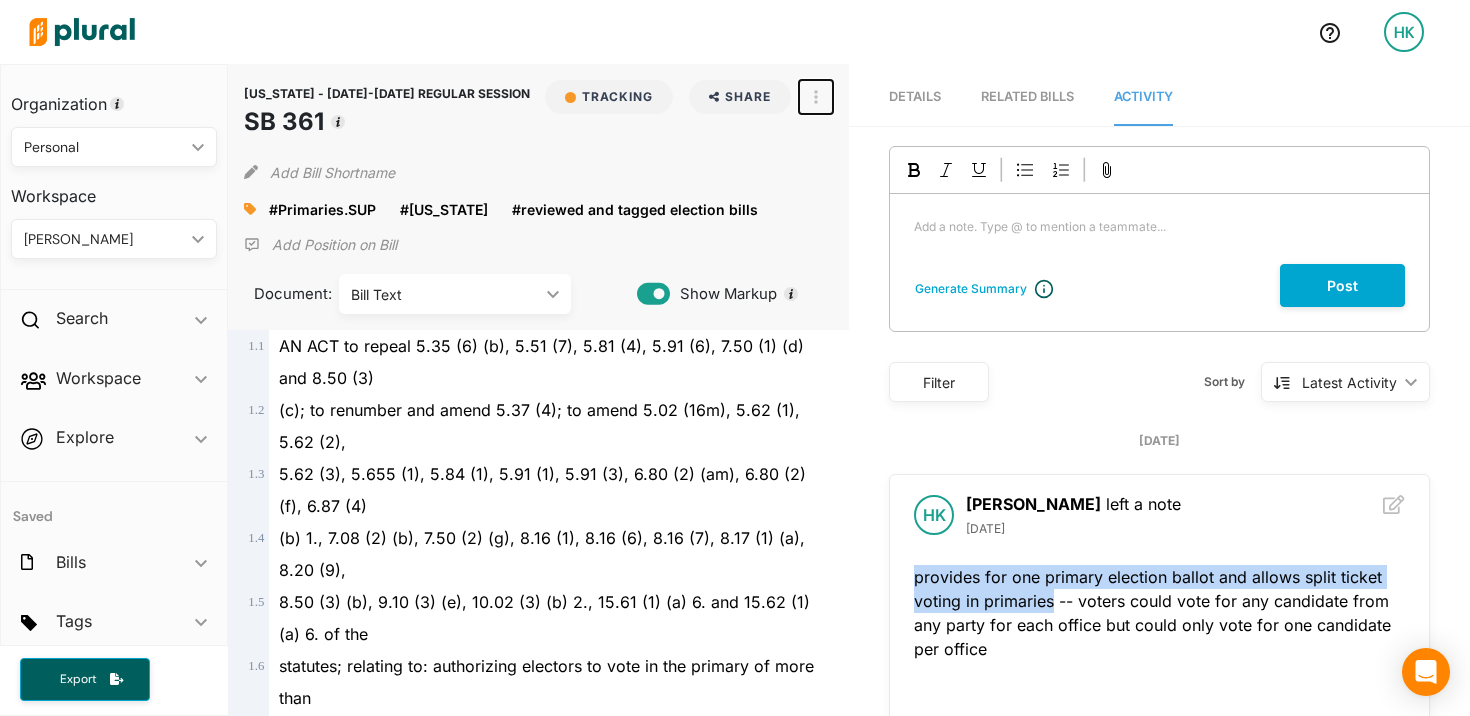 click at bounding box center [816, 97] 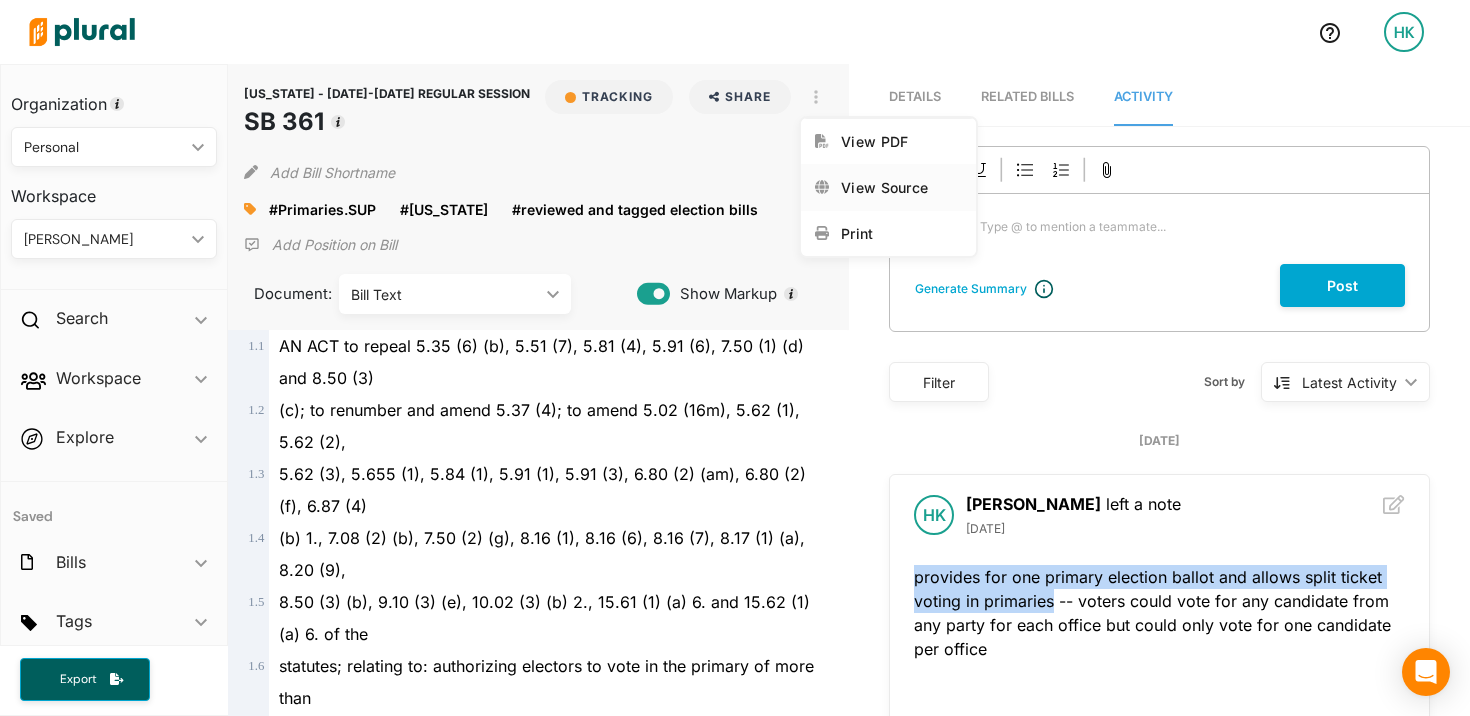 click on "View Source" at bounding box center [901, 187] 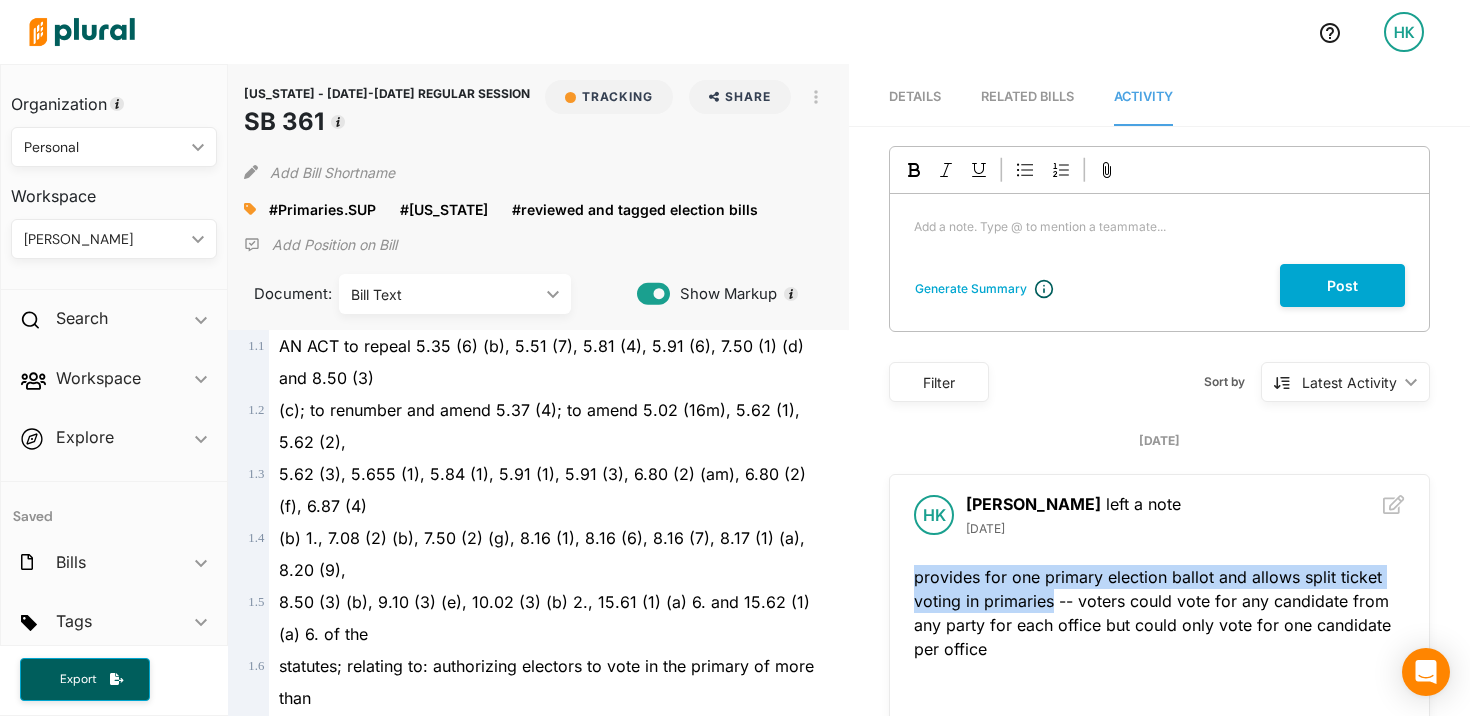 click on "RELATED BILLS" at bounding box center [1027, 96] 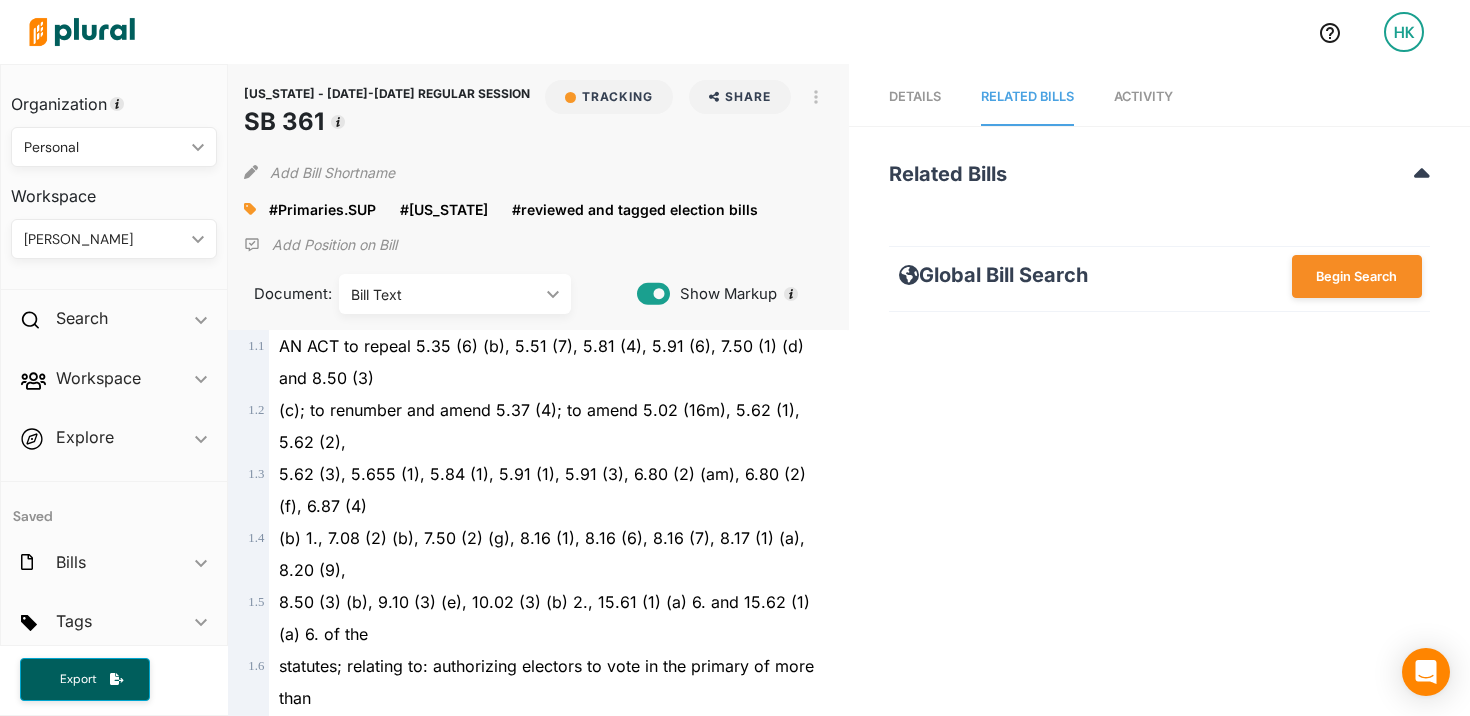 click at bounding box center [82, 32] 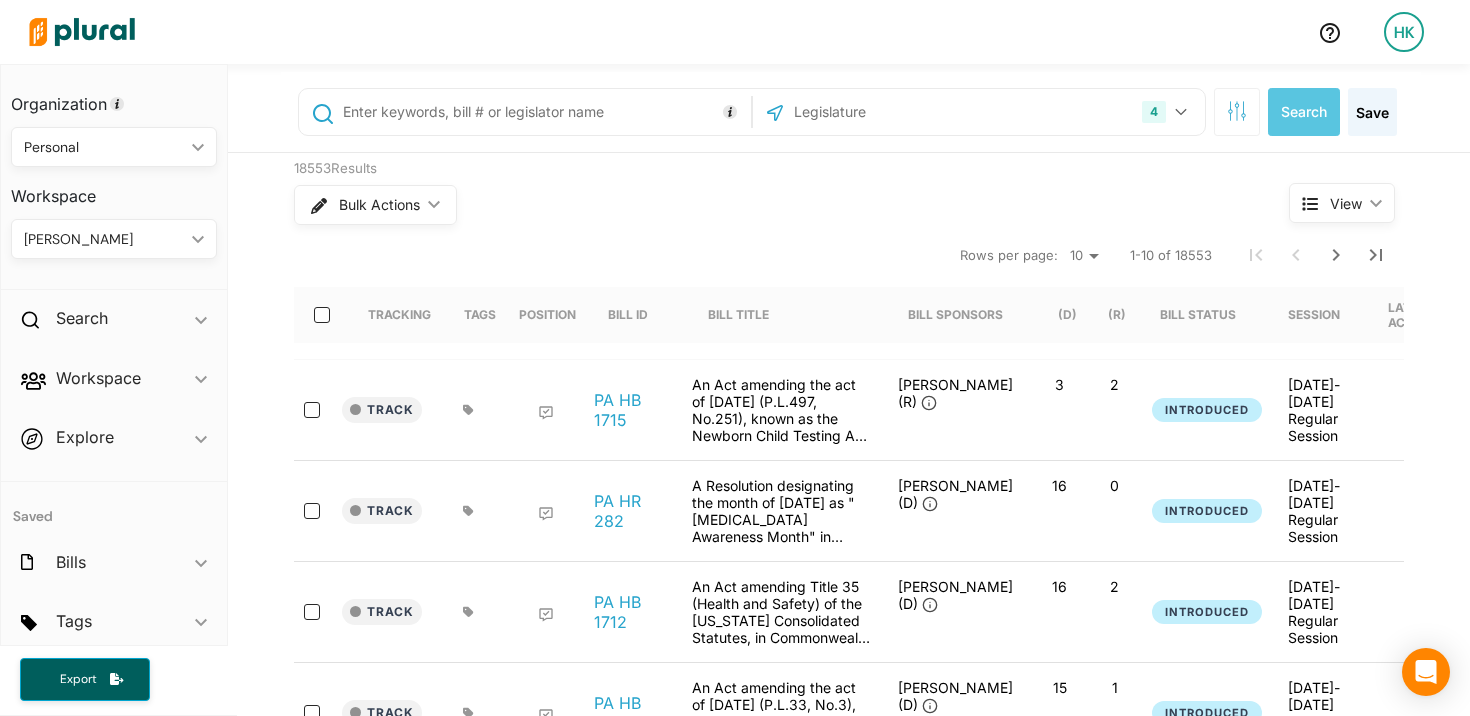 click at bounding box center (899, 112) 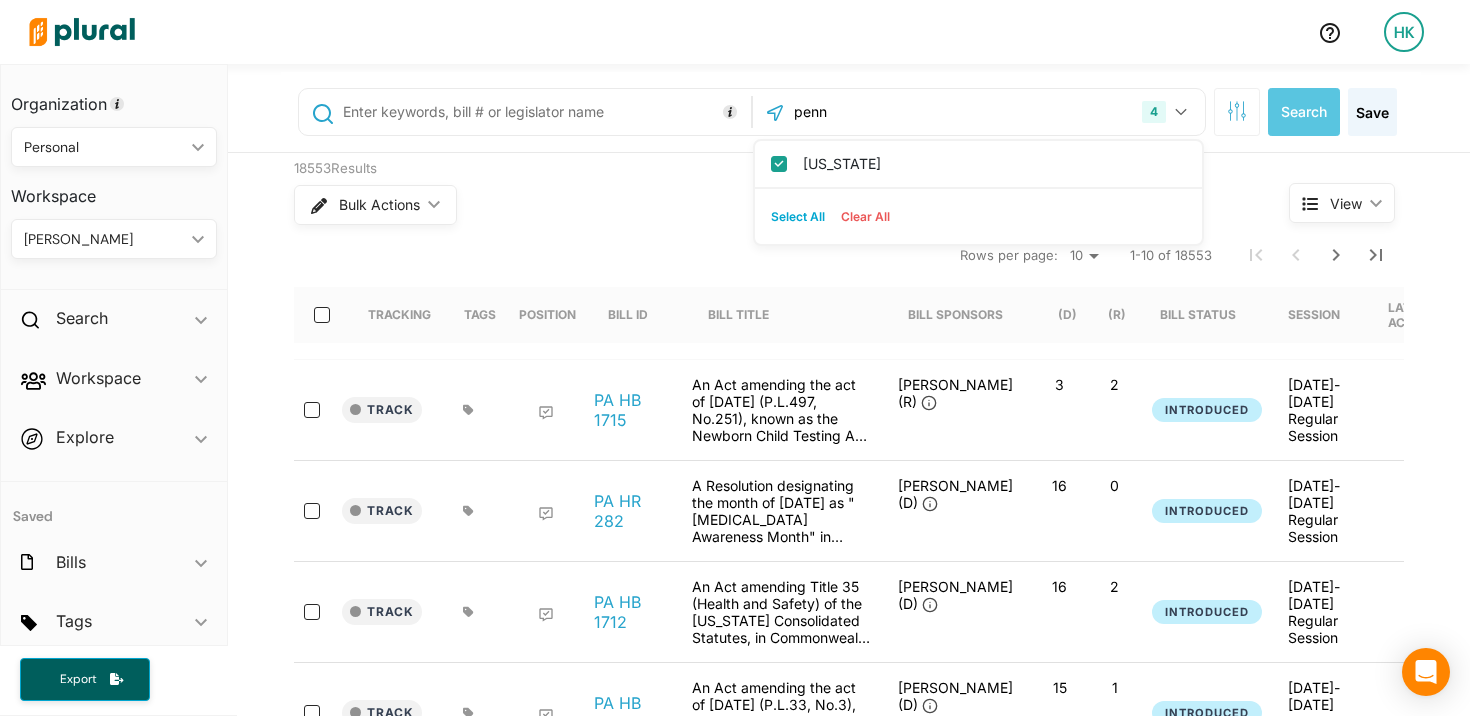 type on "penn" 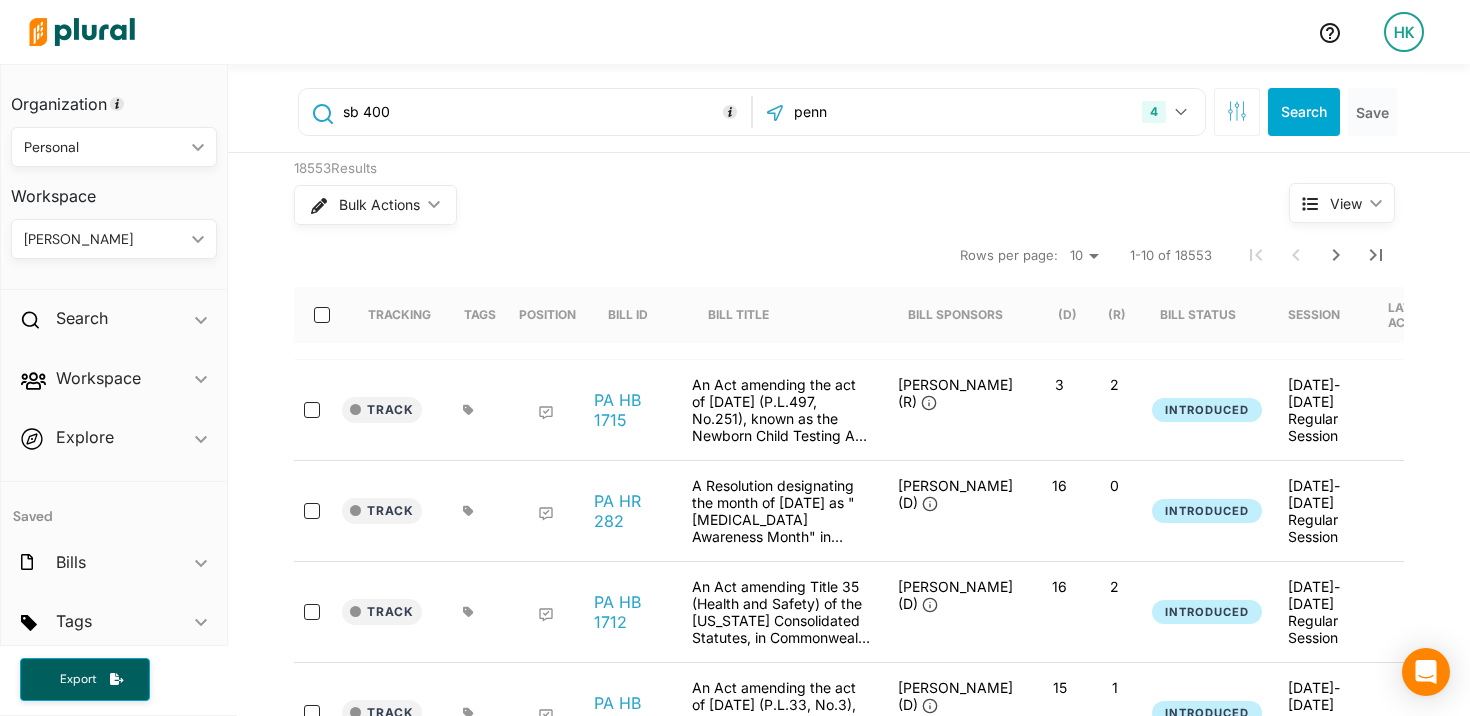 type on "sb 400" 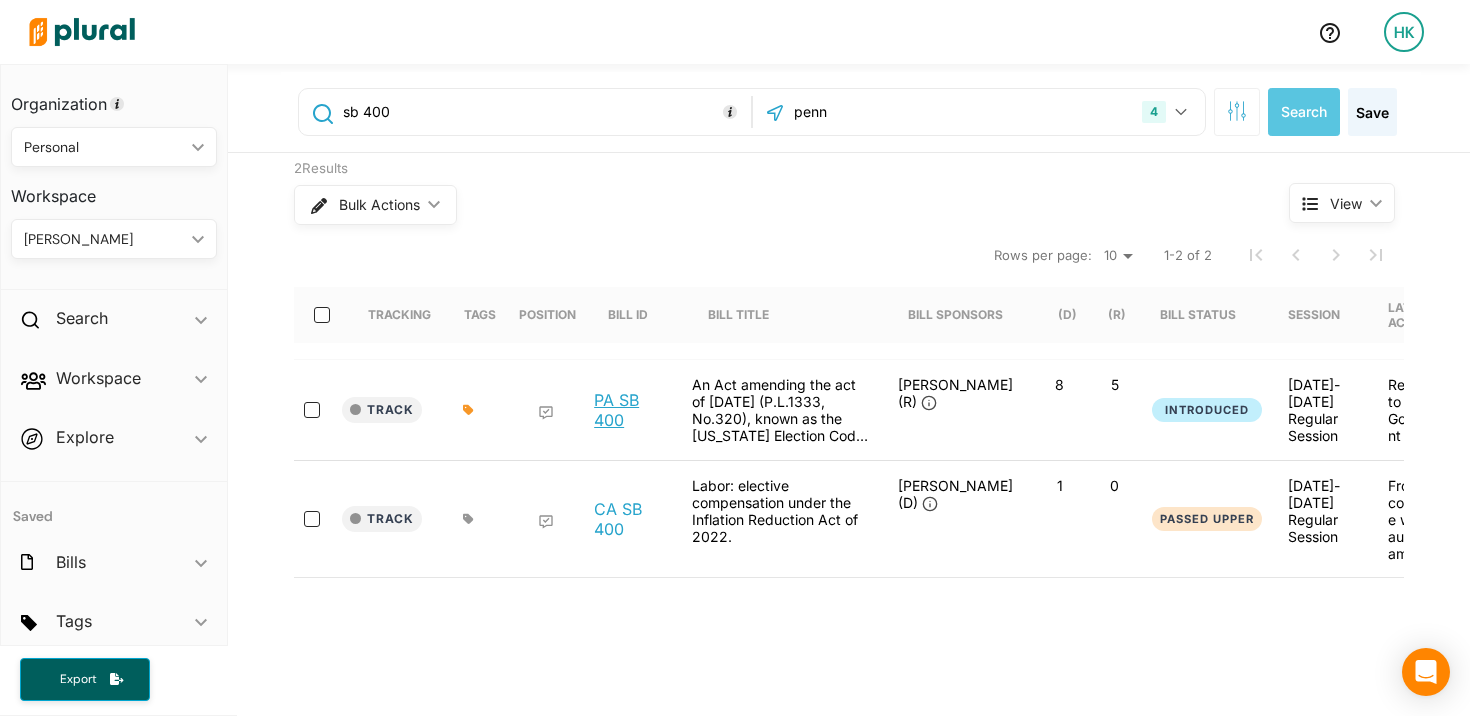 click on "PA SB 400" at bounding box center (632, 410) 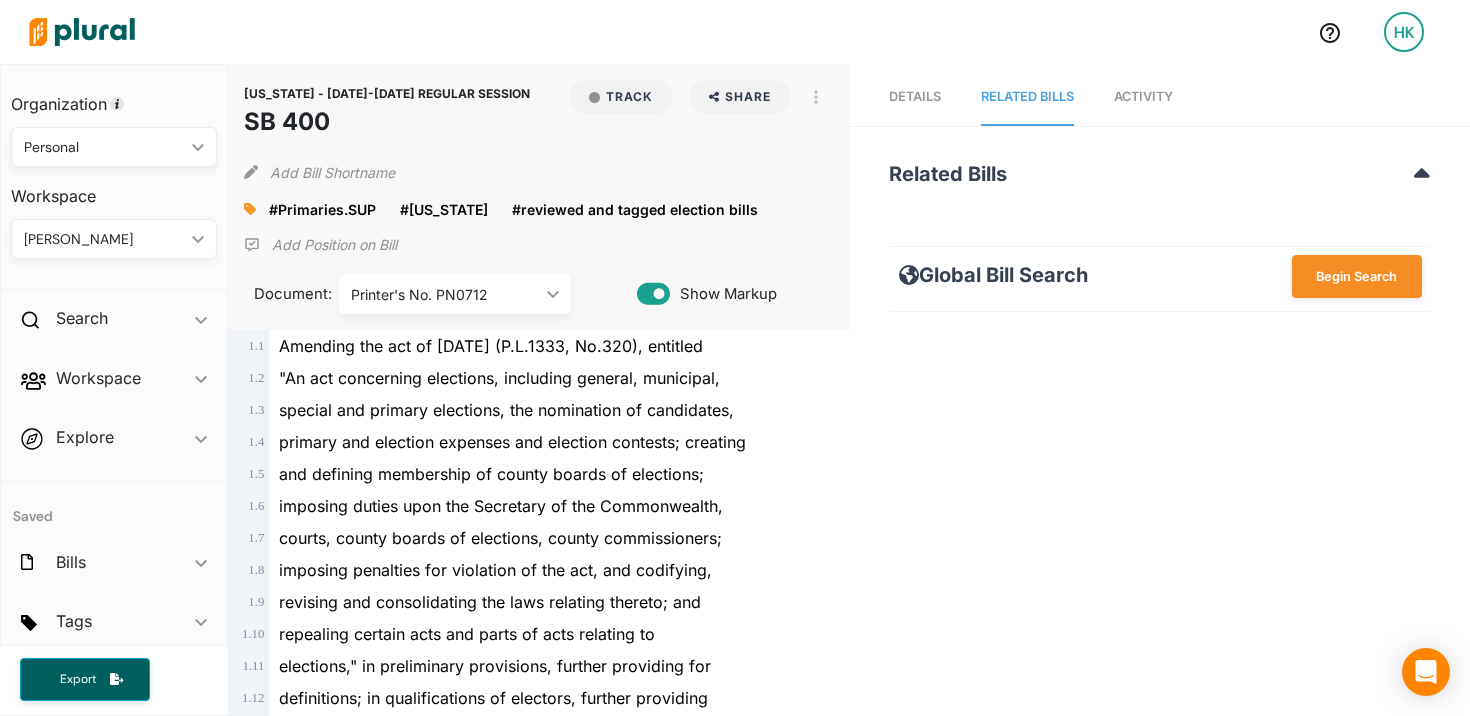 click on "Activity" at bounding box center [1143, 96] 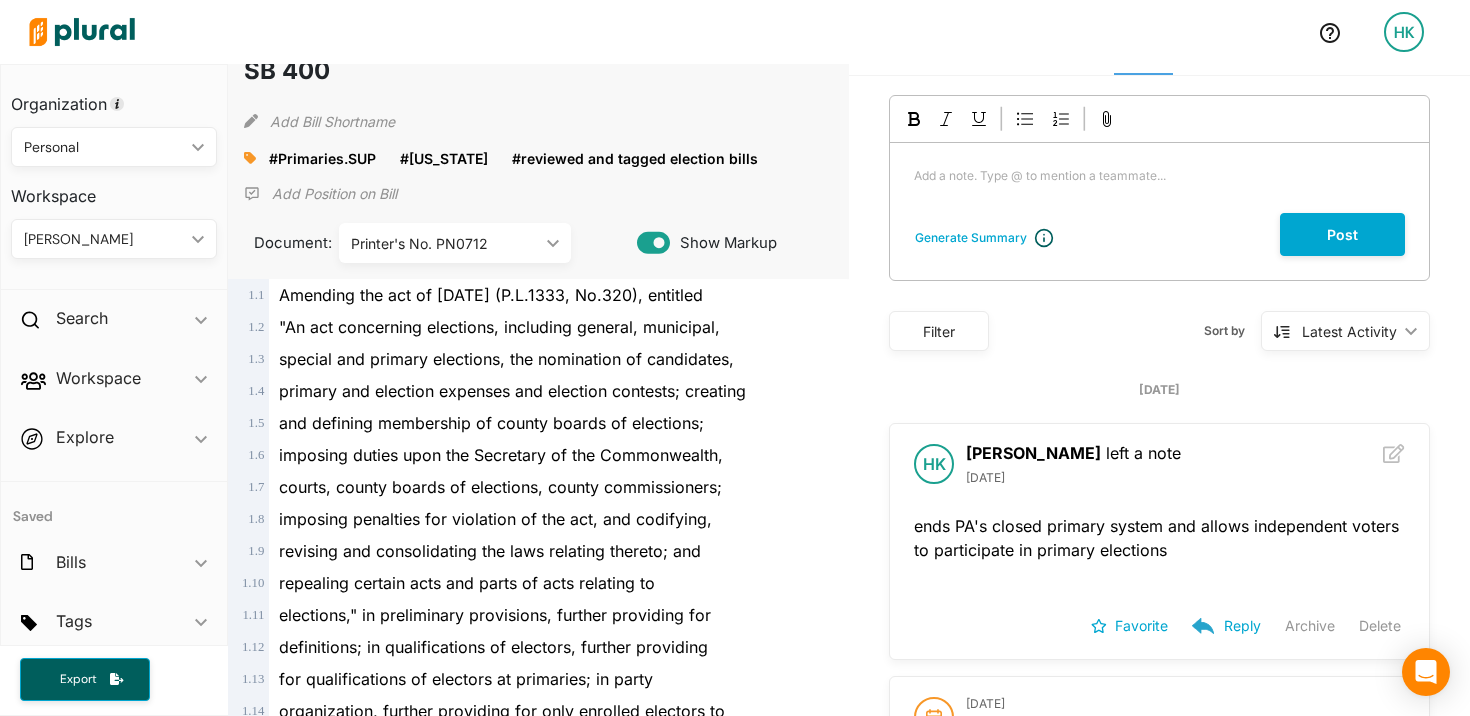 scroll, scrollTop: 59, scrollLeft: 0, axis: vertical 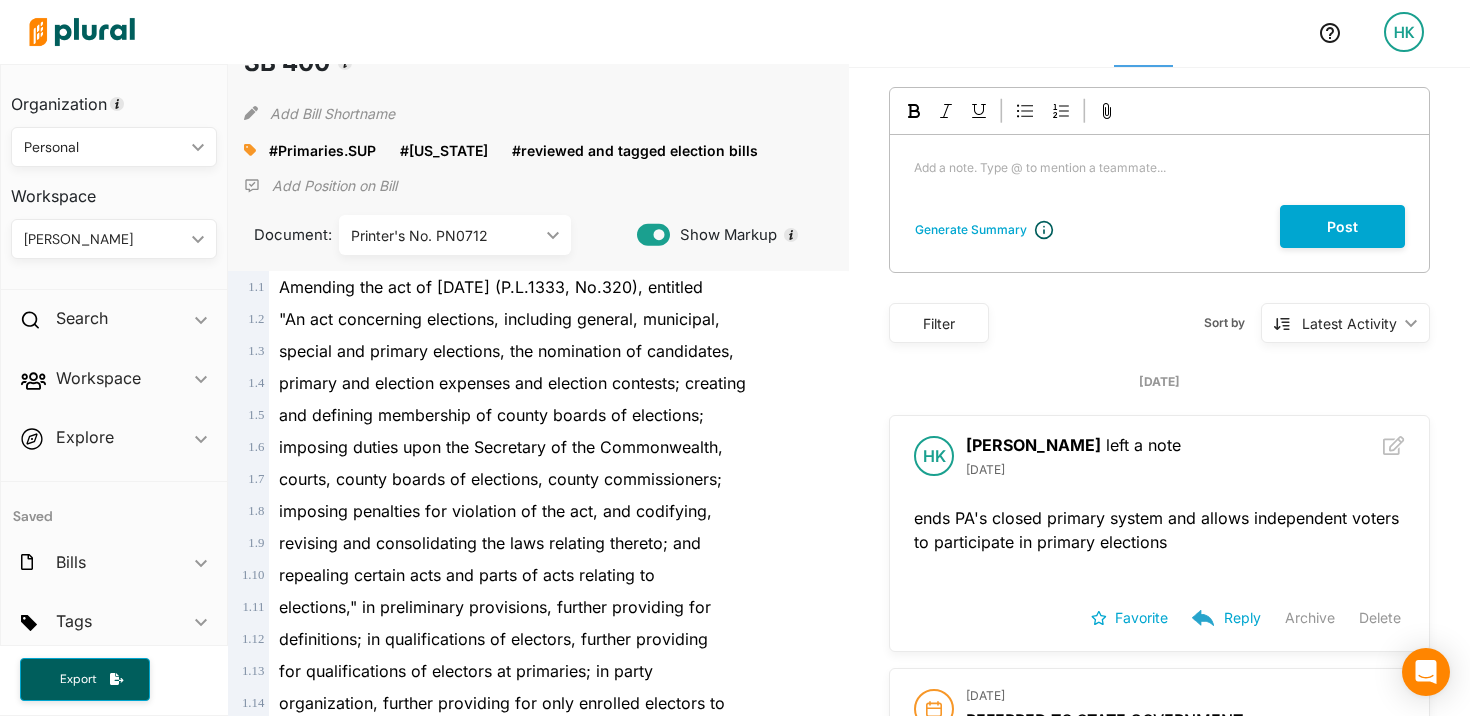 click on "ends PA's closed primary system and allows independent voters to participate in primary elections" at bounding box center [1159, 530] 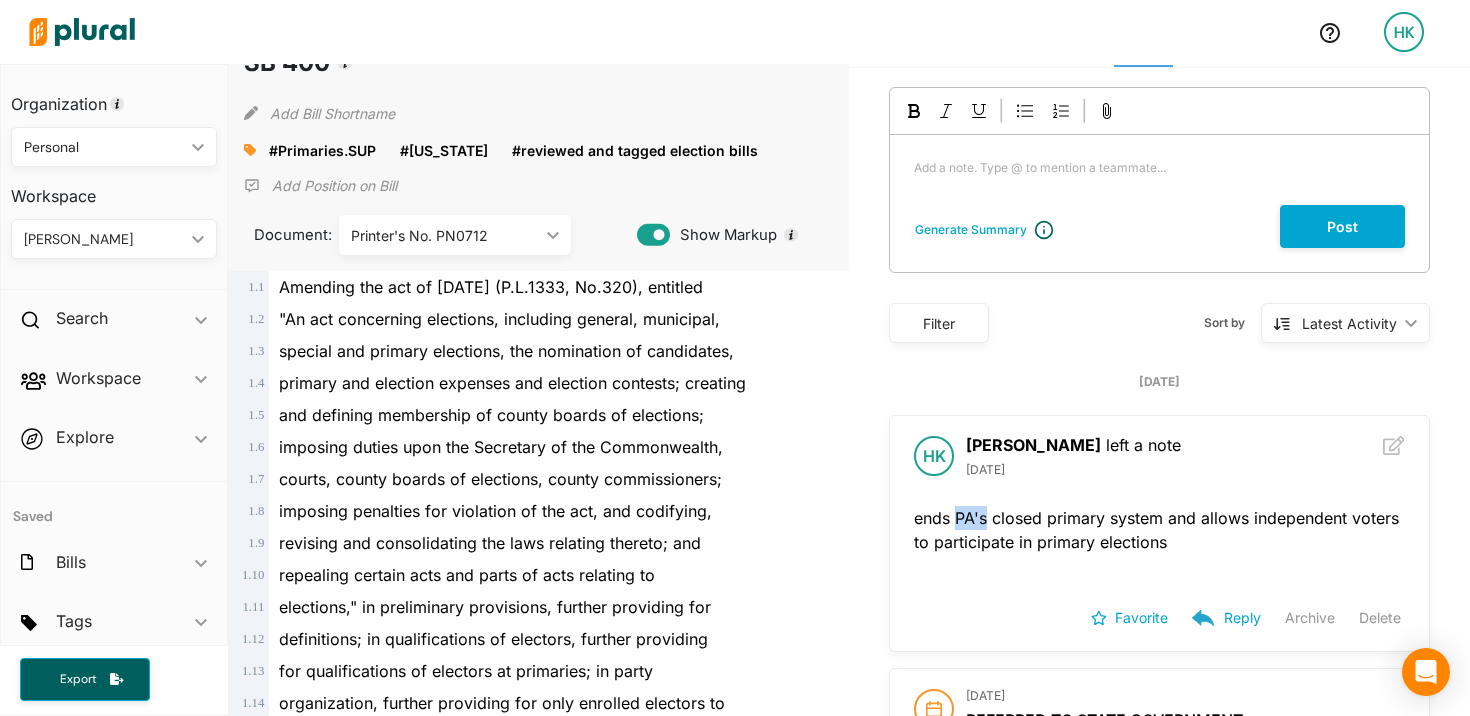 click on "ends PA's closed primary system and allows independent voters to participate in primary elections" at bounding box center (1159, 530) 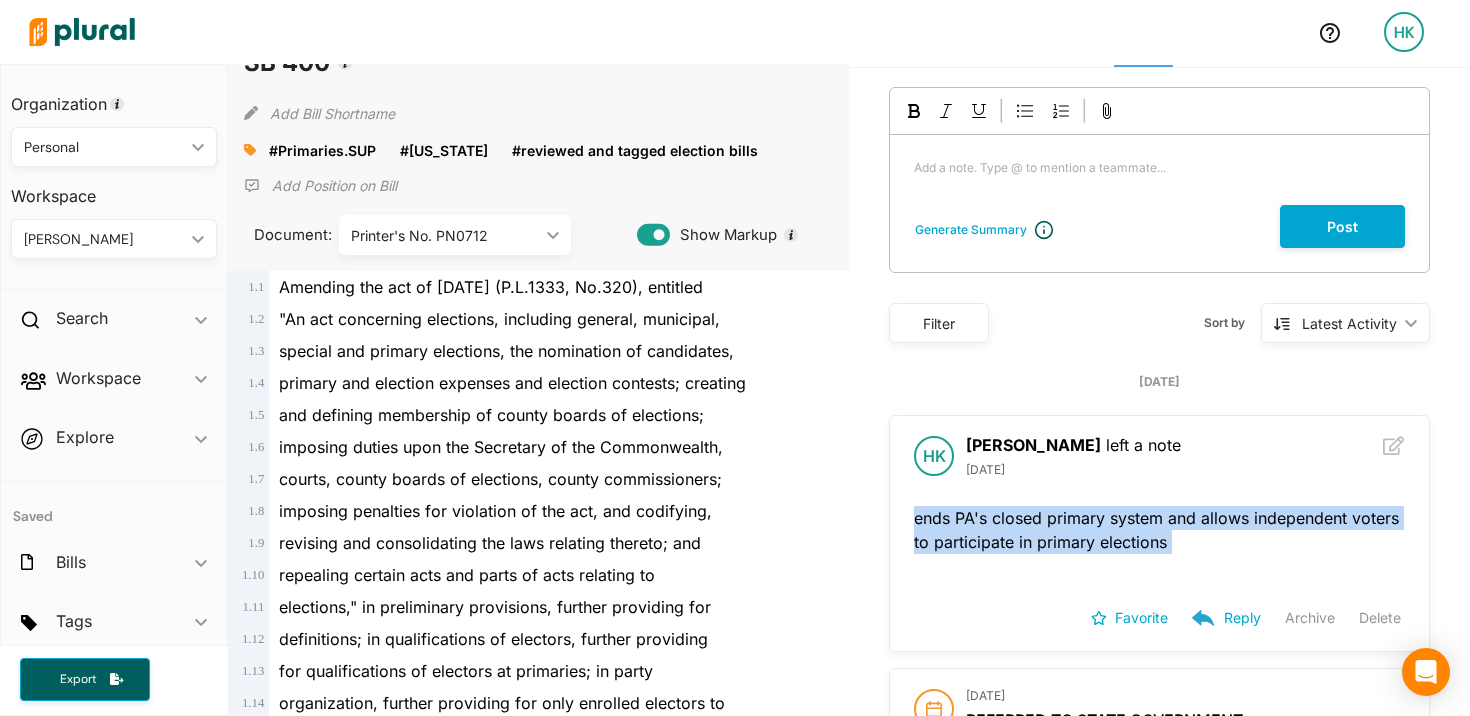 click on "ends PA's closed primary system and allows independent voters to participate in primary elections" at bounding box center [1159, 530] 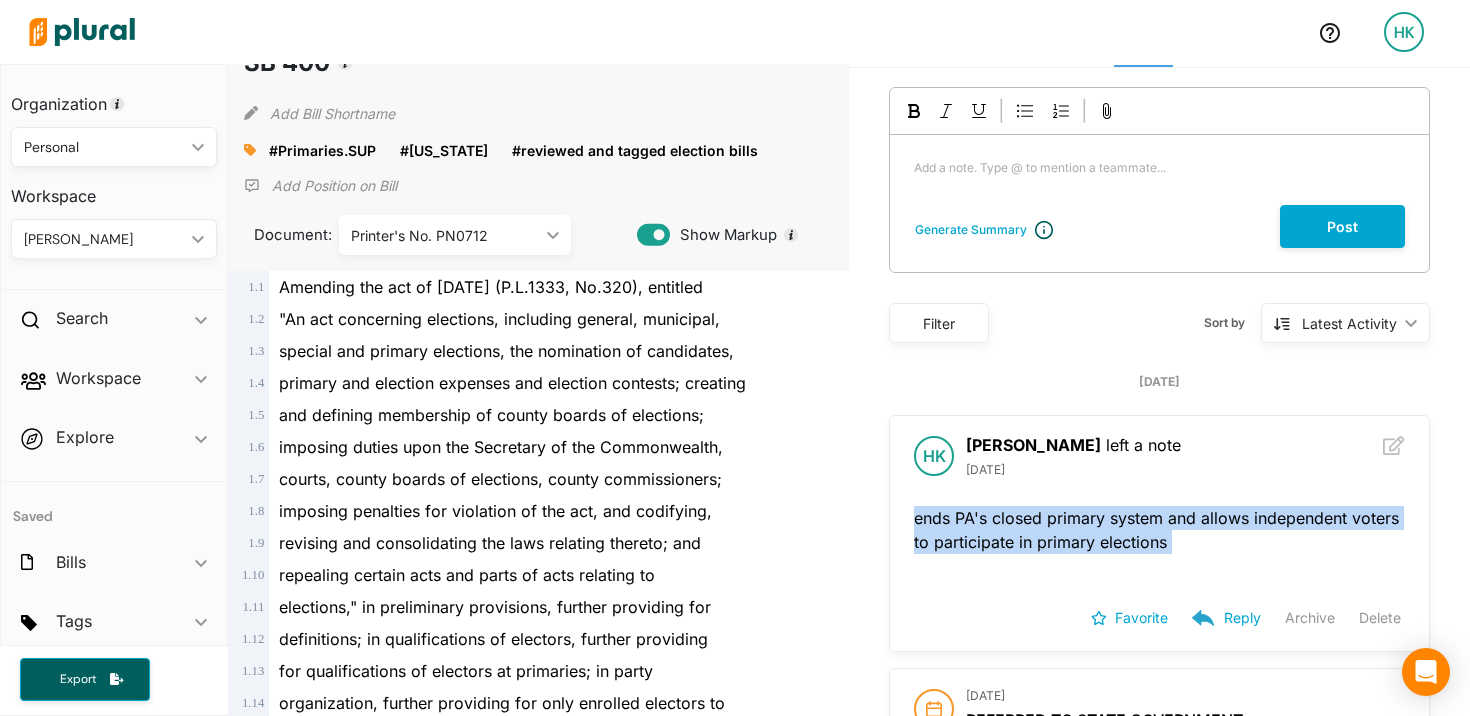 scroll, scrollTop: 0, scrollLeft: 0, axis: both 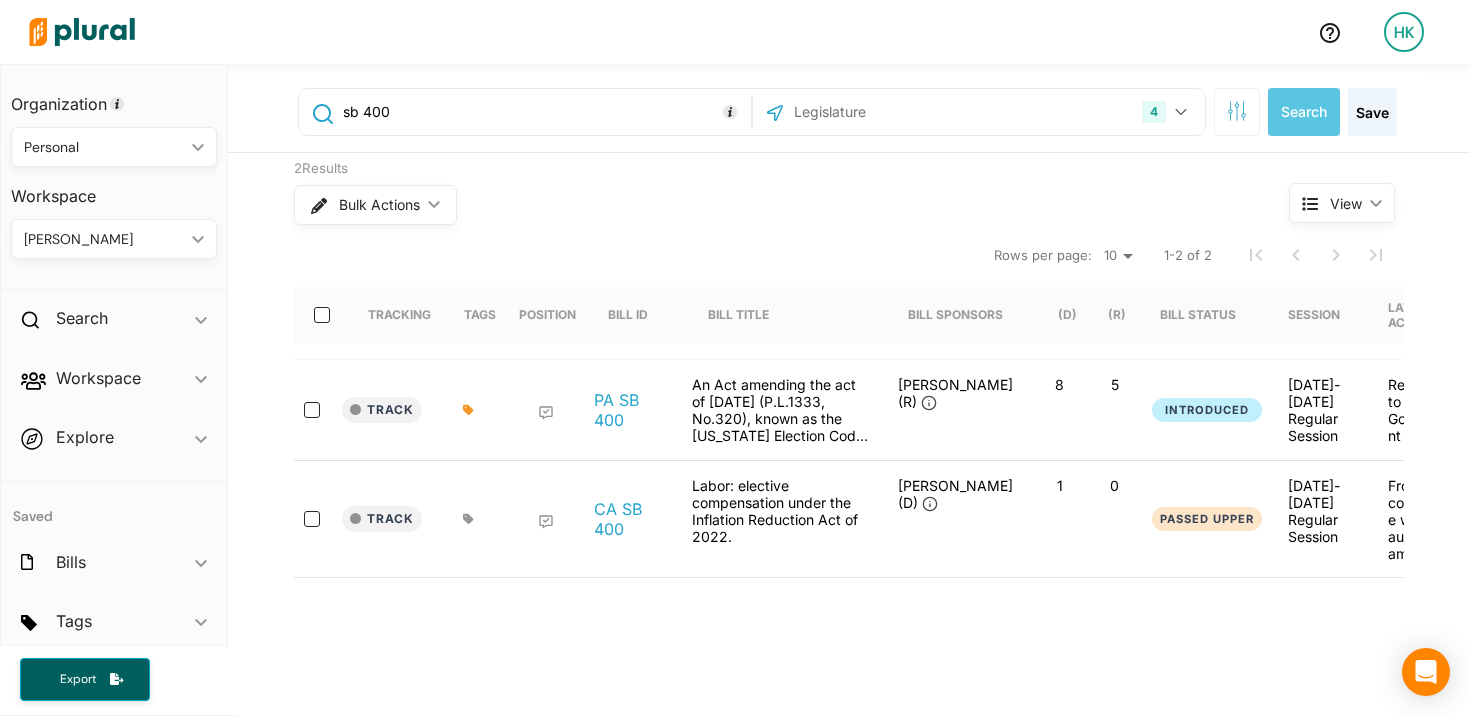 click on "sb 400" at bounding box center [543, 112] 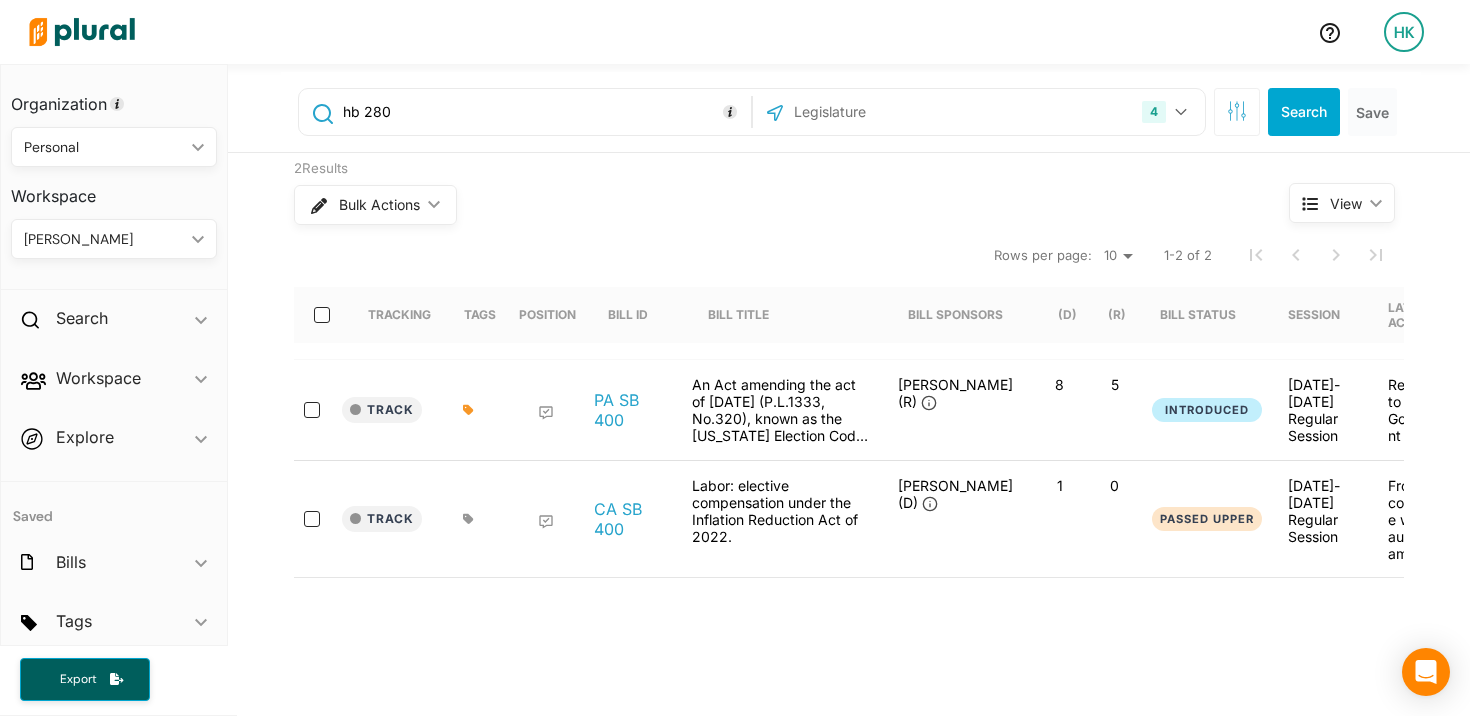 type on "hb 280" 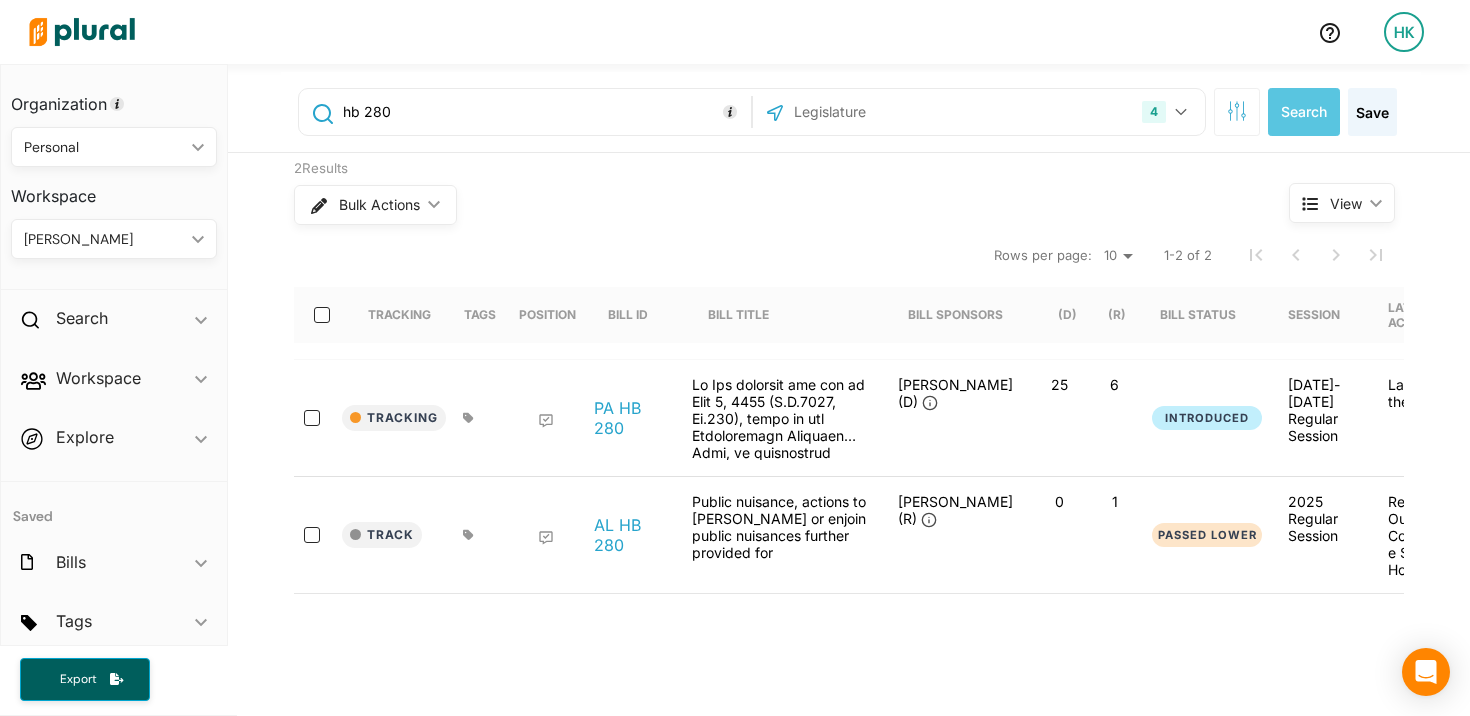 click on "PA HB 280" at bounding box center [632, 418] 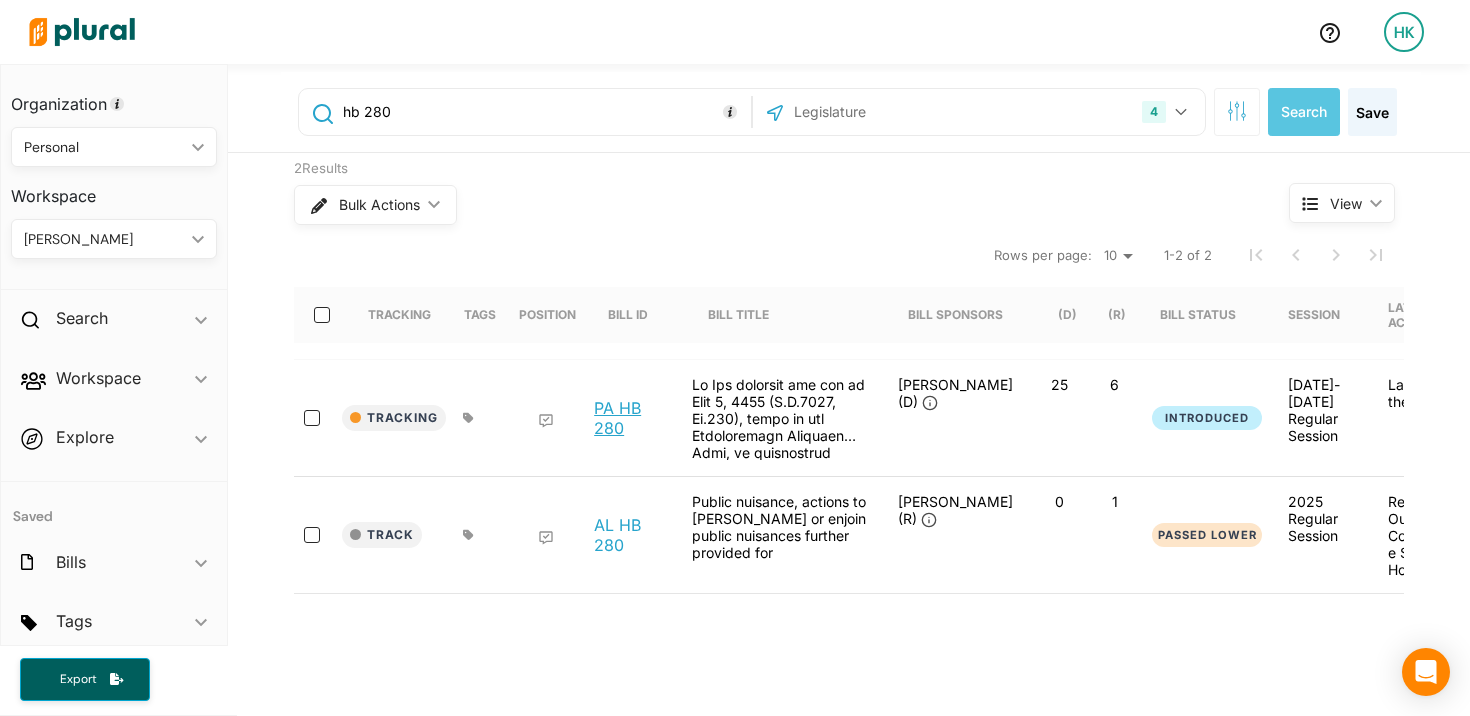 click on "PA HB 280" at bounding box center [632, 418] 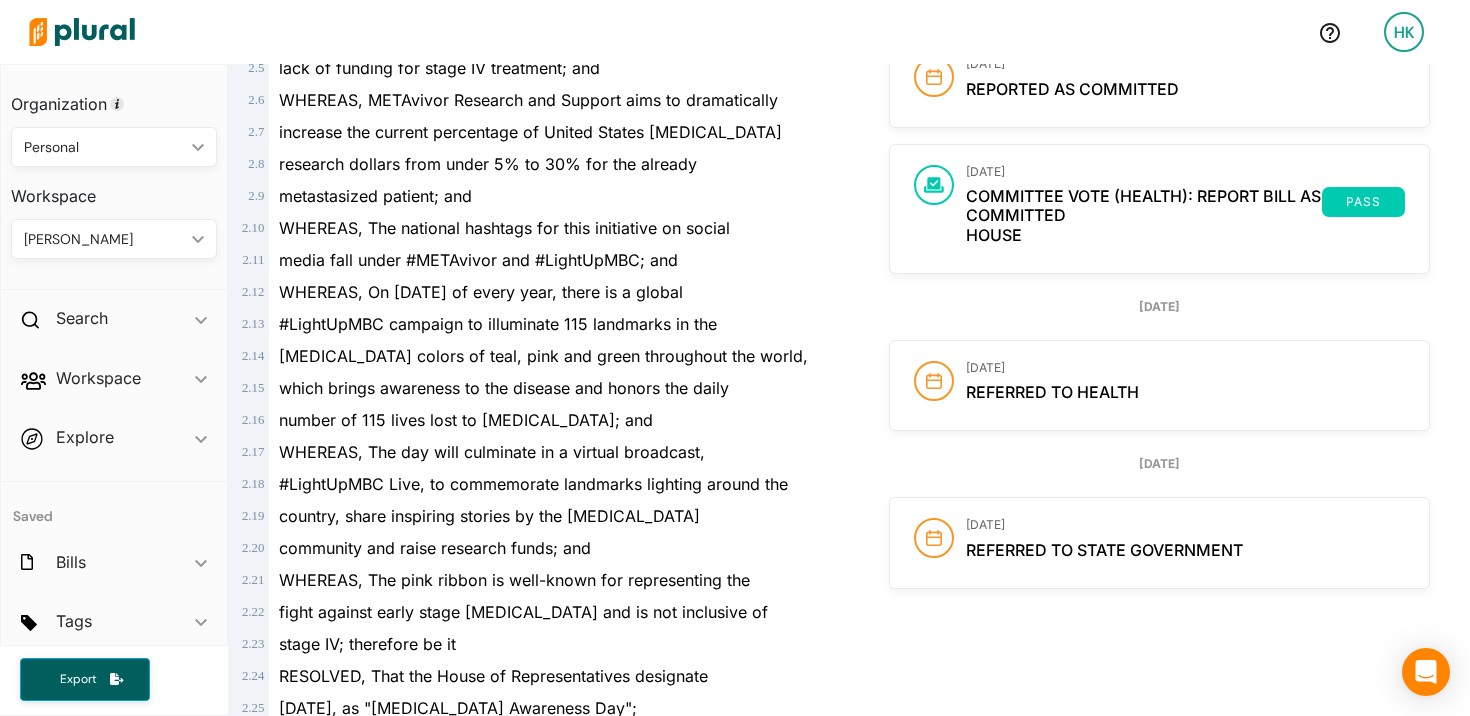 scroll, scrollTop: 0, scrollLeft: 0, axis: both 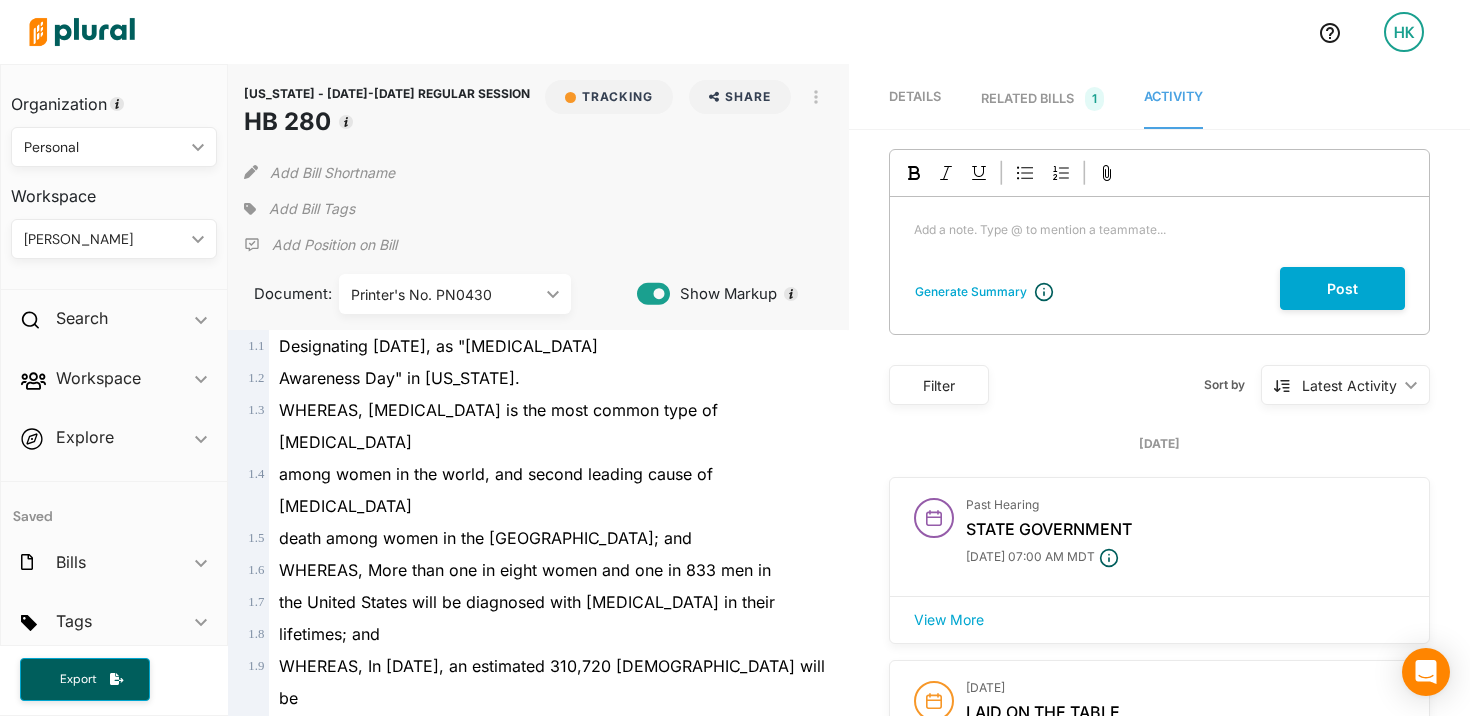 click on "Personal" at bounding box center (104, 147) 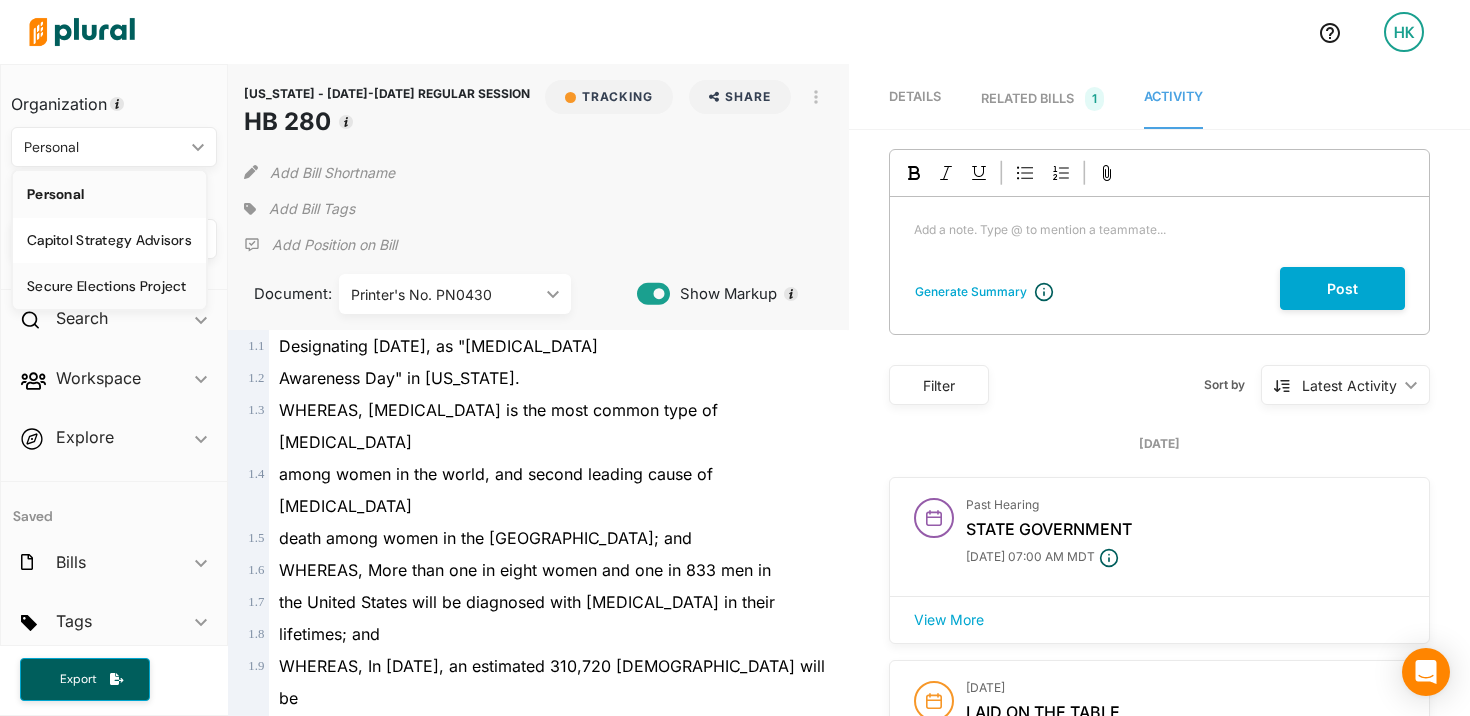 click on "Secure Elections Project" 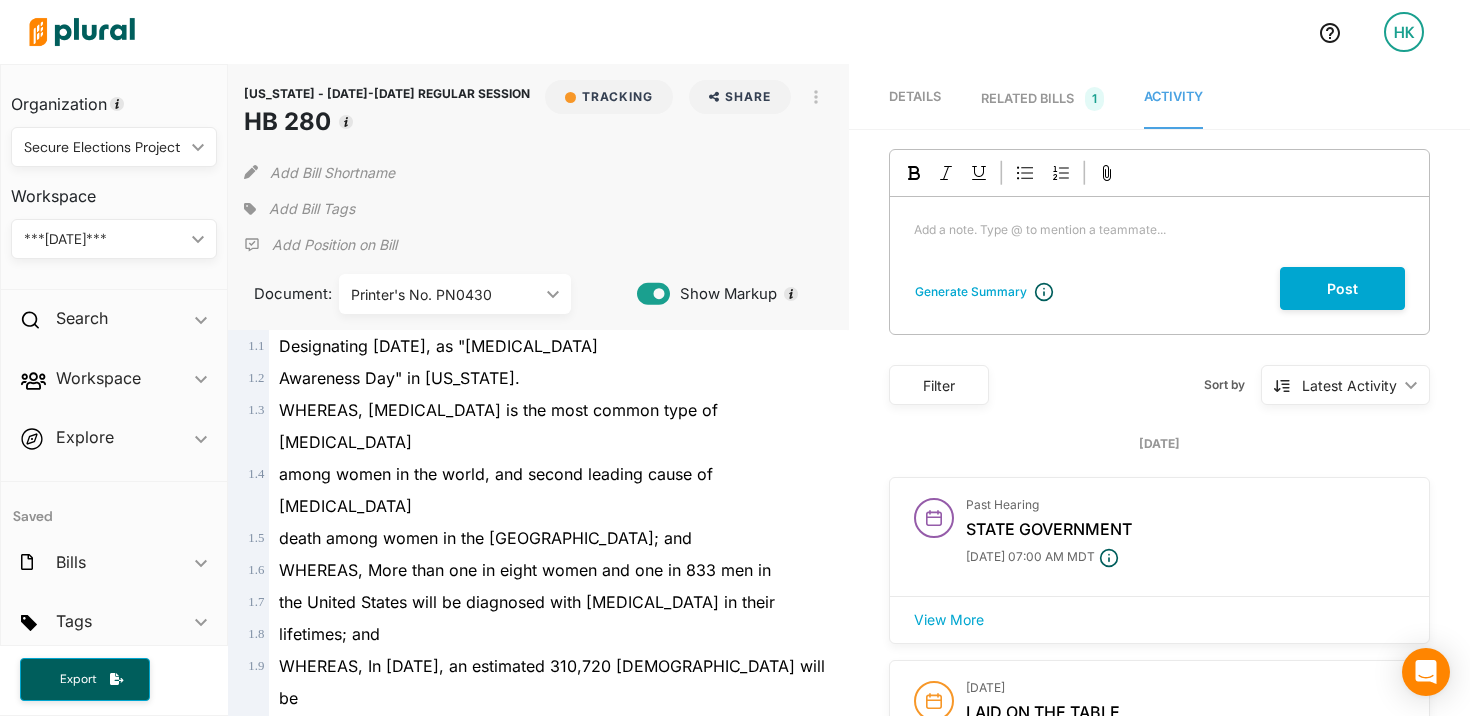click on "Details" at bounding box center (915, 99) 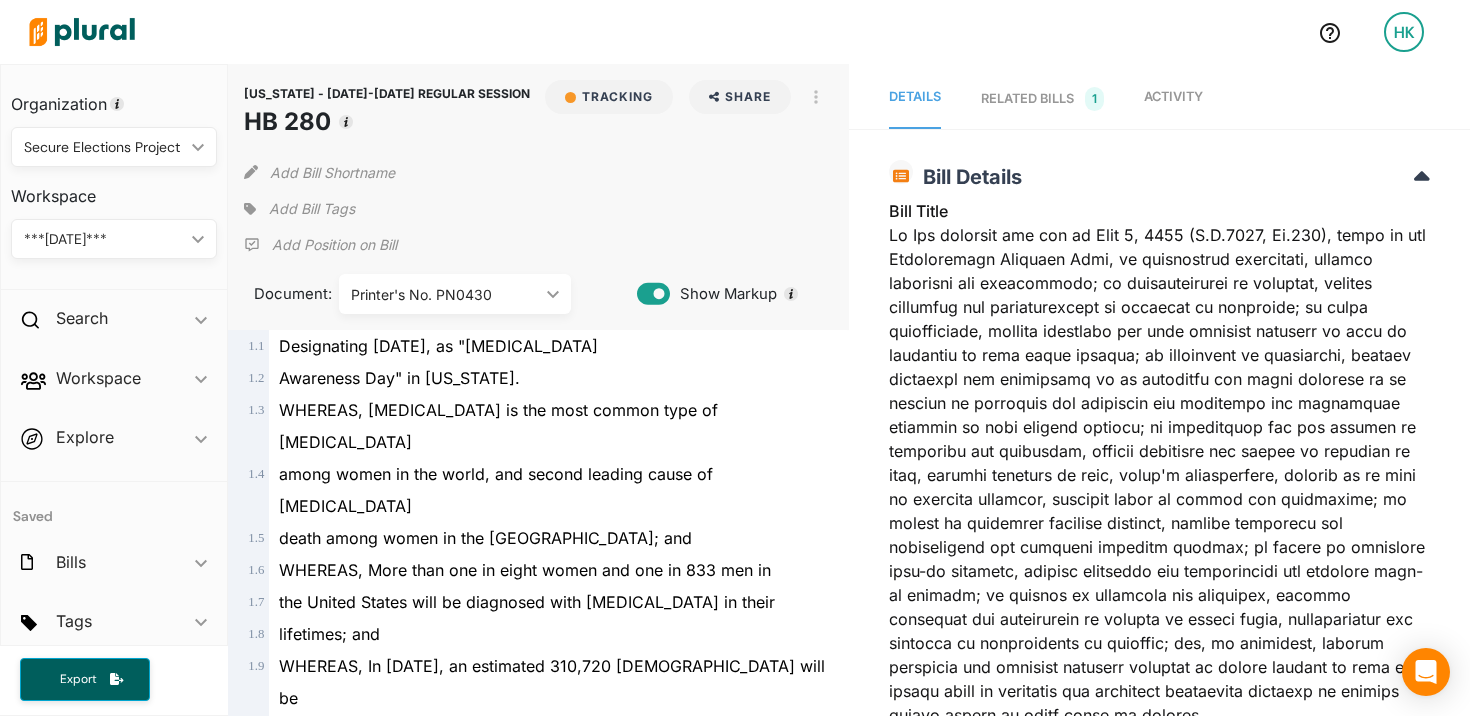 click on "Activity" at bounding box center [1173, 96] 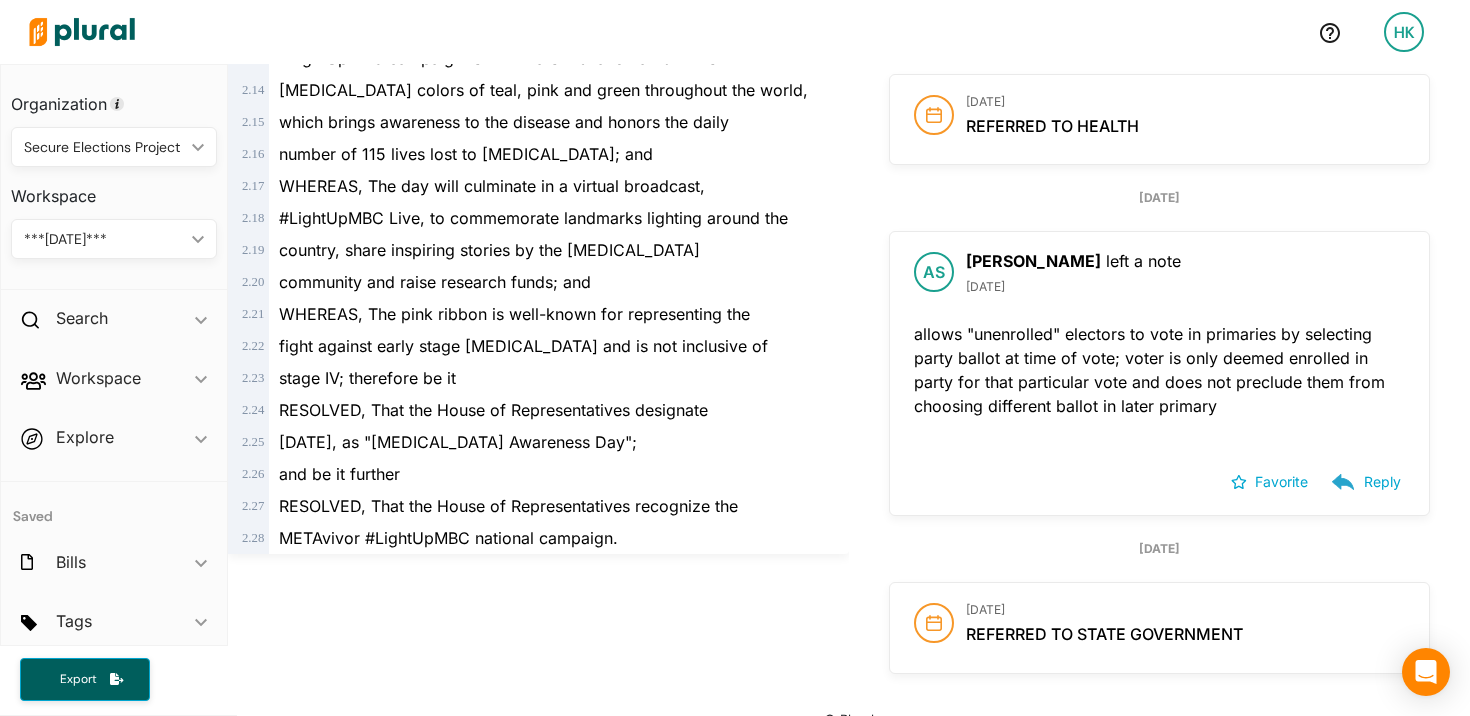 scroll, scrollTop: 1438, scrollLeft: 0, axis: vertical 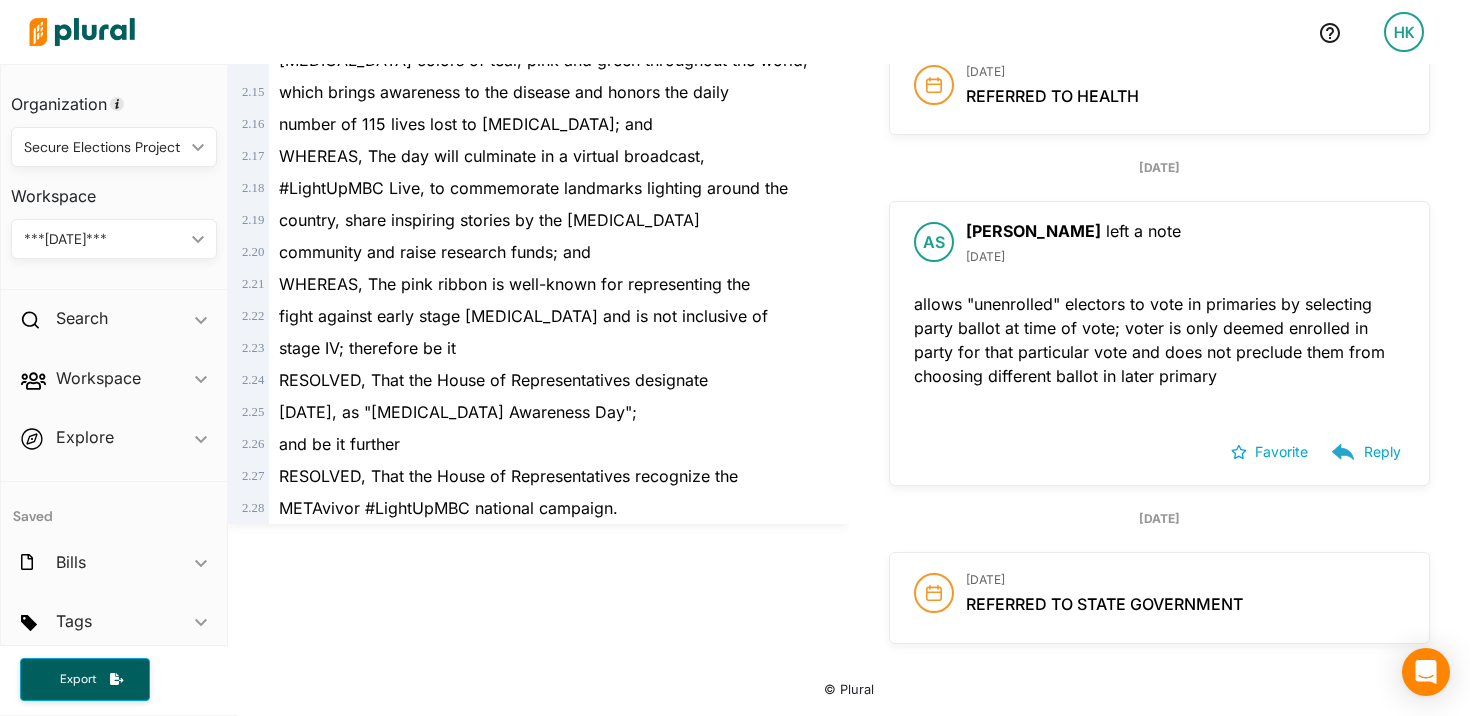 click on "allows "unenrolled" electors to vote in primaries by selecting party ballot at time of vote; voter is only deemed enrolled in party for that particular vote and does not preclude them from choosing different ballot in later primary" at bounding box center [1159, 340] 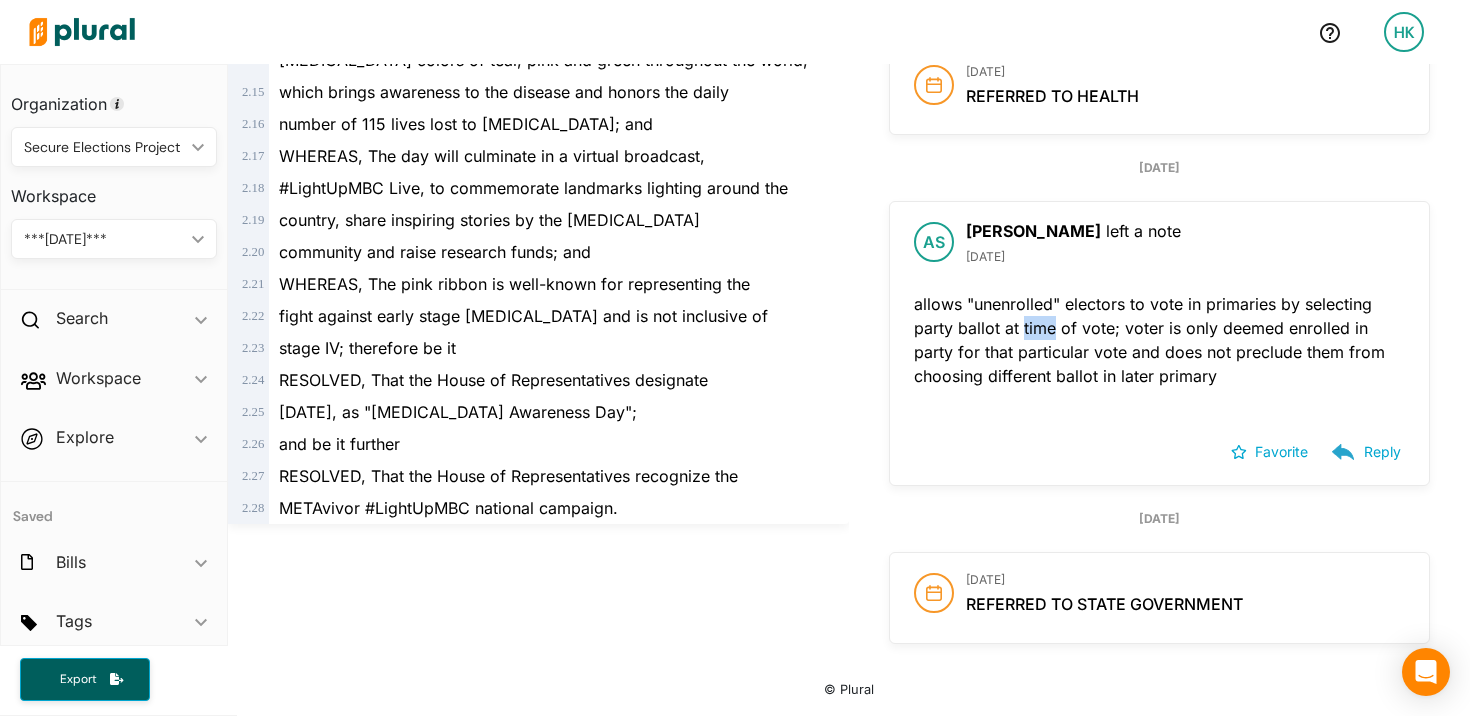 click on "allows "unenrolled" electors to vote in primaries by selecting party ballot at time of vote; voter is only deemed enrolled in party for that particular vote and does not preclude them from choosing different ballot in later primary" at bounding box center [1159, 340] 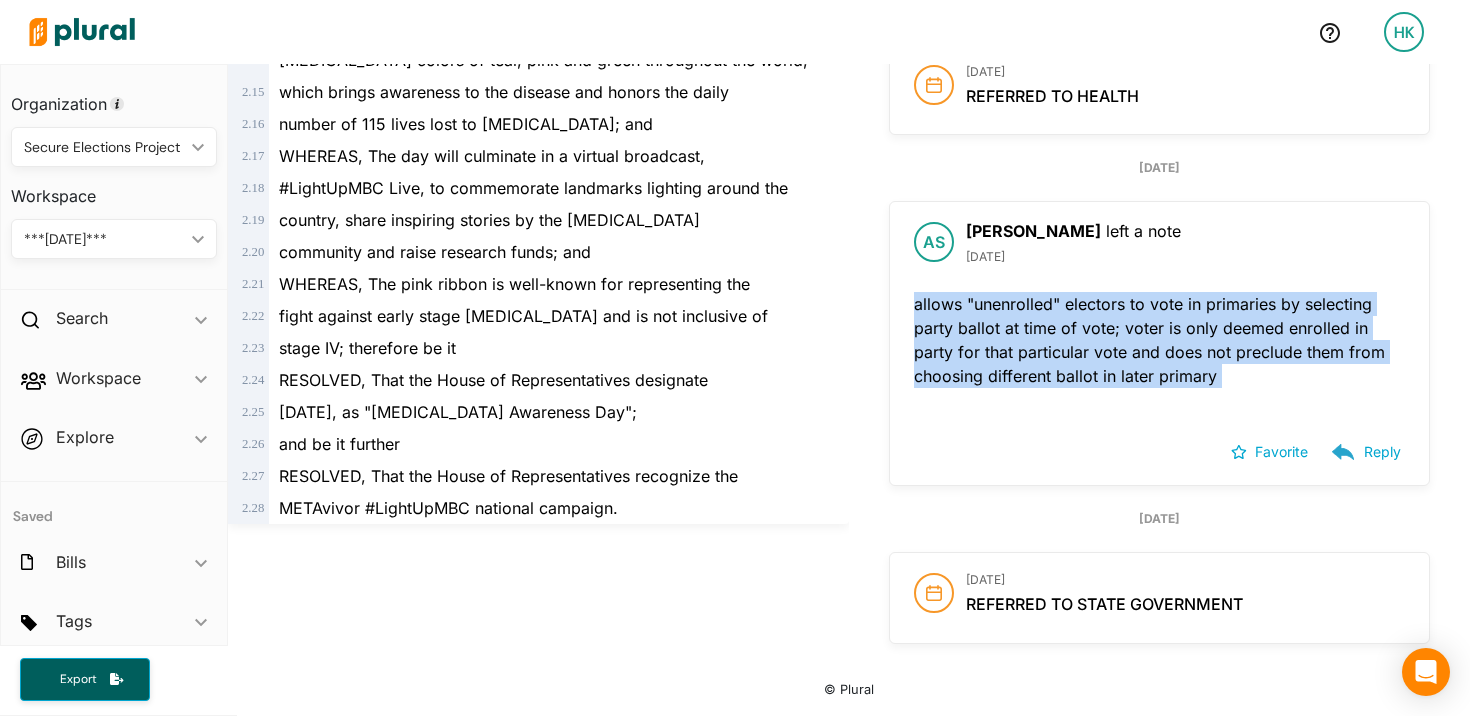 click on "allows "unenrolled" electors to vote in primaries by selecting party ballot at time of vote; voter is only deemed enrolled in party for that particular vote and does not preclude them from choosing different ballot in later primary" at bounding box center (1159, 340) 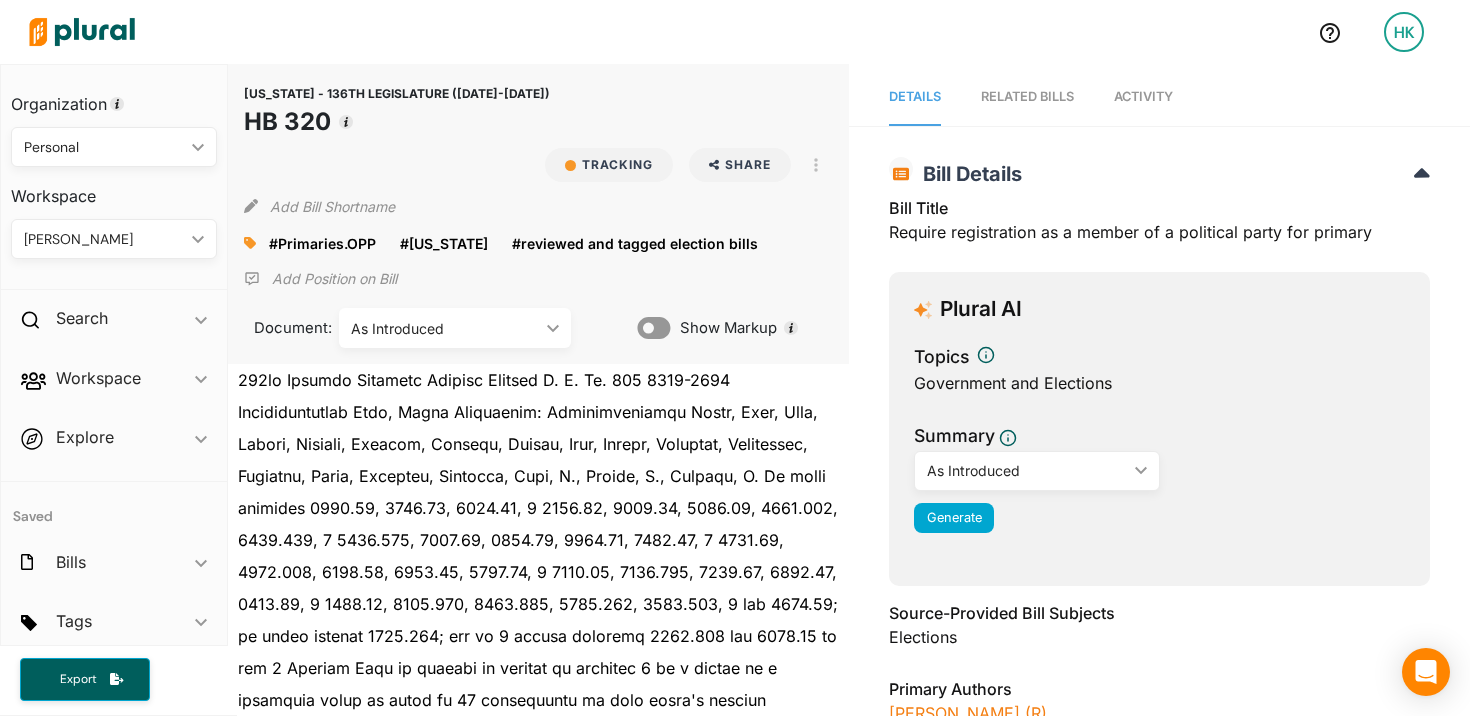 scroll, scrollTop: 0, scrollLeft: 0, axis: both 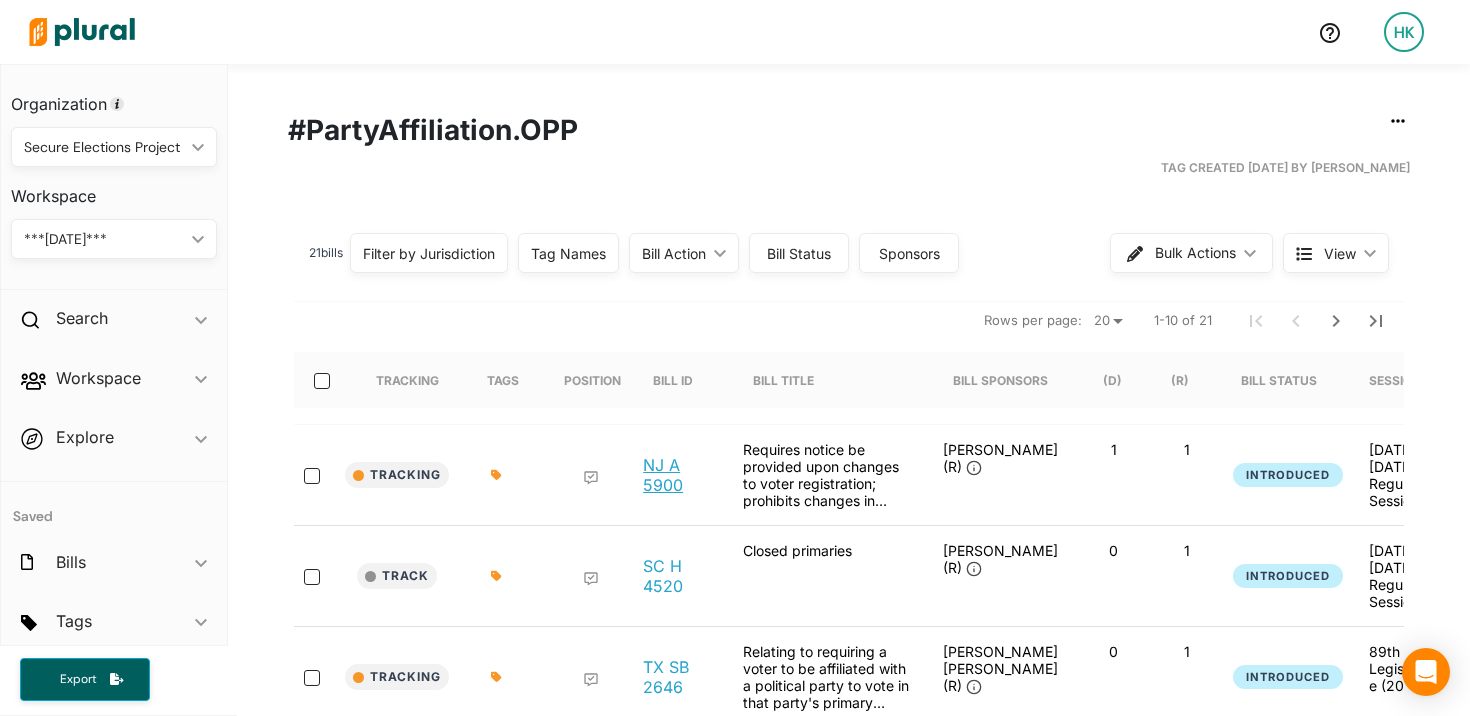 click on "NJ A 5900" at bounding box center (677, 475) 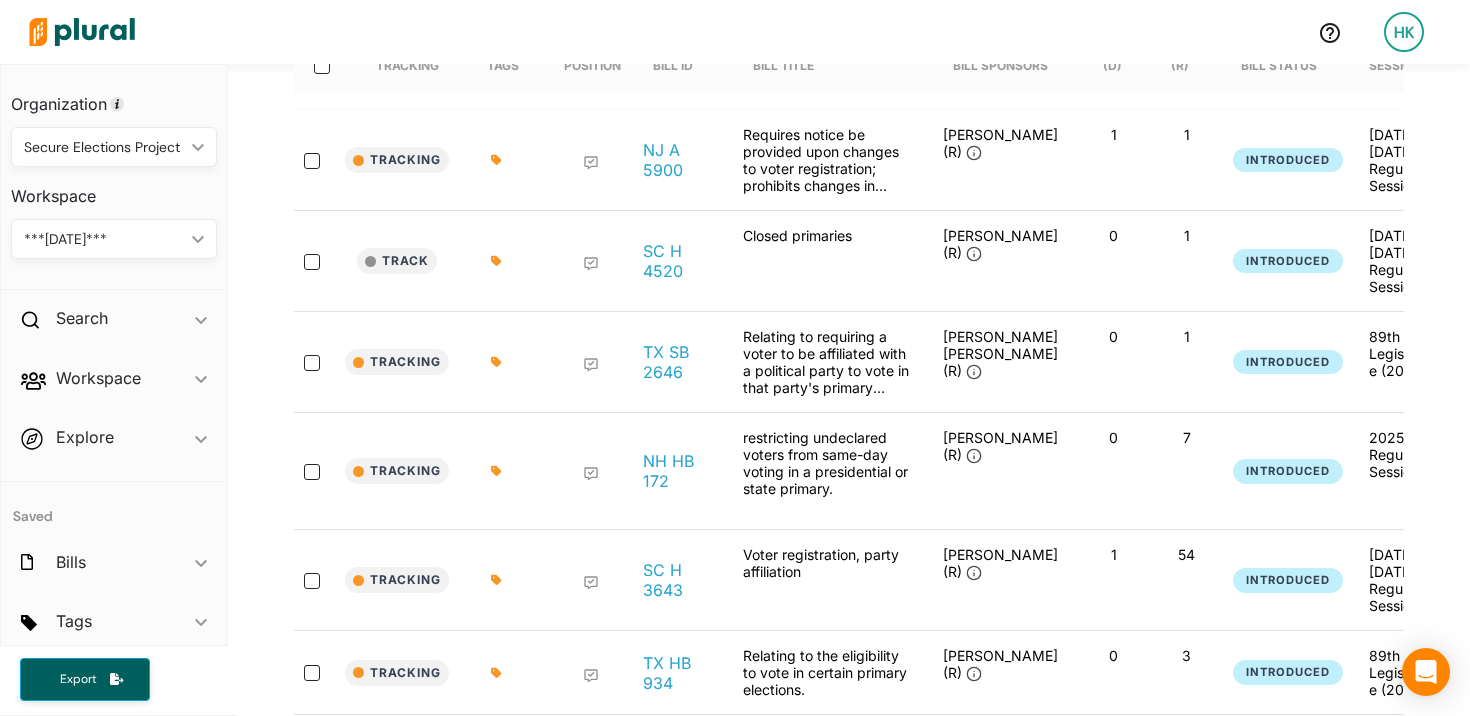 scroll, scrollTop: 395, scrollLeft: 0, axis: vertical 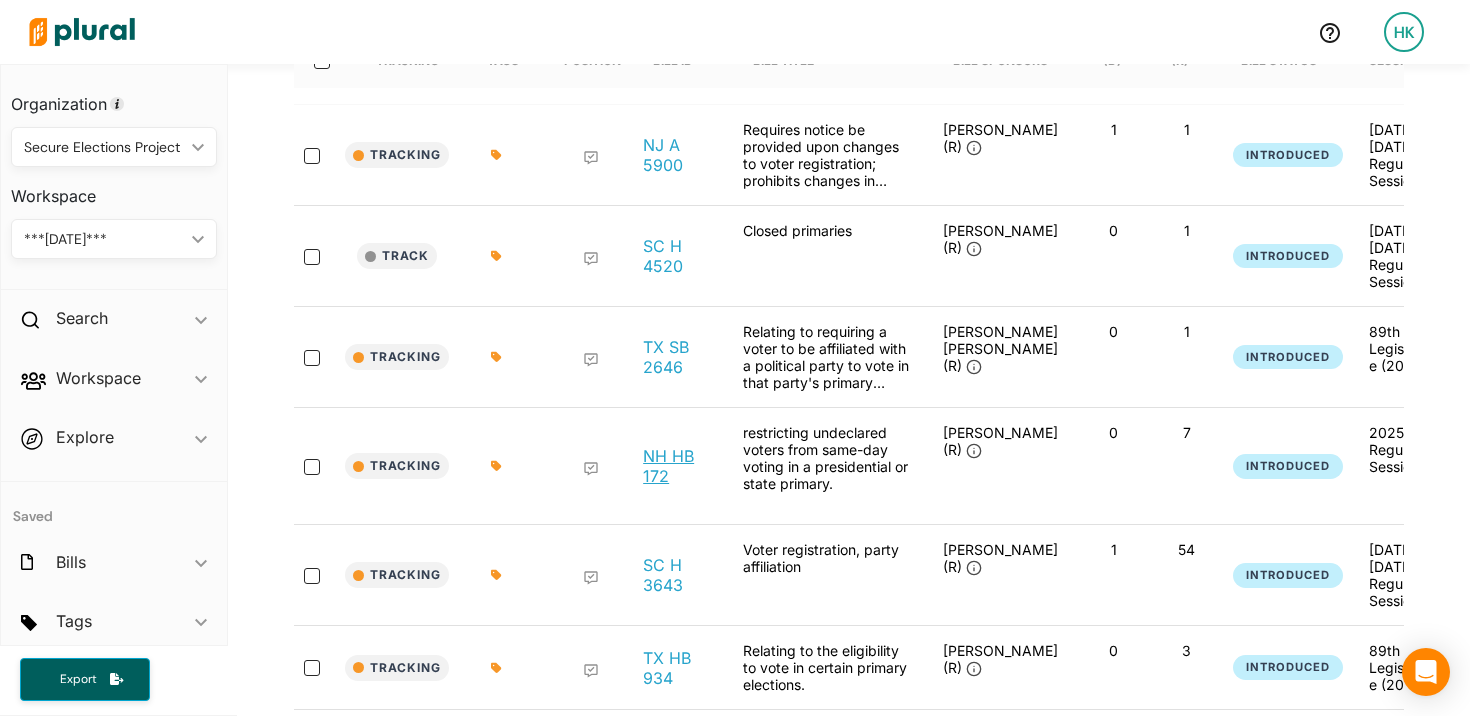 click on "NH HB 172" at bounding box center [677, 466] 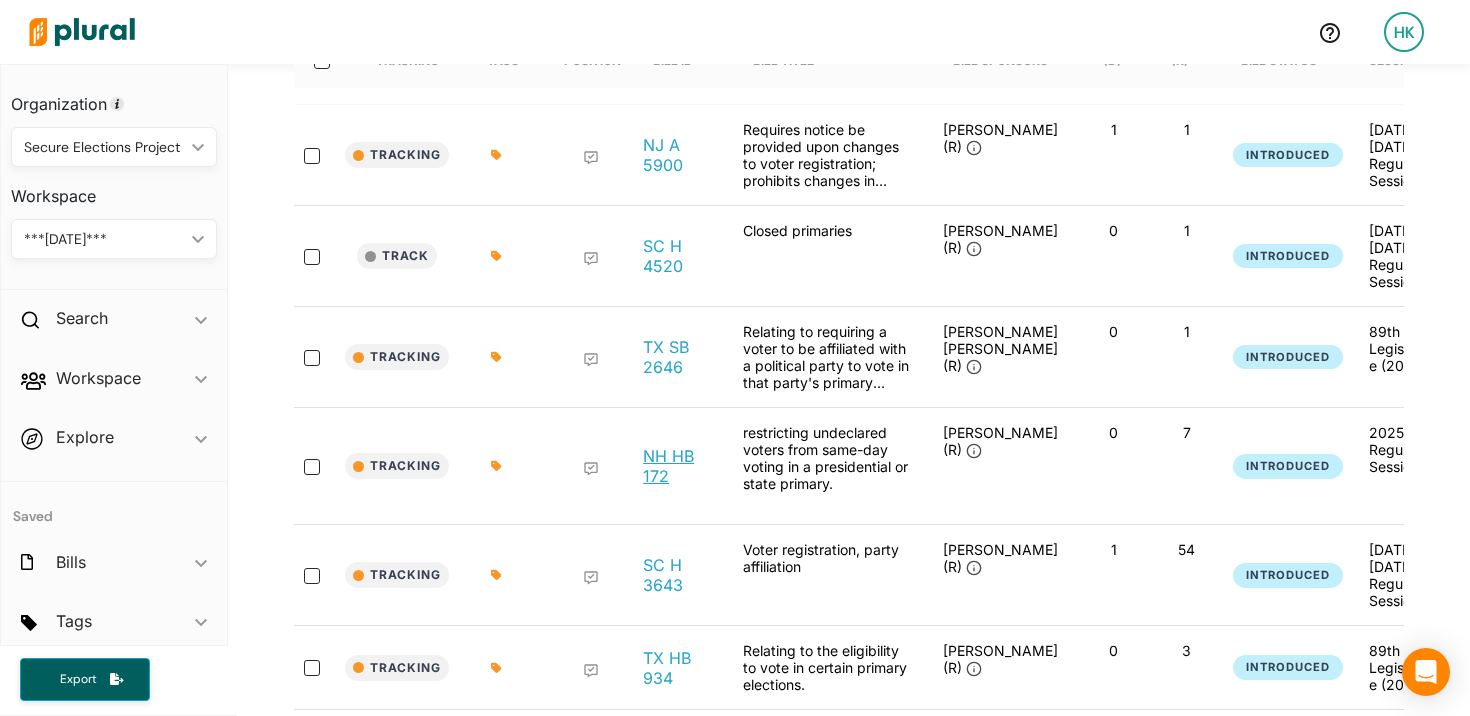 click on "NH HB 172" at bounding box center [677, 466] 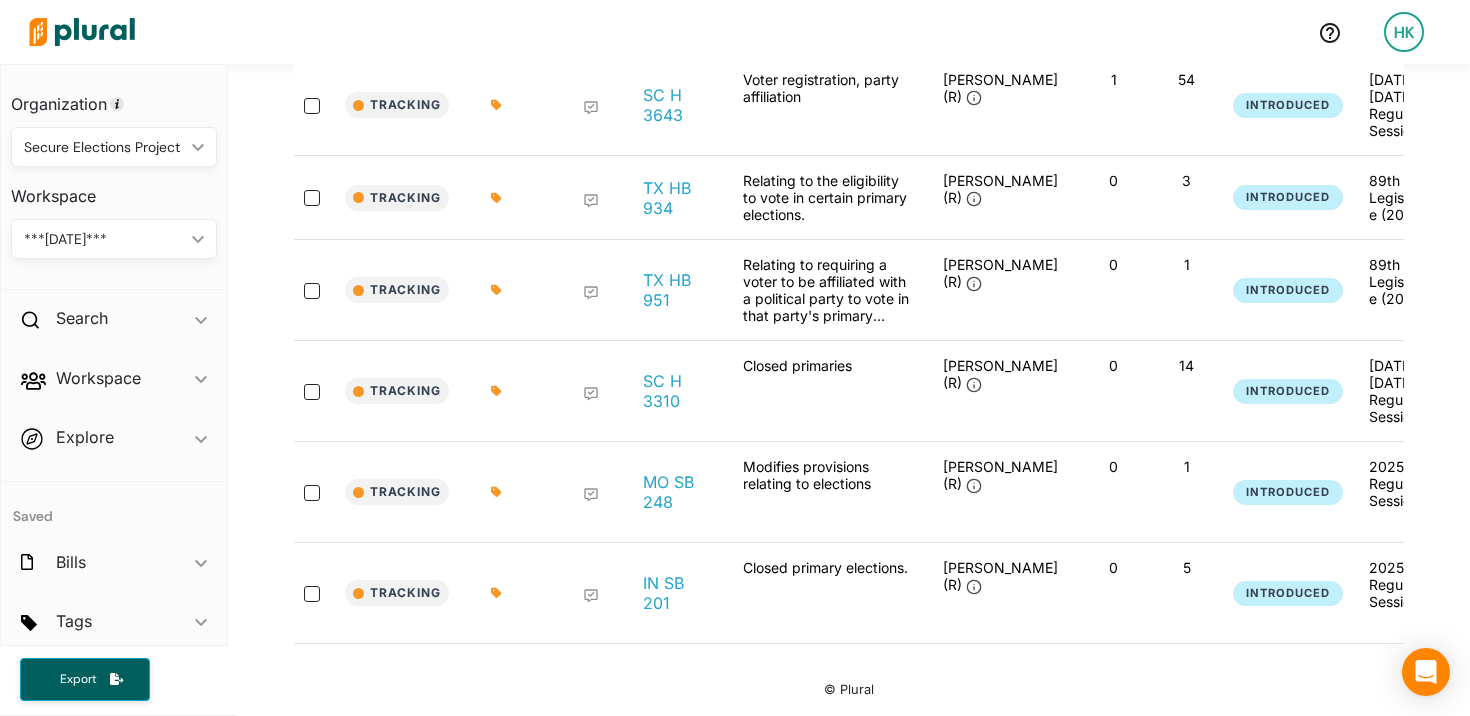scroll, scrollTop: 0, scrollLeft: 0, axis: both 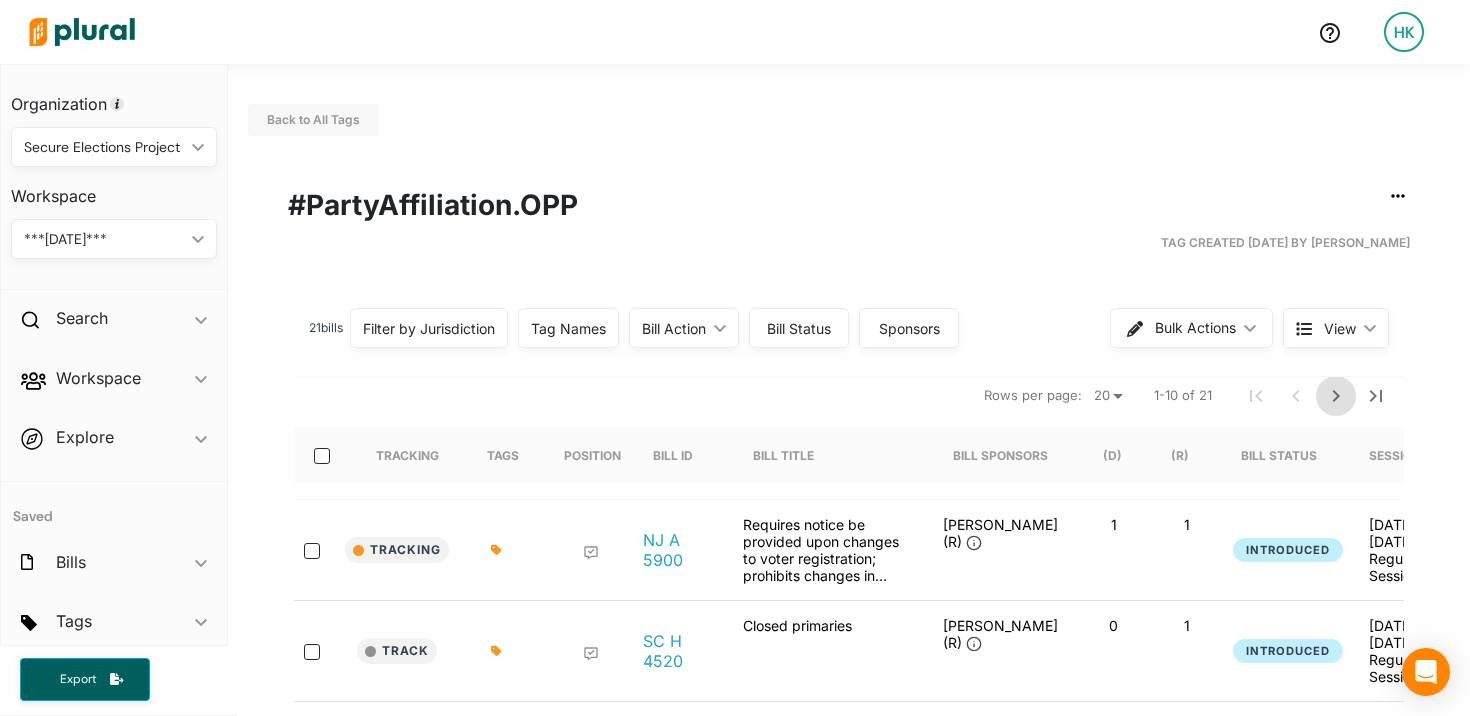 click 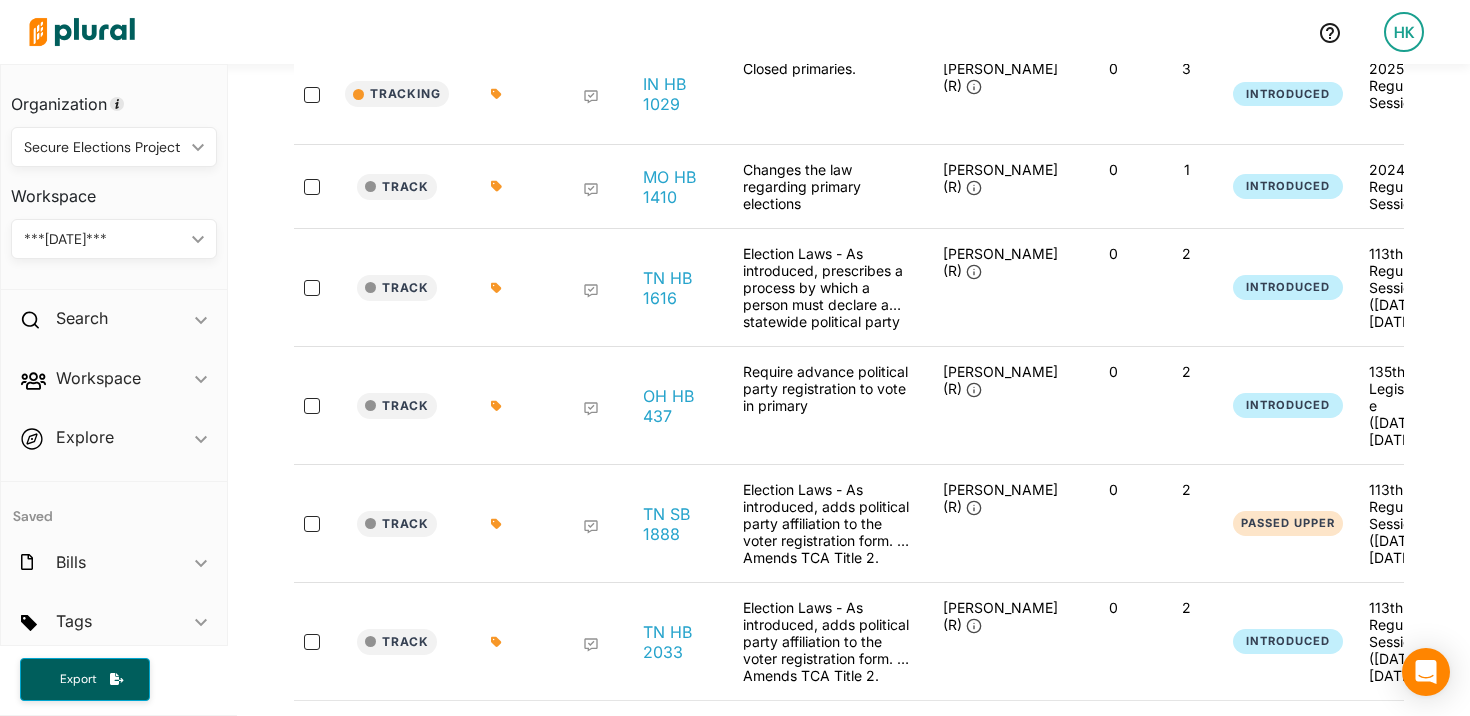 scroll, scrollTop: 900, scrollLeft: 0, axis: vertical 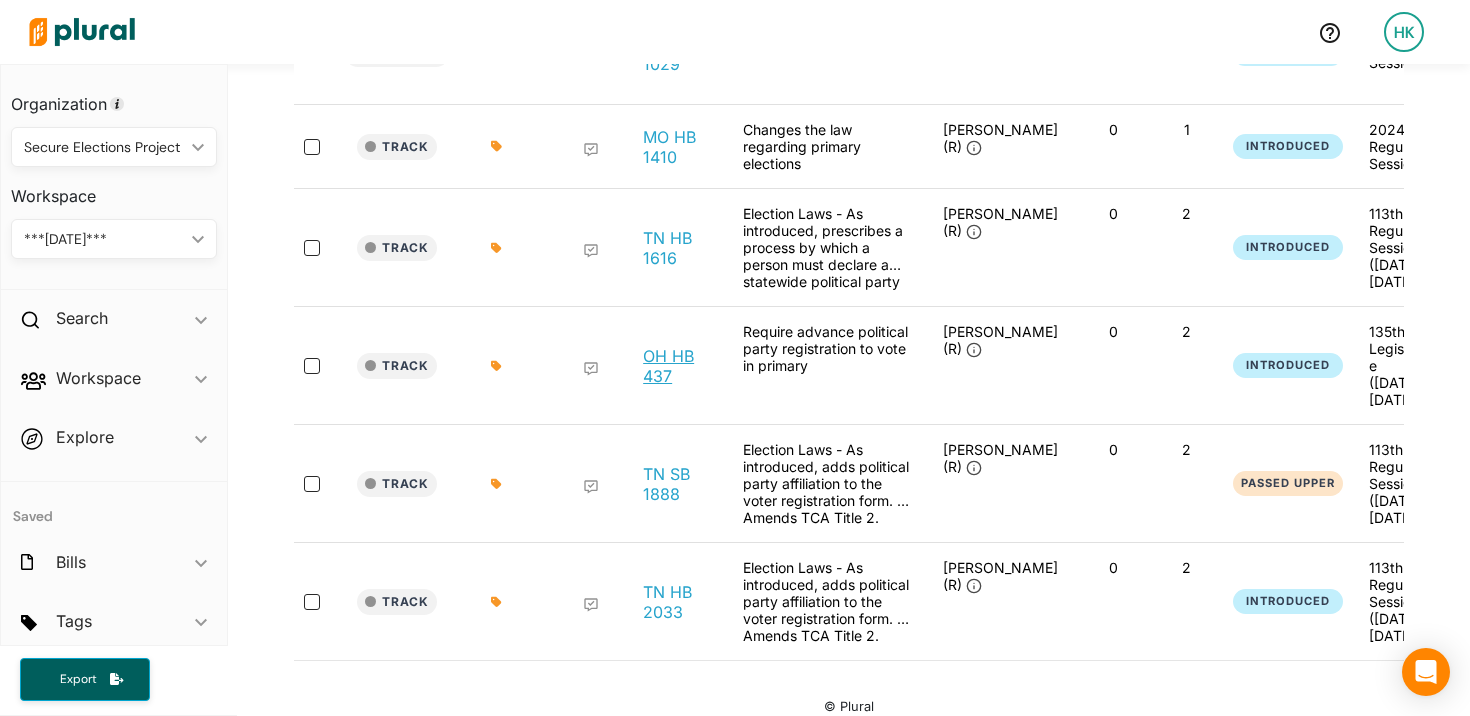 type 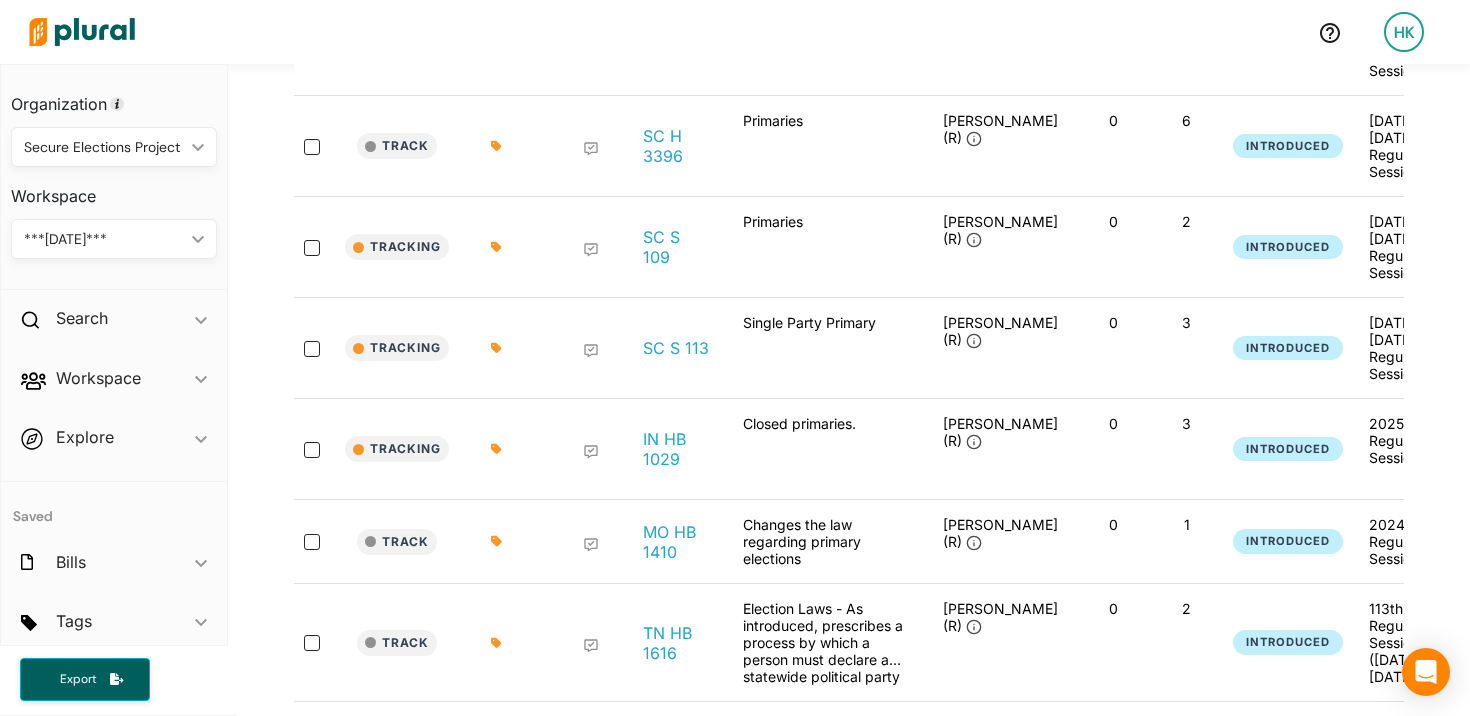 scroll, scrollTop: 0, scrollLeft: 0, axis: both 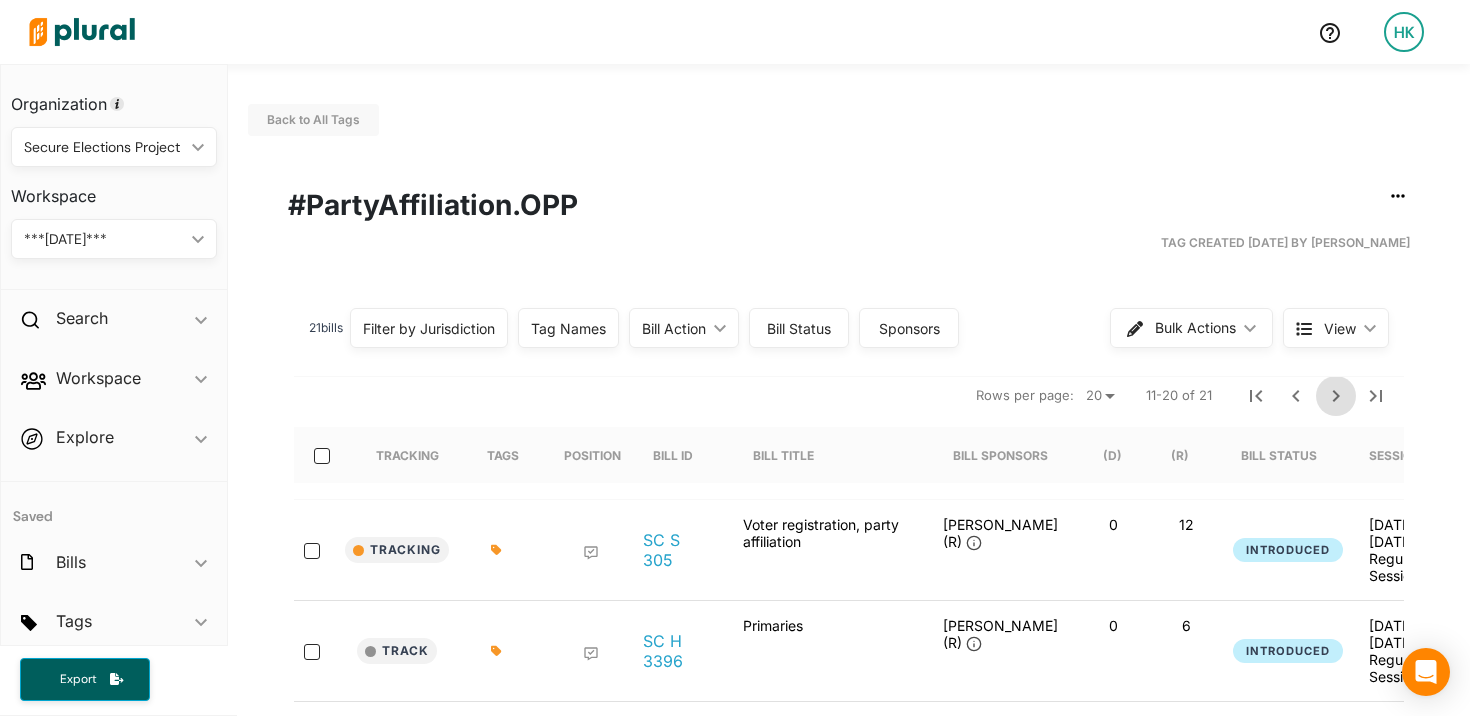click 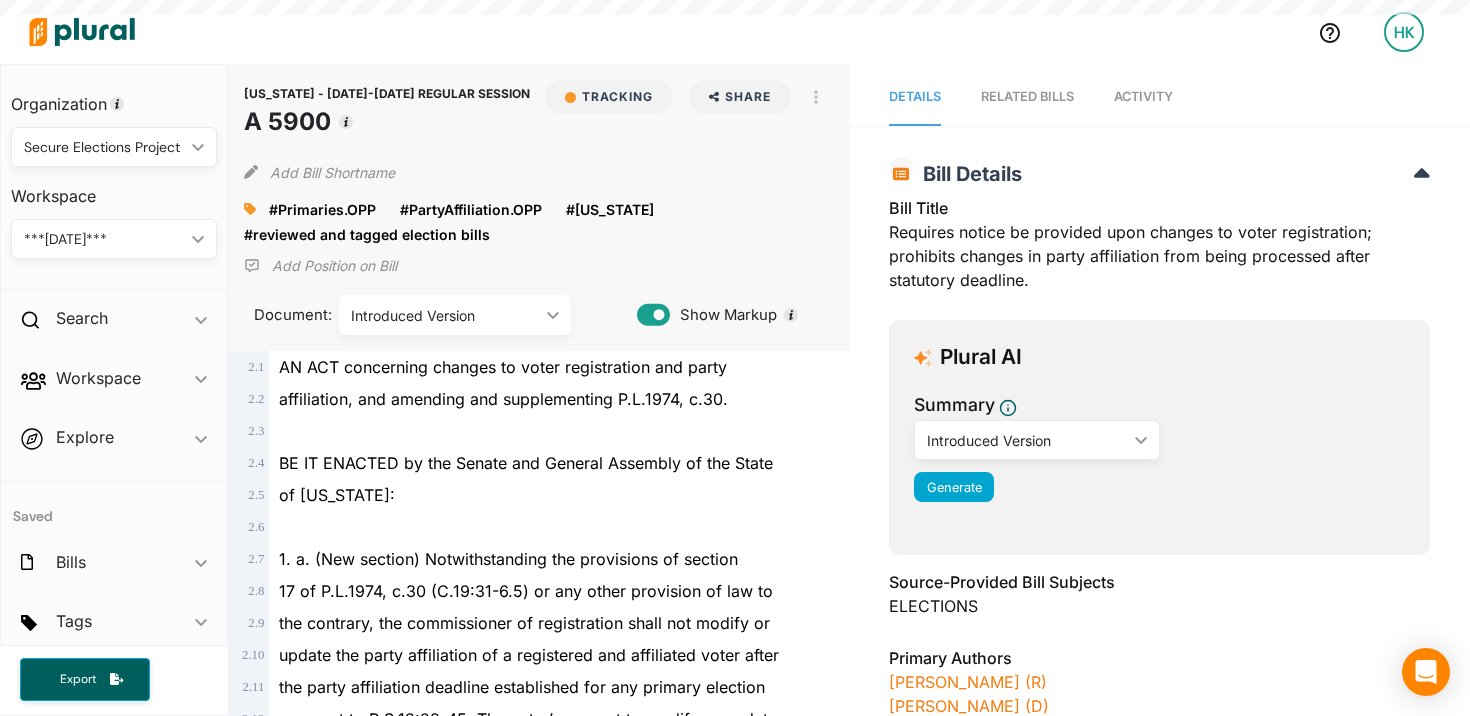 scroll, scrollTop: 0, scrollLeft: 0, axis: both 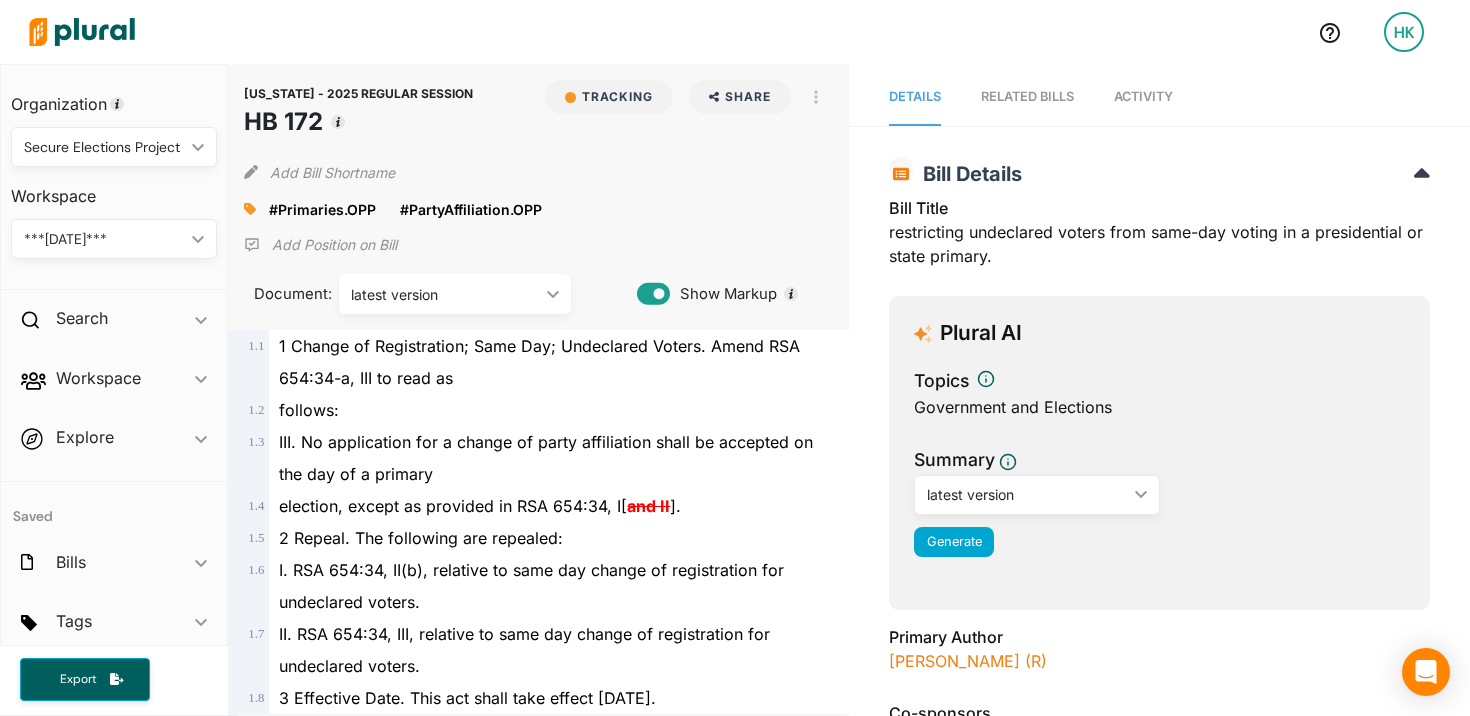 click on "Activity" at bounding box center (1143, 97) 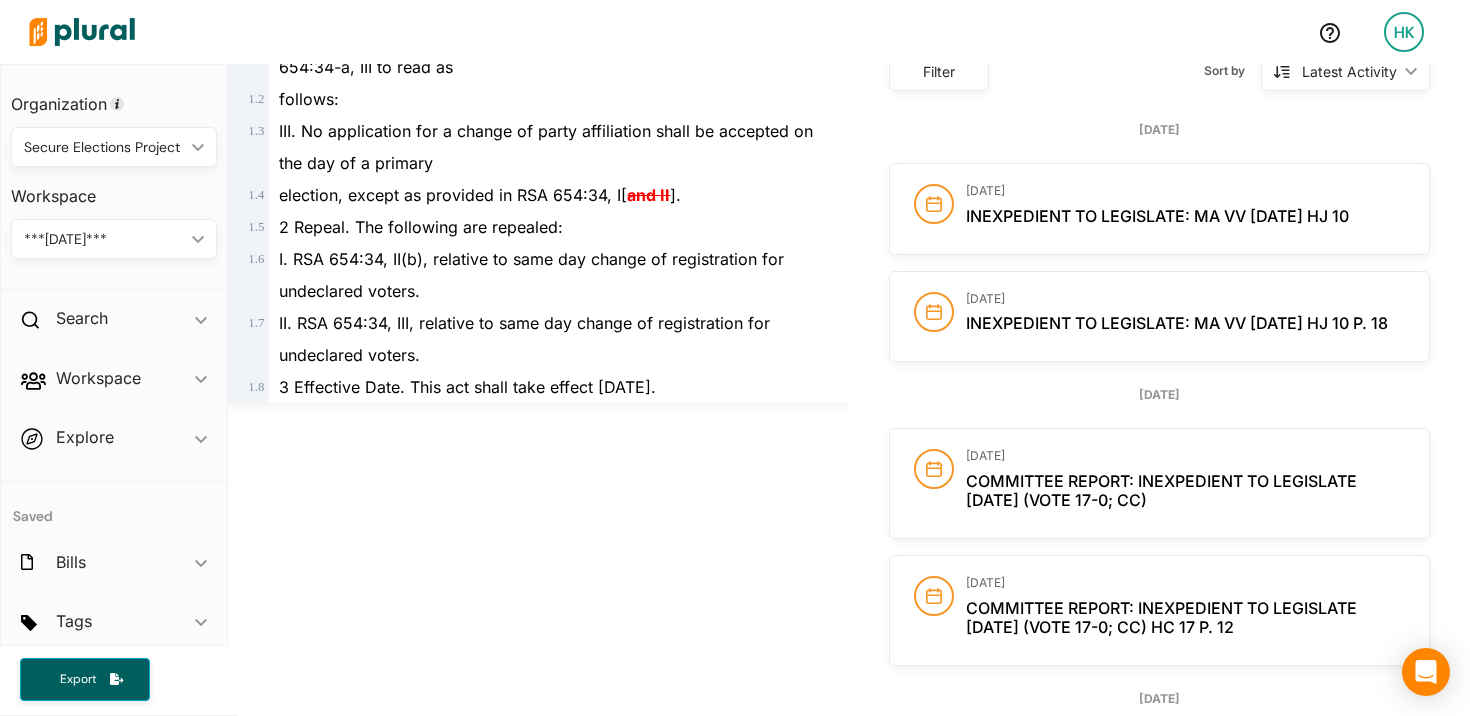 scroll, scrollTop: 0, scrollLeft: 0, axis: both 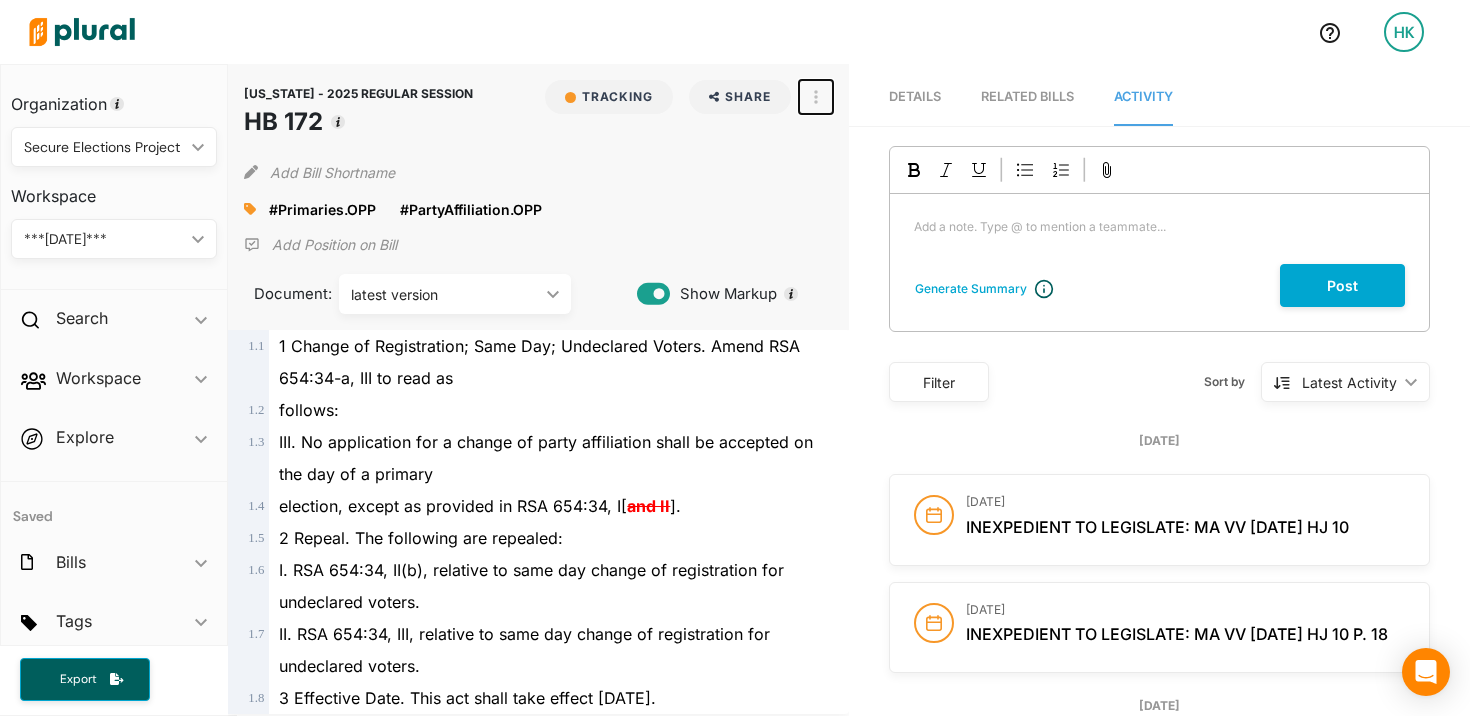 click at bounding box center (816, 97) 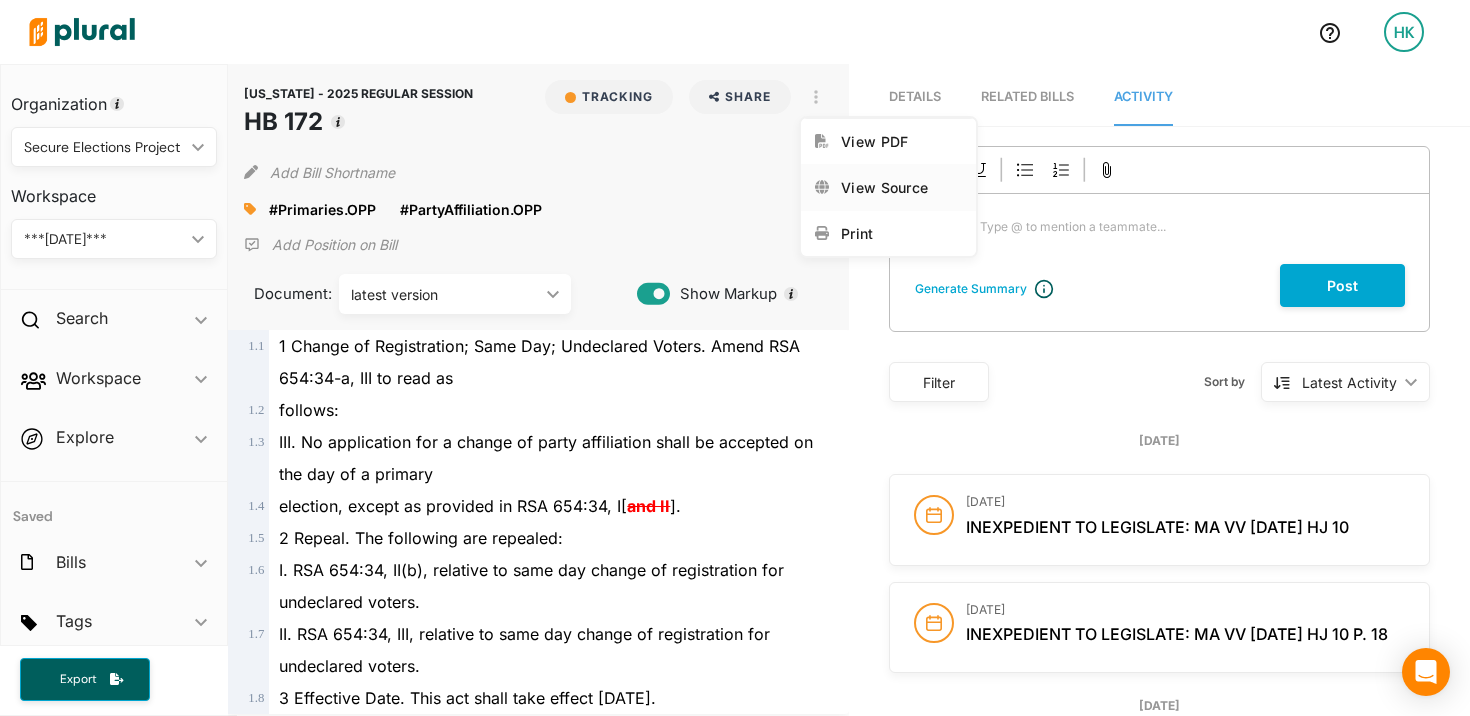 click on "View Source" at bounding box center [888, 187] 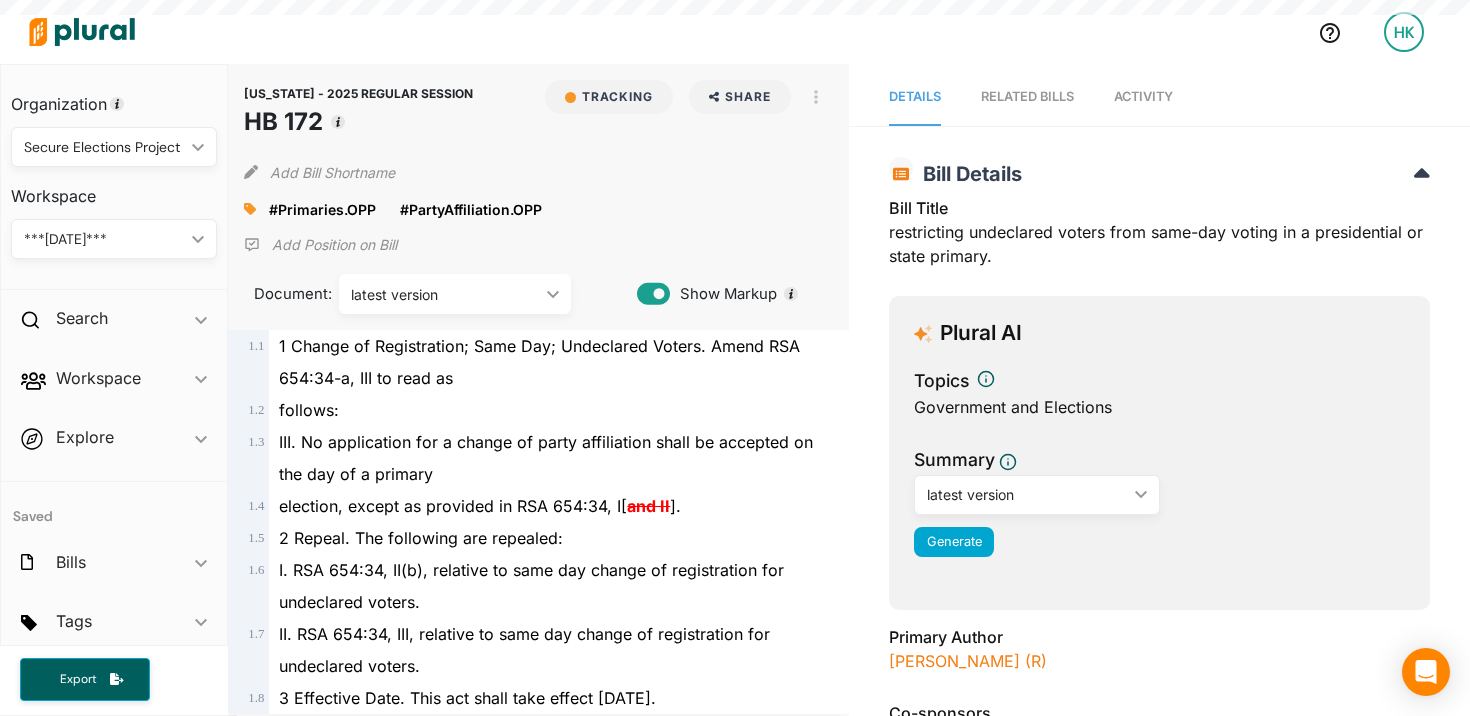 scroll, scrollTop: 0, scrollLeft: 0, axis: both 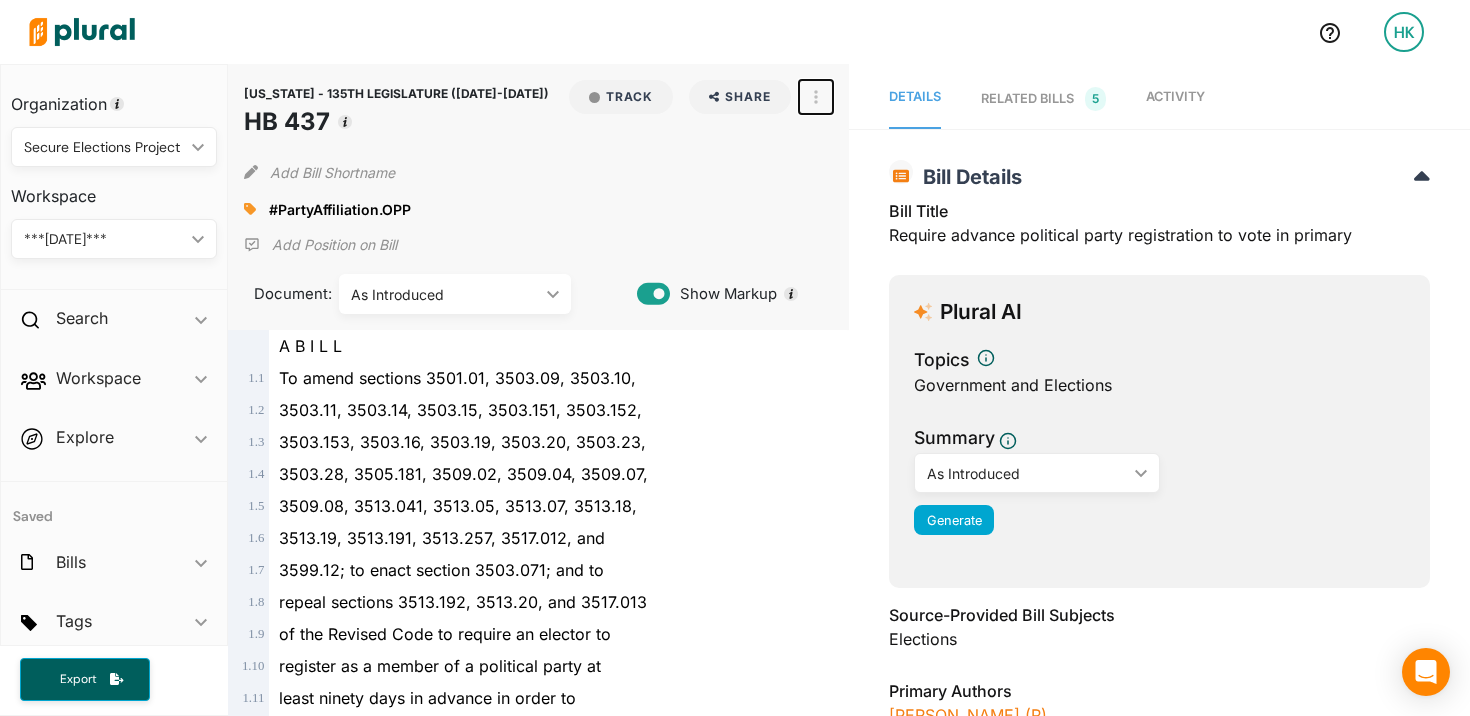 click 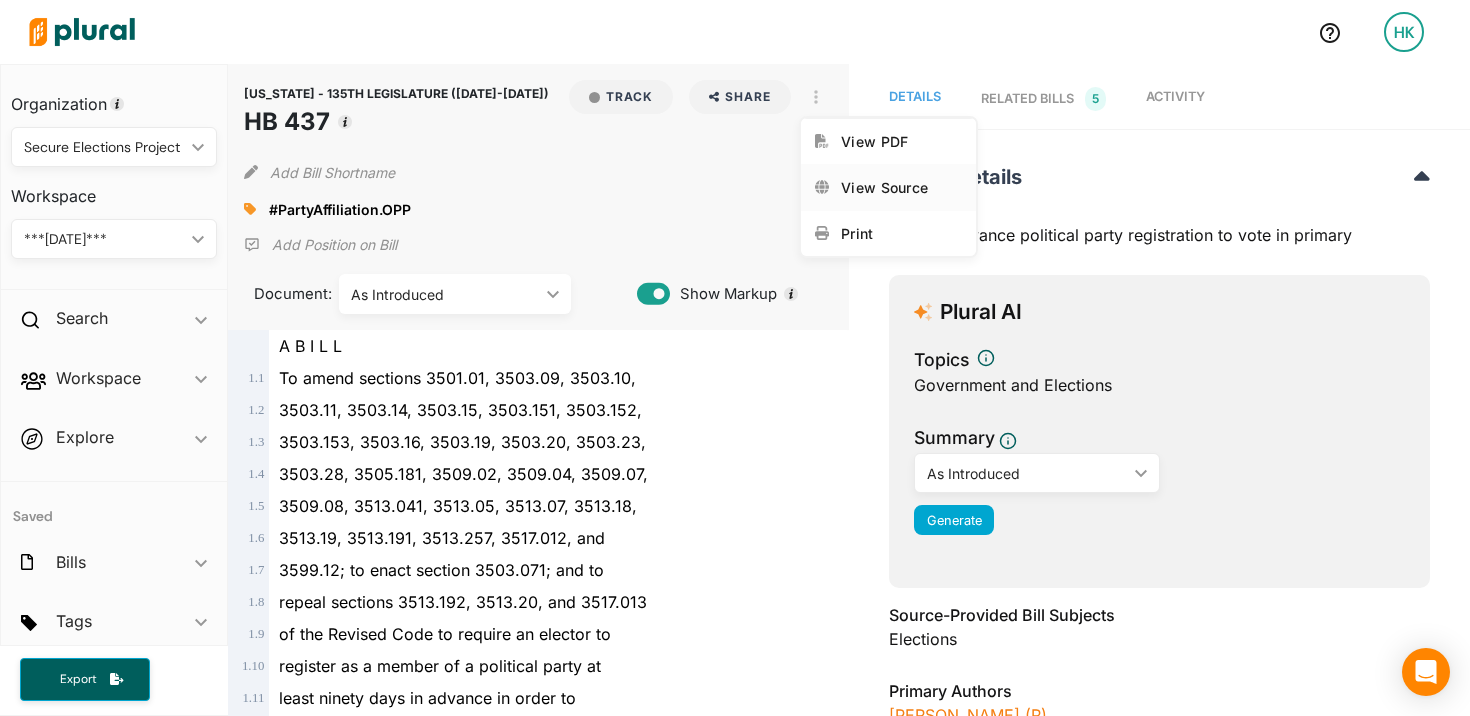 click on "View Source" at bounding box center [888, 187] 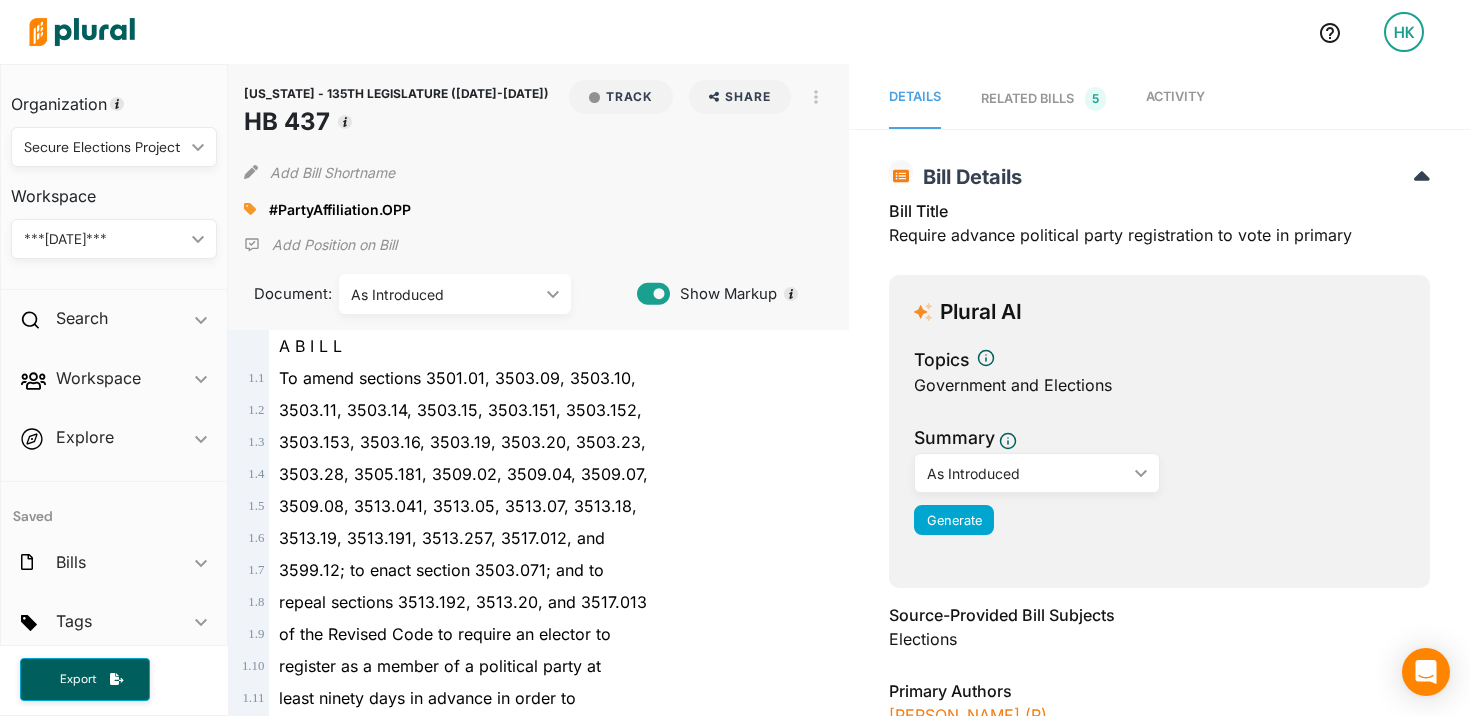 click on "Activity" at bounding box center (1175, 99) 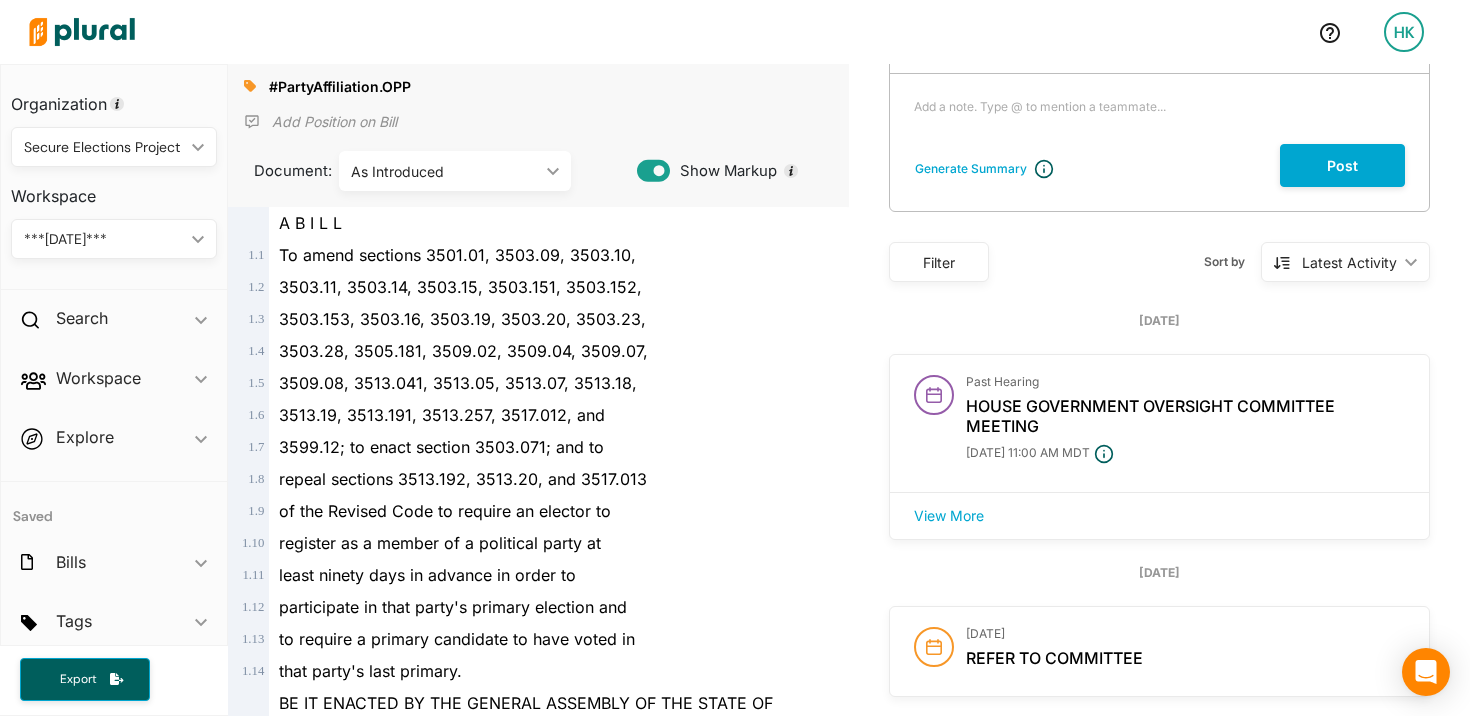 scroll, scrollTop: 0, scrollLeft: 0, axis: both 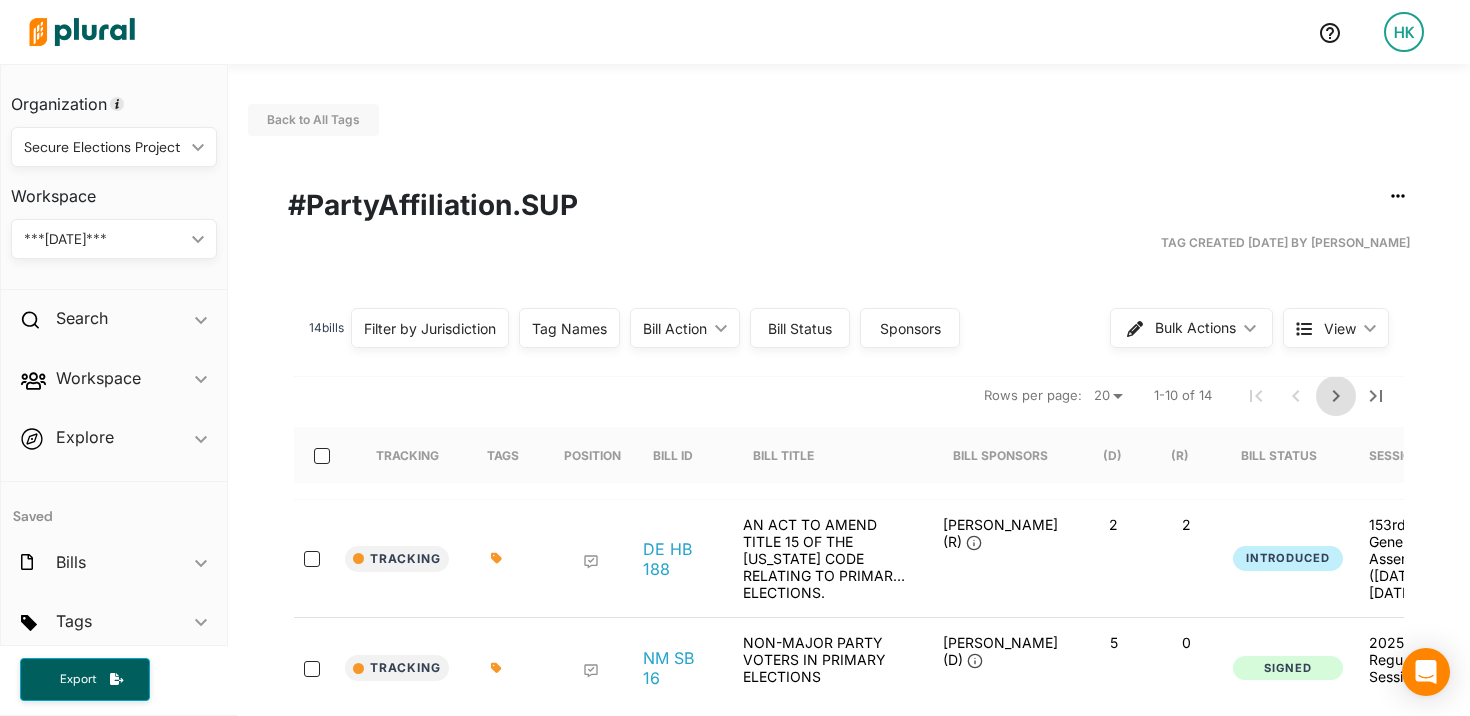 click 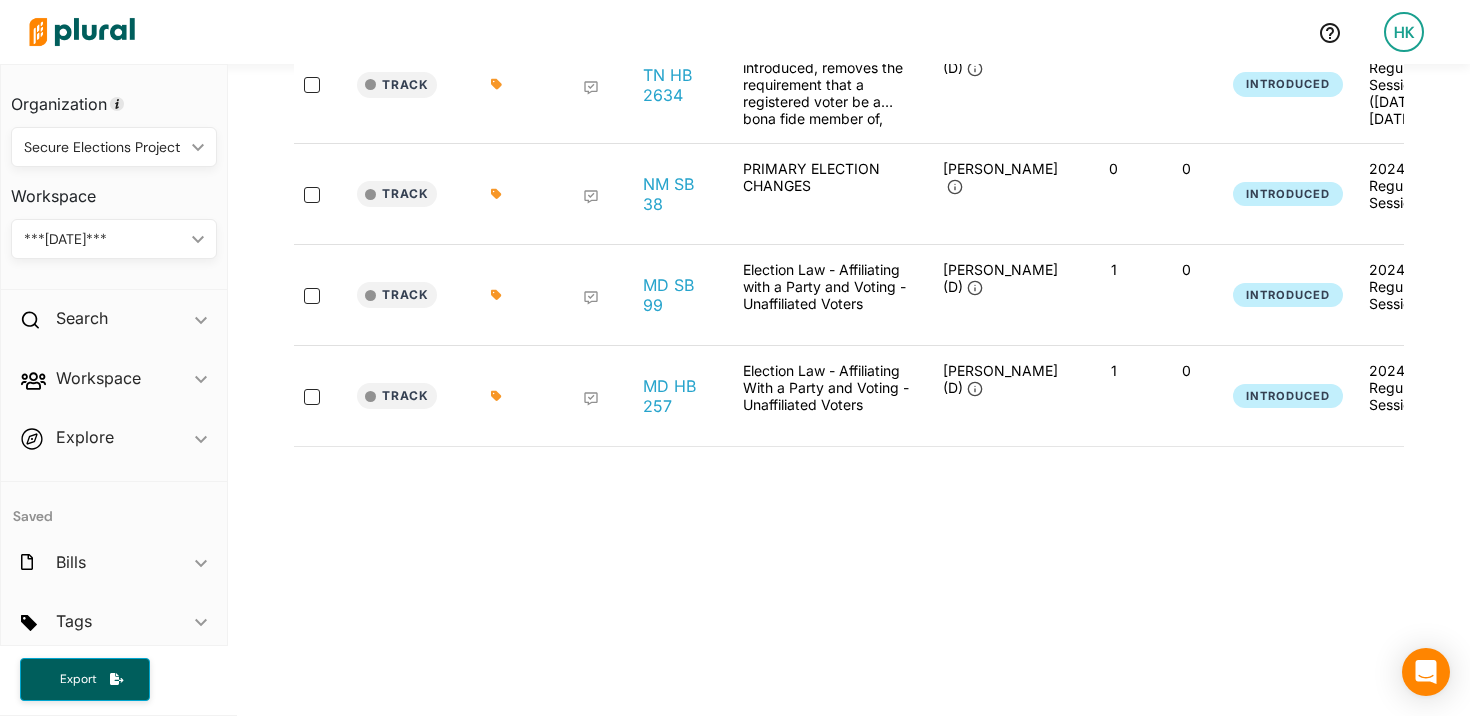 scroll, scrollTop: 475, scrollLeft: 0, axis: vertical 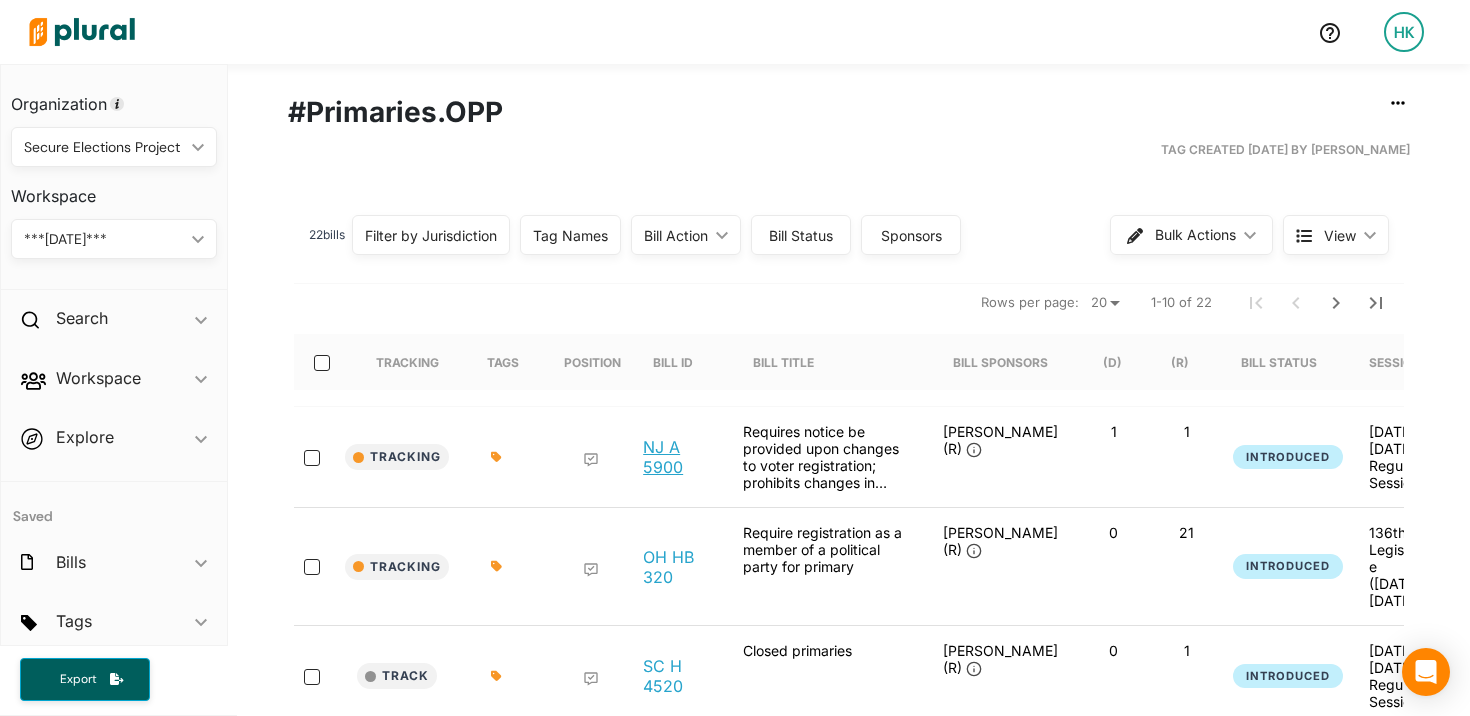 click on "NJ A 5900" at bounding box center (677, 457) 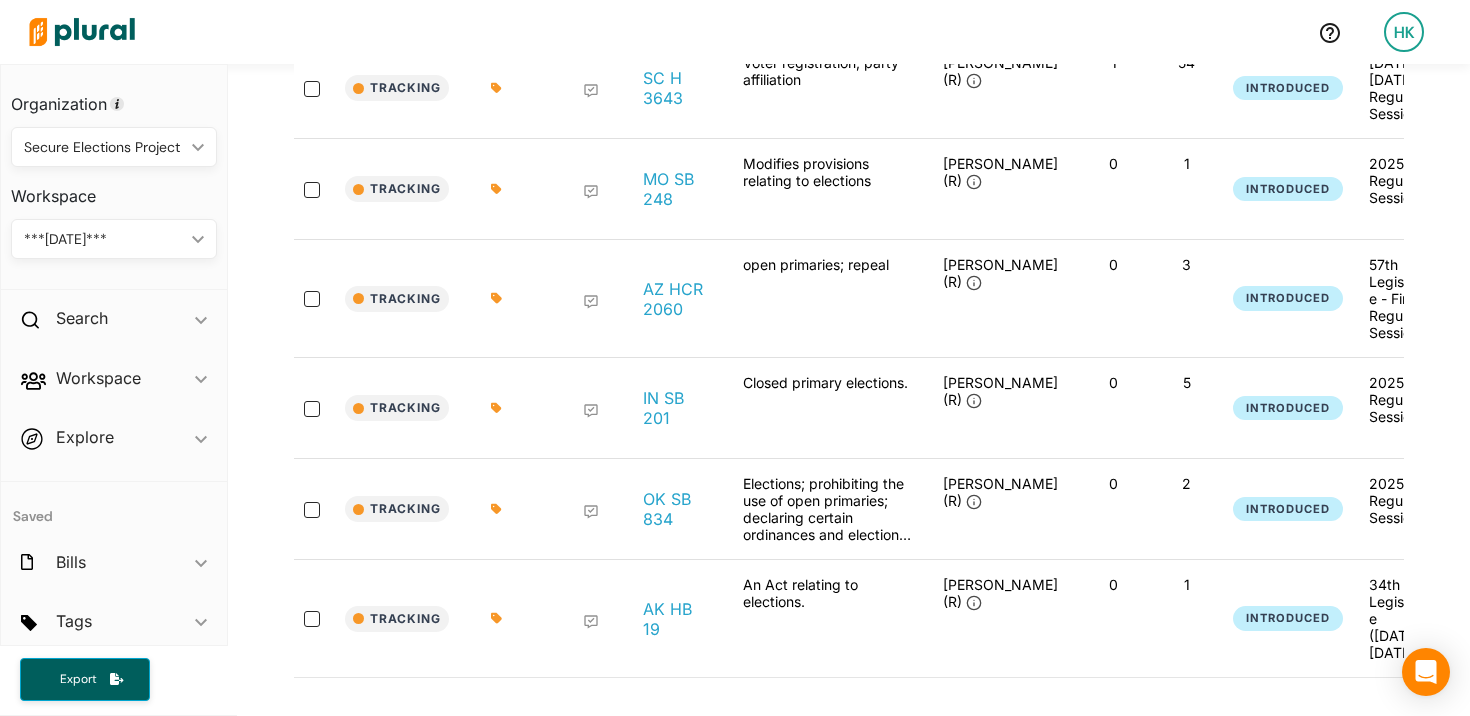 scroll, scrollTop: 0, scrollLeft: 0, axis: both 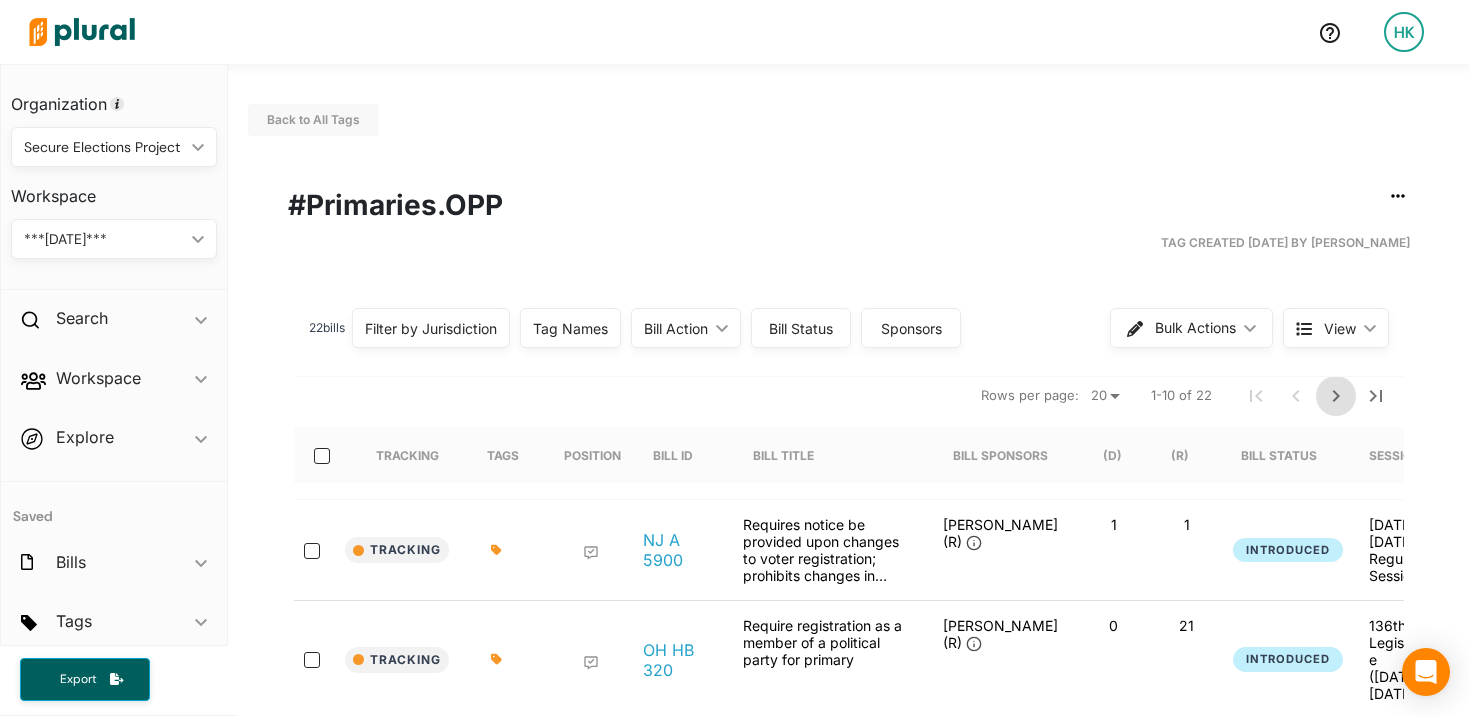 click 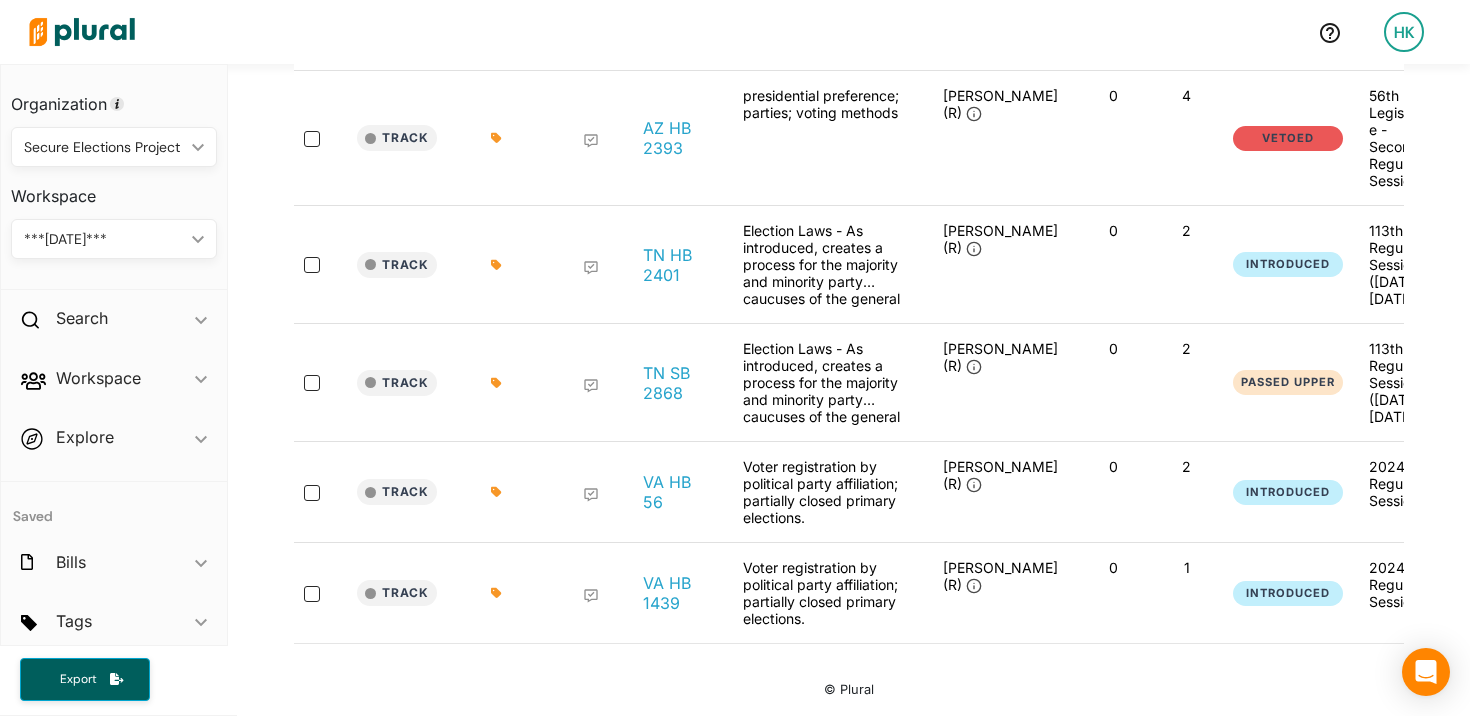 scroll, scrollTop: 0, scrollLeft: 0, axis: both 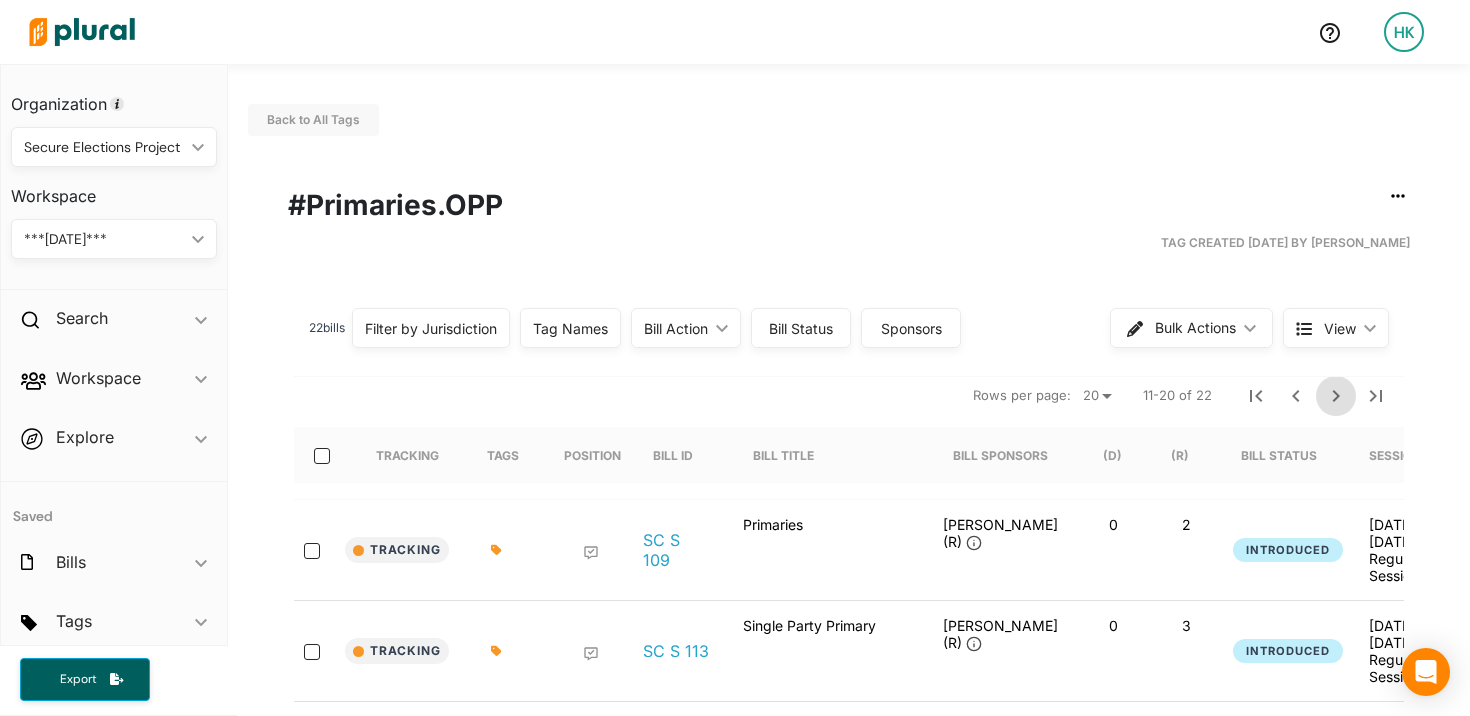 click 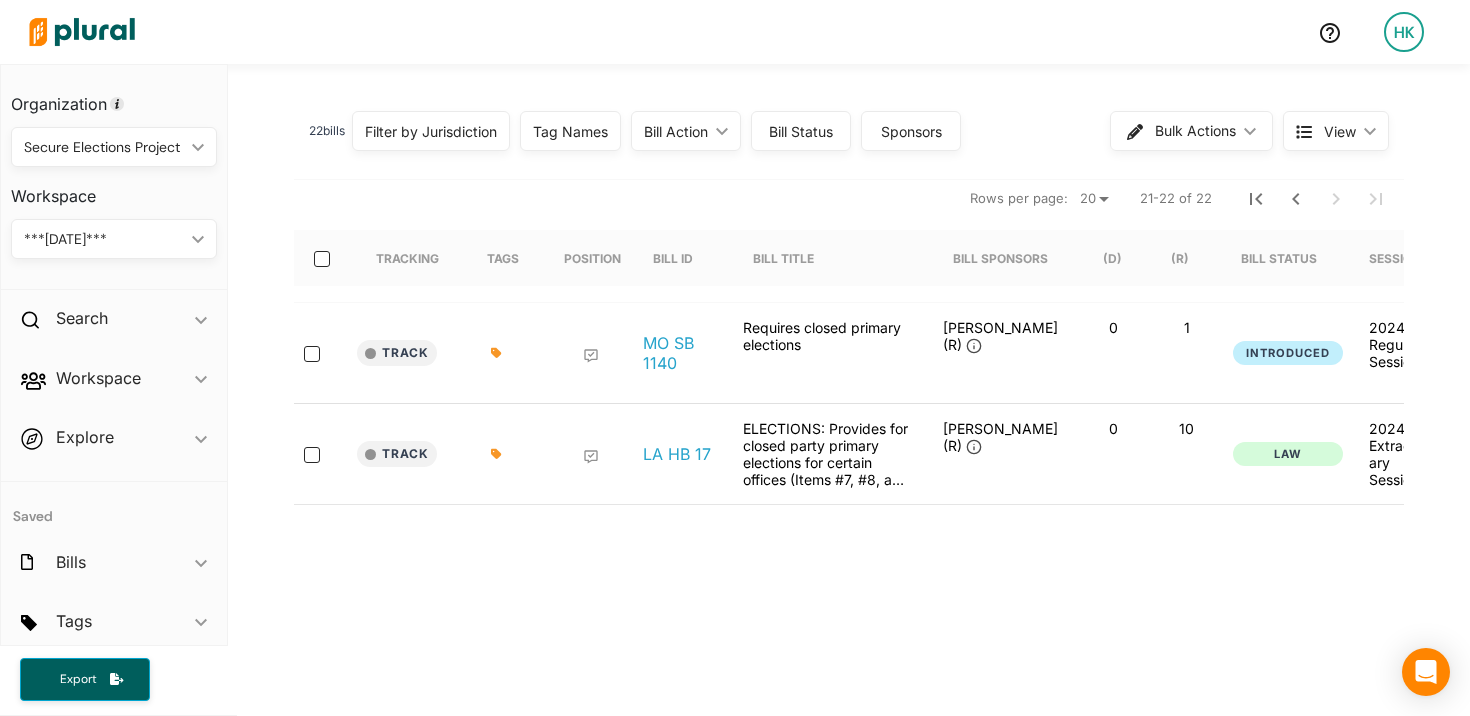 scroll, scrollTop: 0, scrollLeft: 0, axis: both 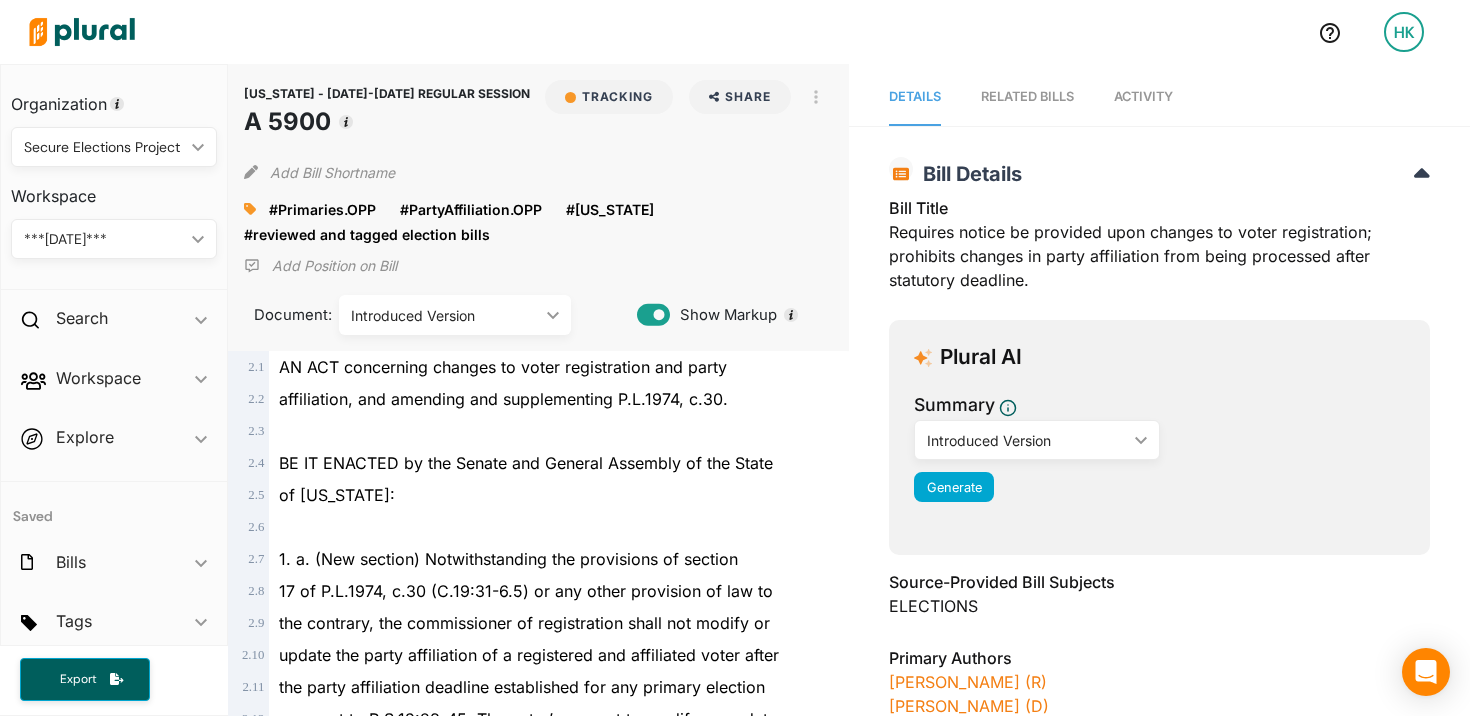 click on "Details RELATED BILLS   Activity" at bounding box center (1159, 95) 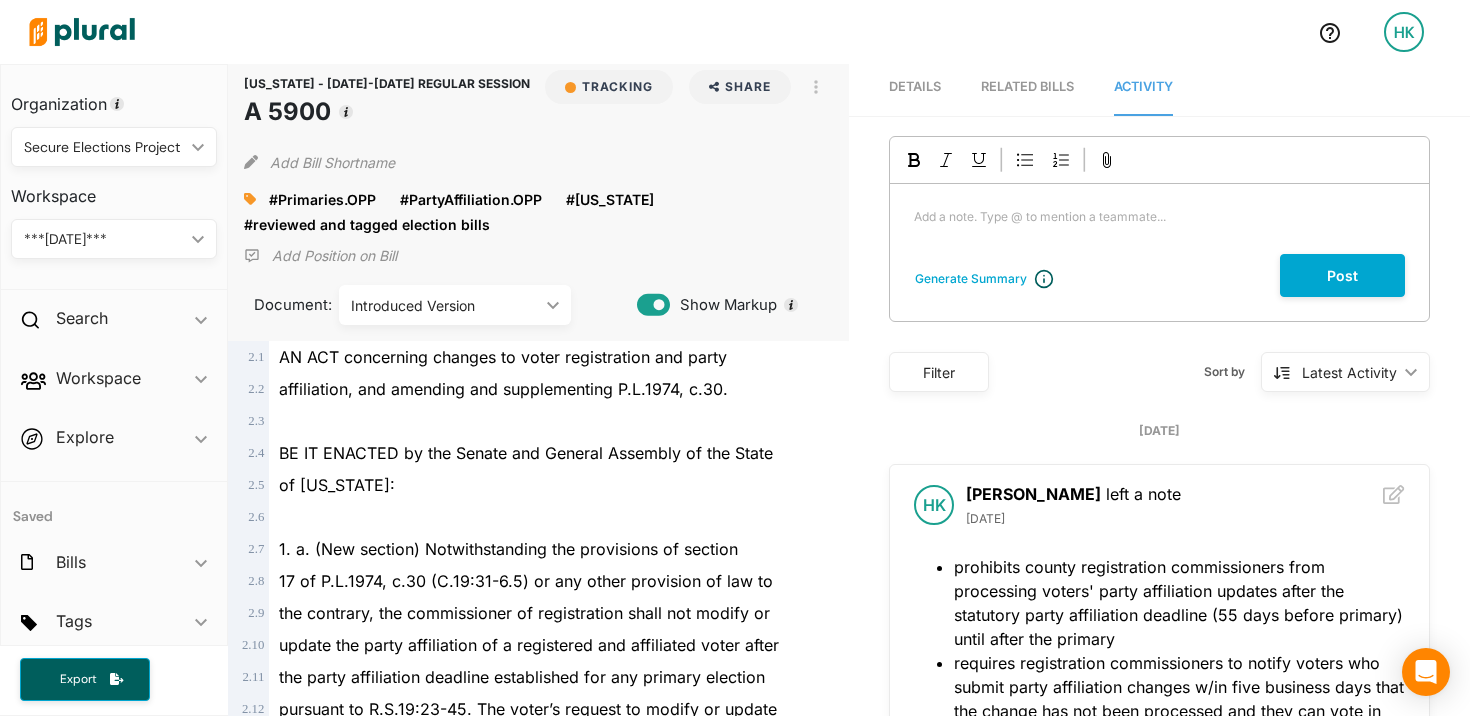 scroll, scrollTop: 0, scrollLeft: 0, axis: both 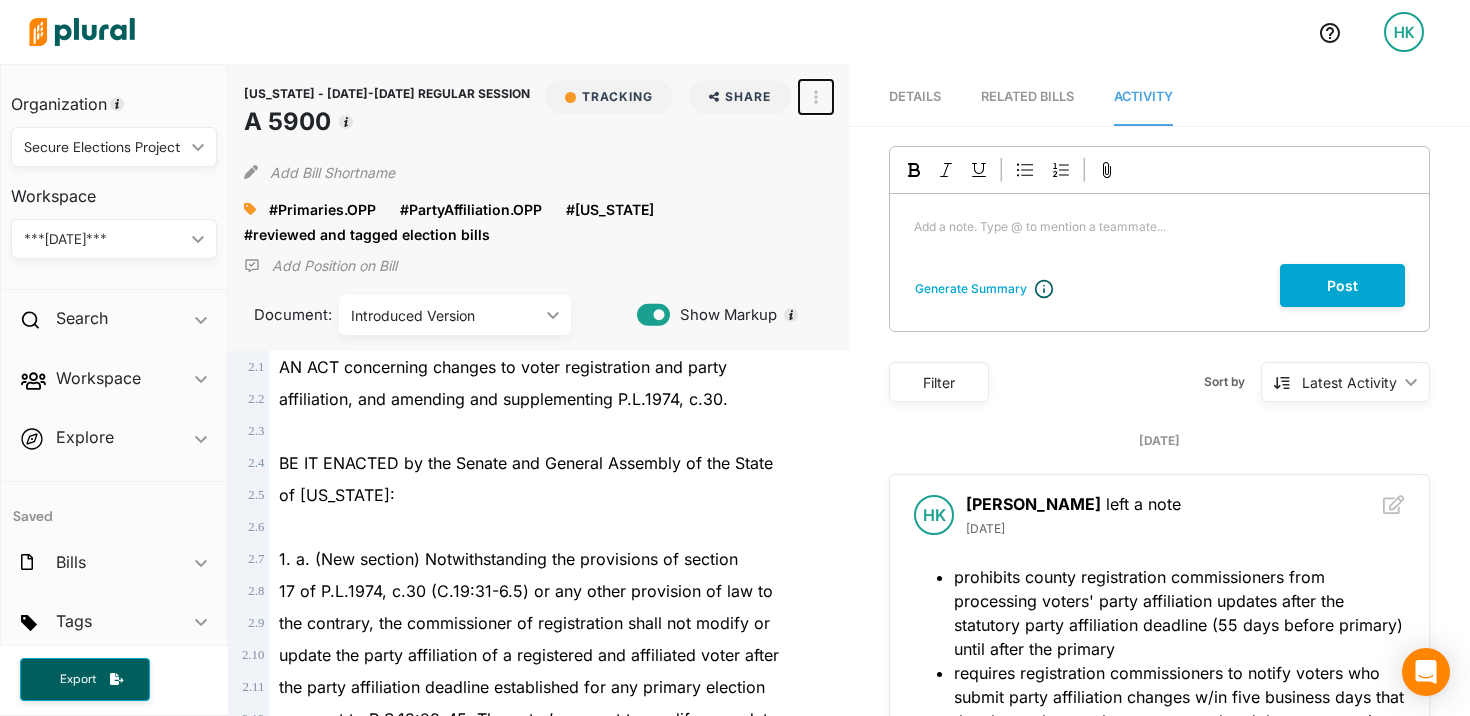 click at bounding box center (816, 97) 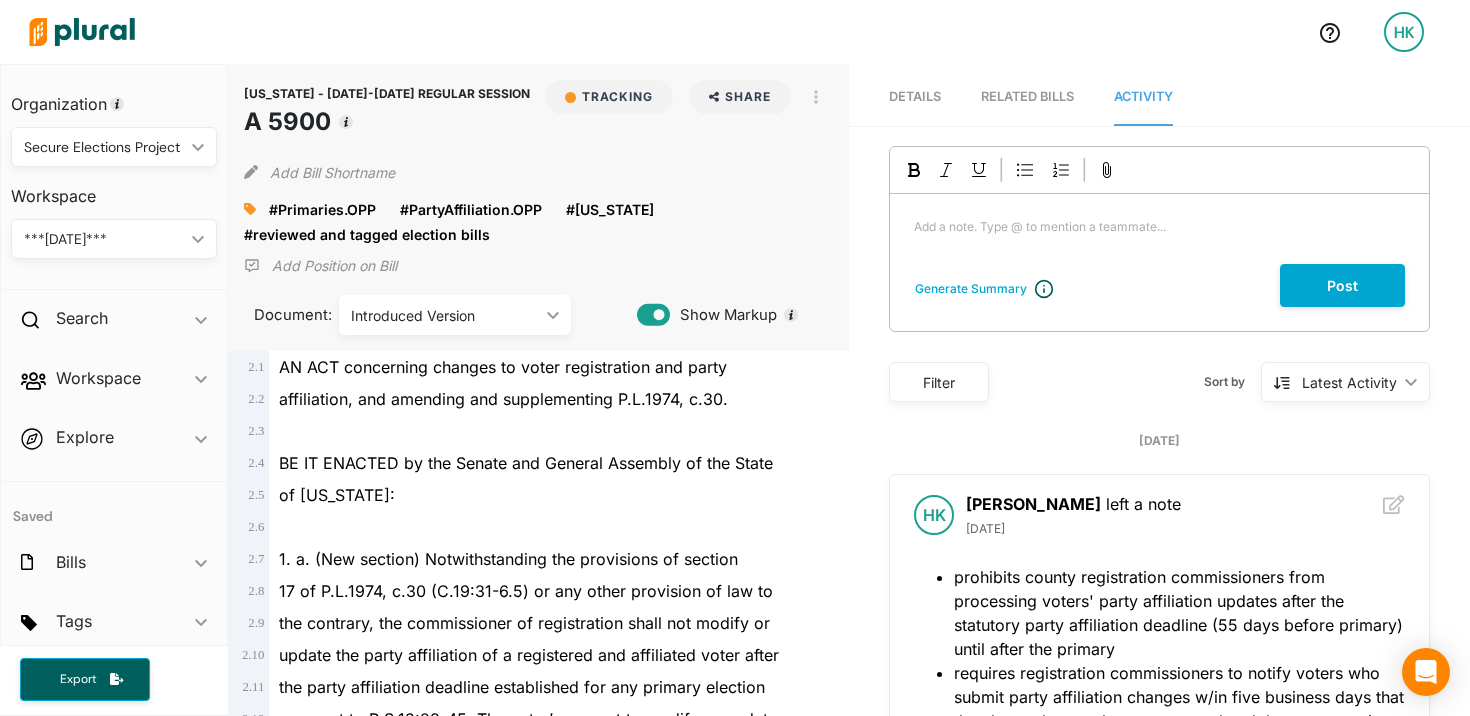 click at bounding box center (547, 431) 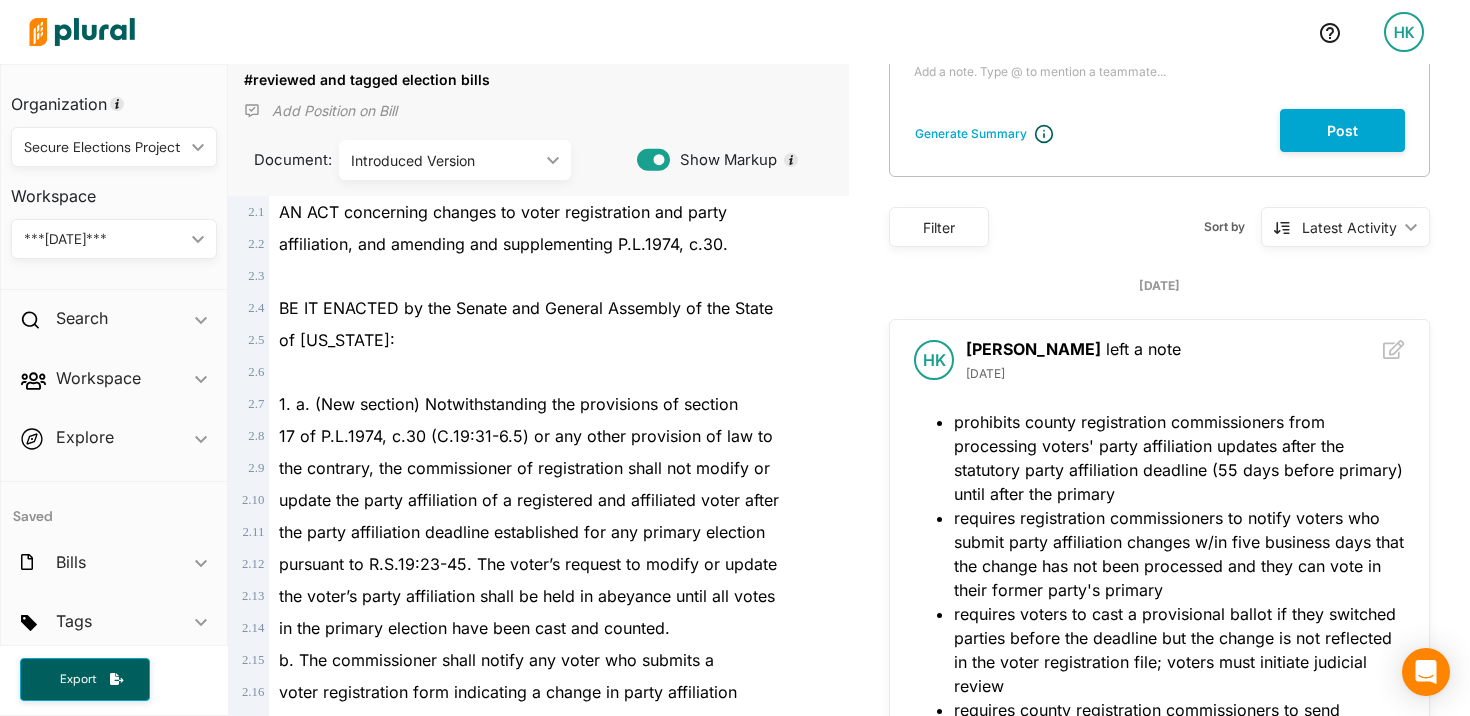 scroll, scrollTop: 167, scrollLeft: 0, axis: vertical 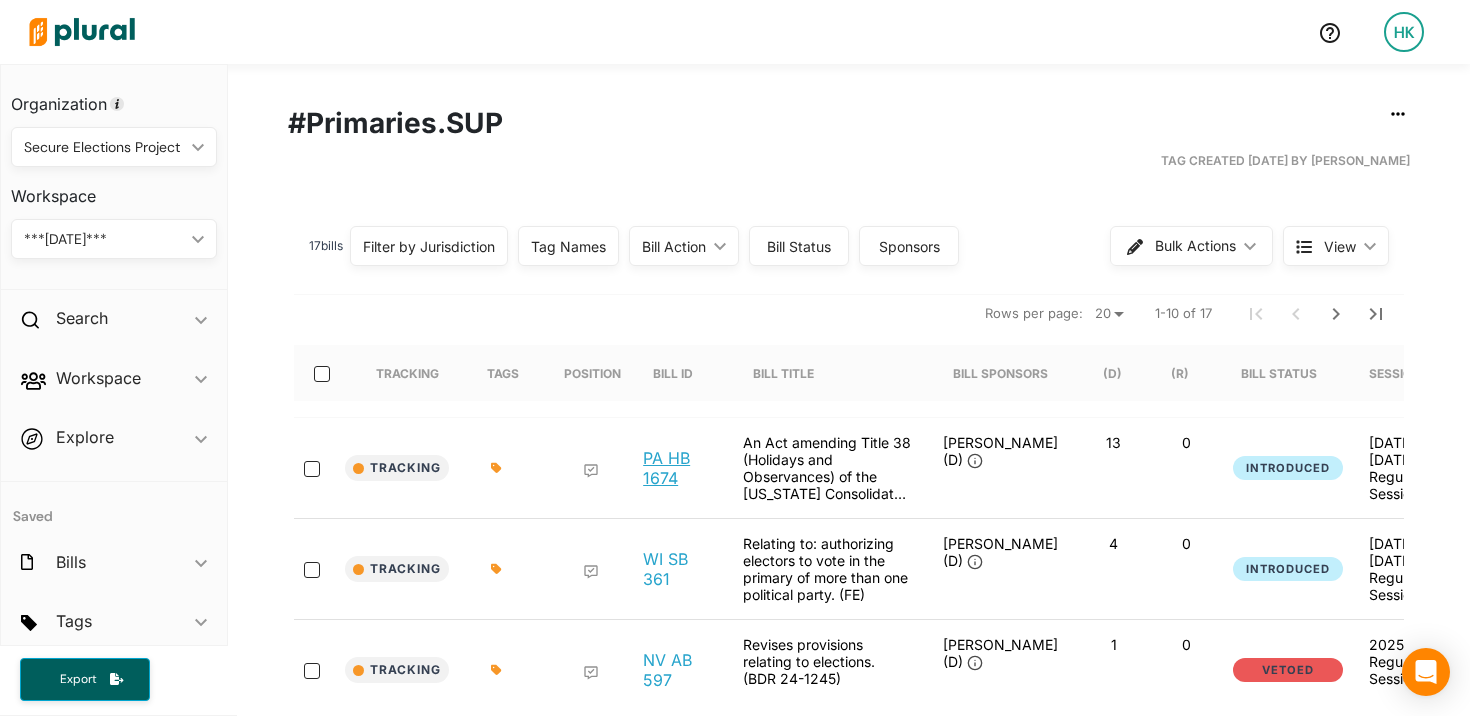 click on "PA HB 1674" at bounding box center [677, 468] 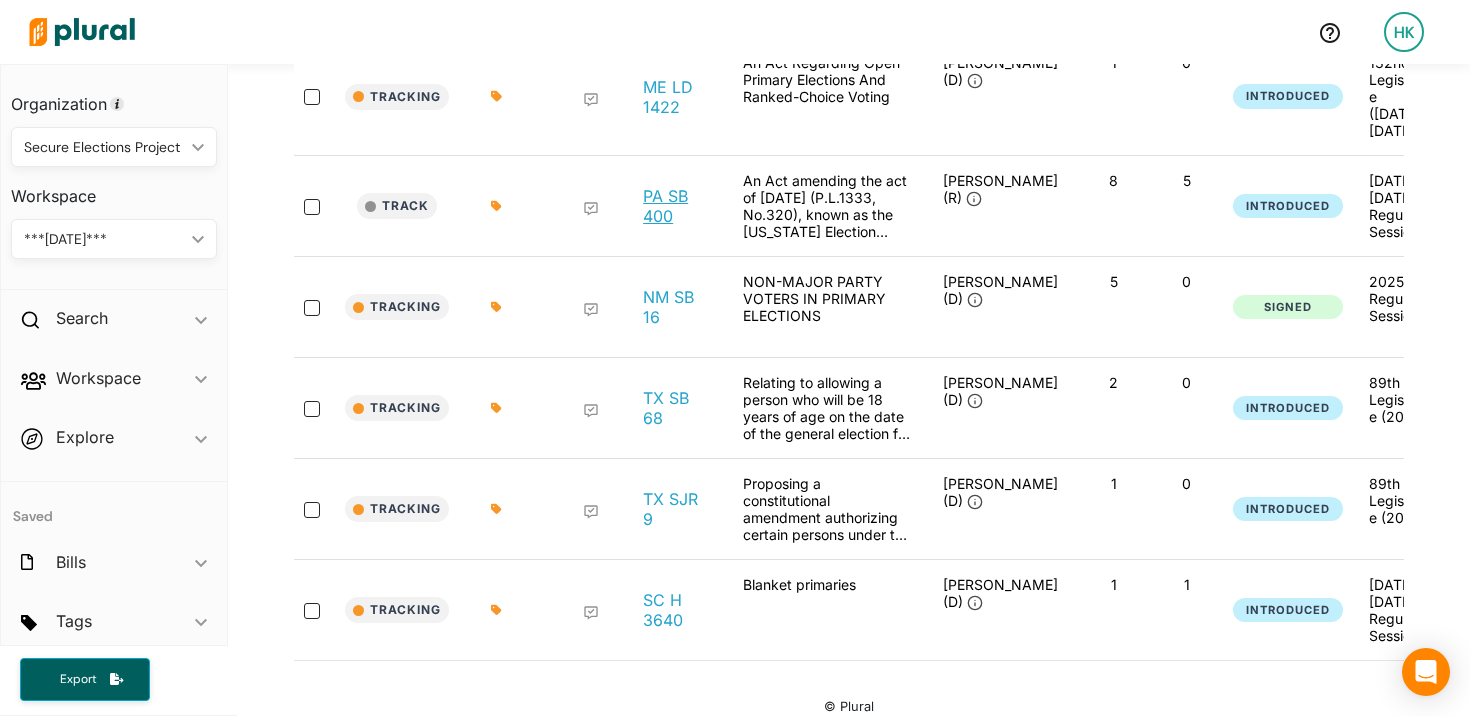 scroll, scrollTop: 0, scrollLeft: 0, axis: both 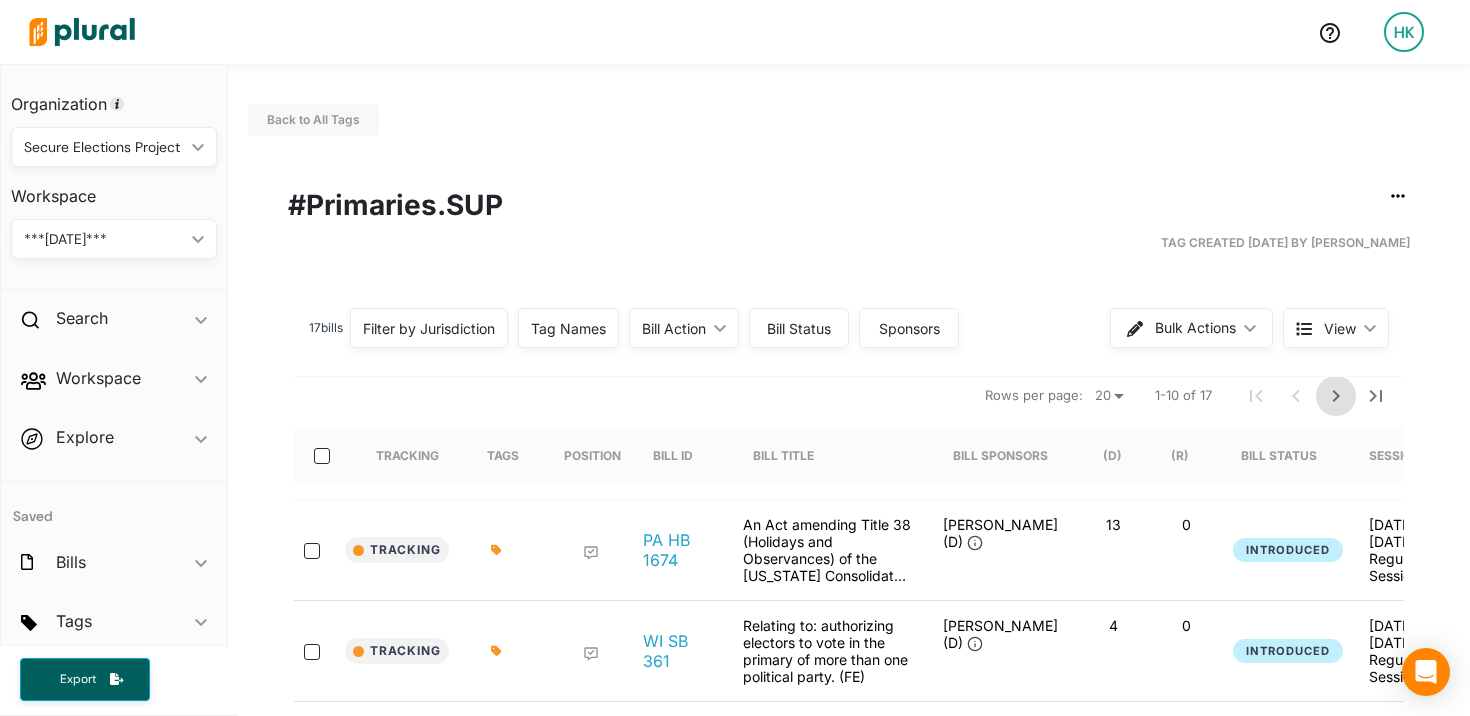 click 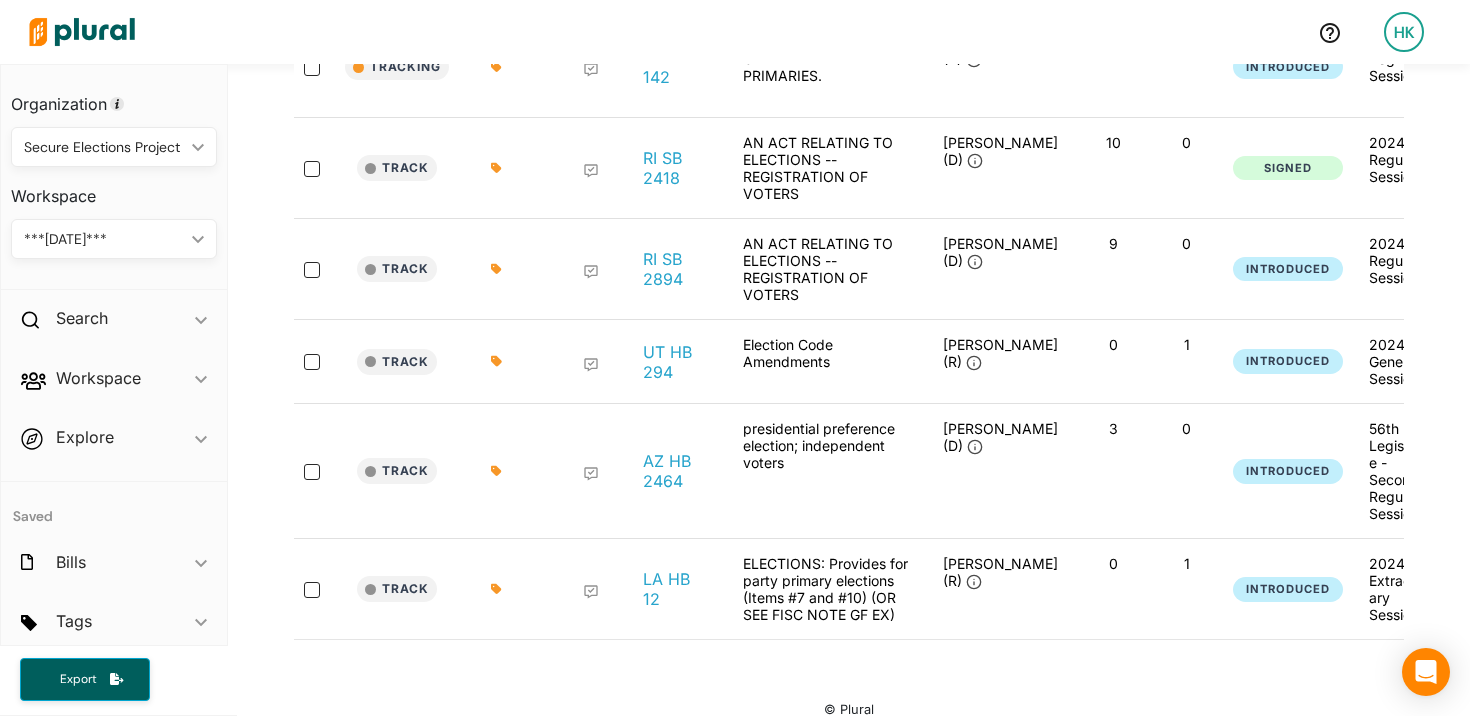 scroll, scrollTop: 604, scrollLeft: 0, axis: vertical 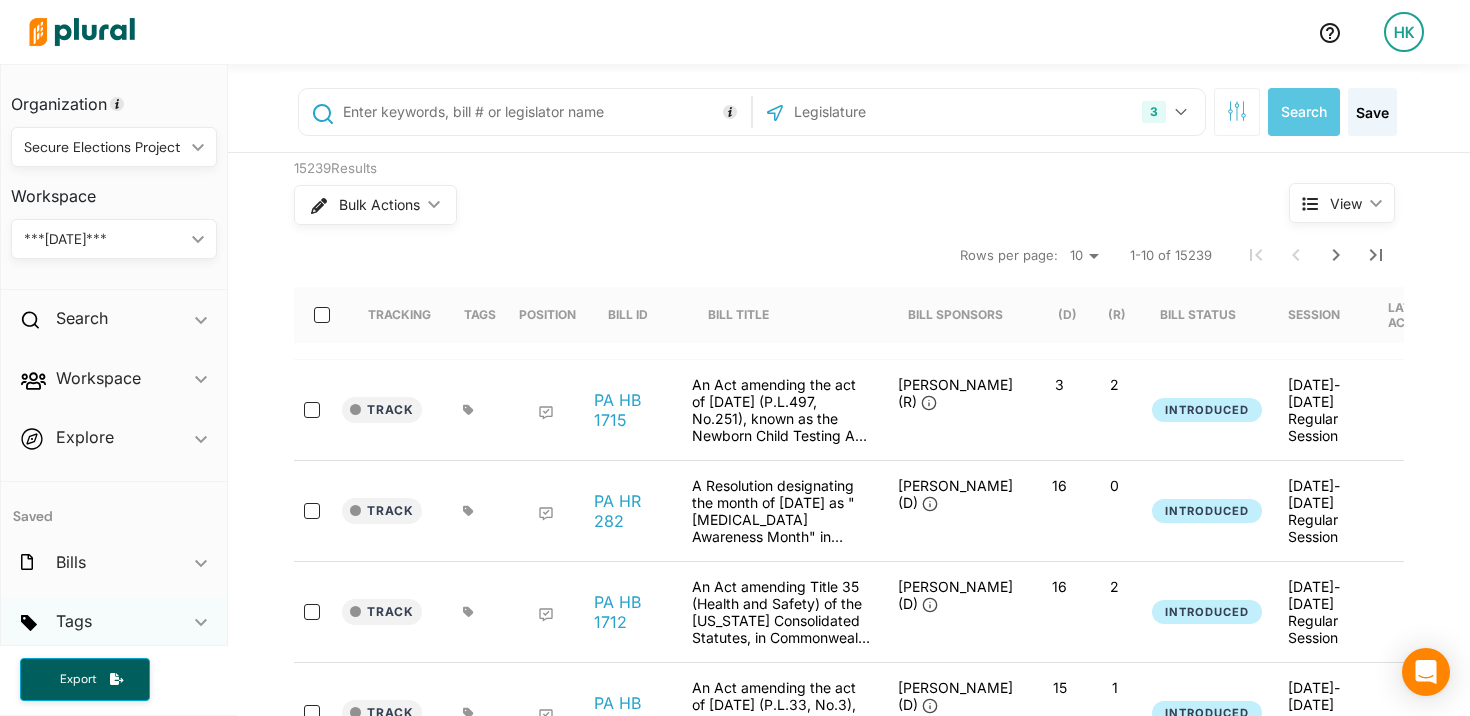 click on "Tags ic_keyboard_arrow_down" at bounding box center [114, 625] 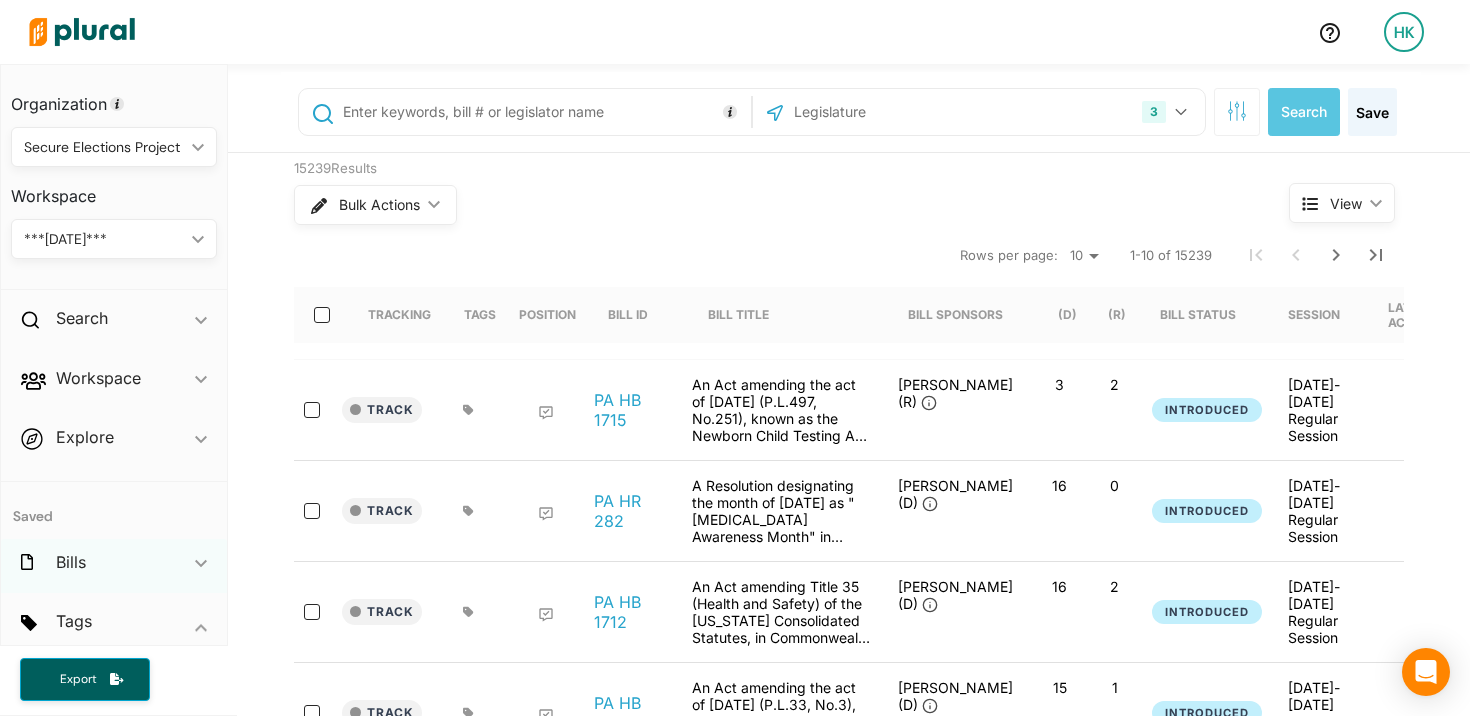 scroll, scrollTop: 278, scrollLeft: 0, axis: vertical 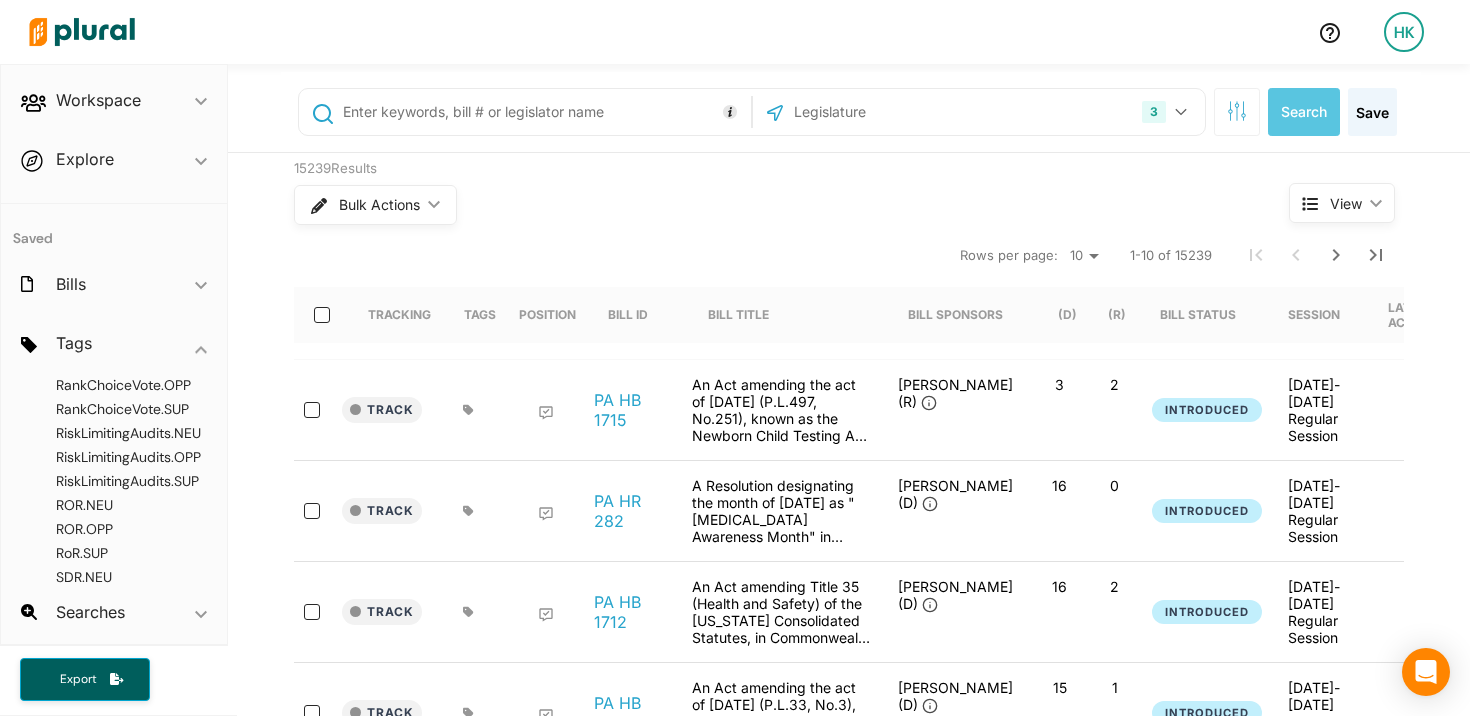 click on "RankChoiceVote.NEU" at bounding box center [123, 337] 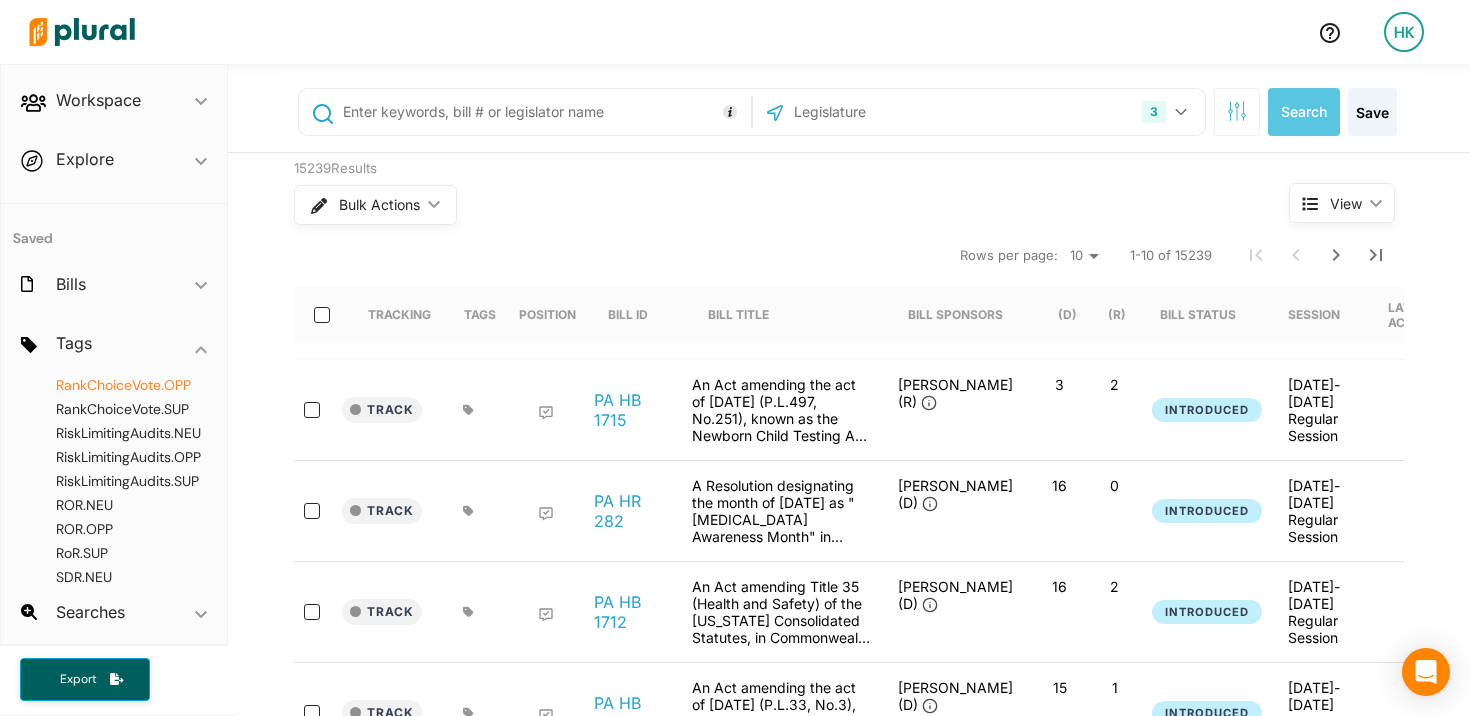click on "RankChoiceVote.OPP" at bounding box center (123, 385) 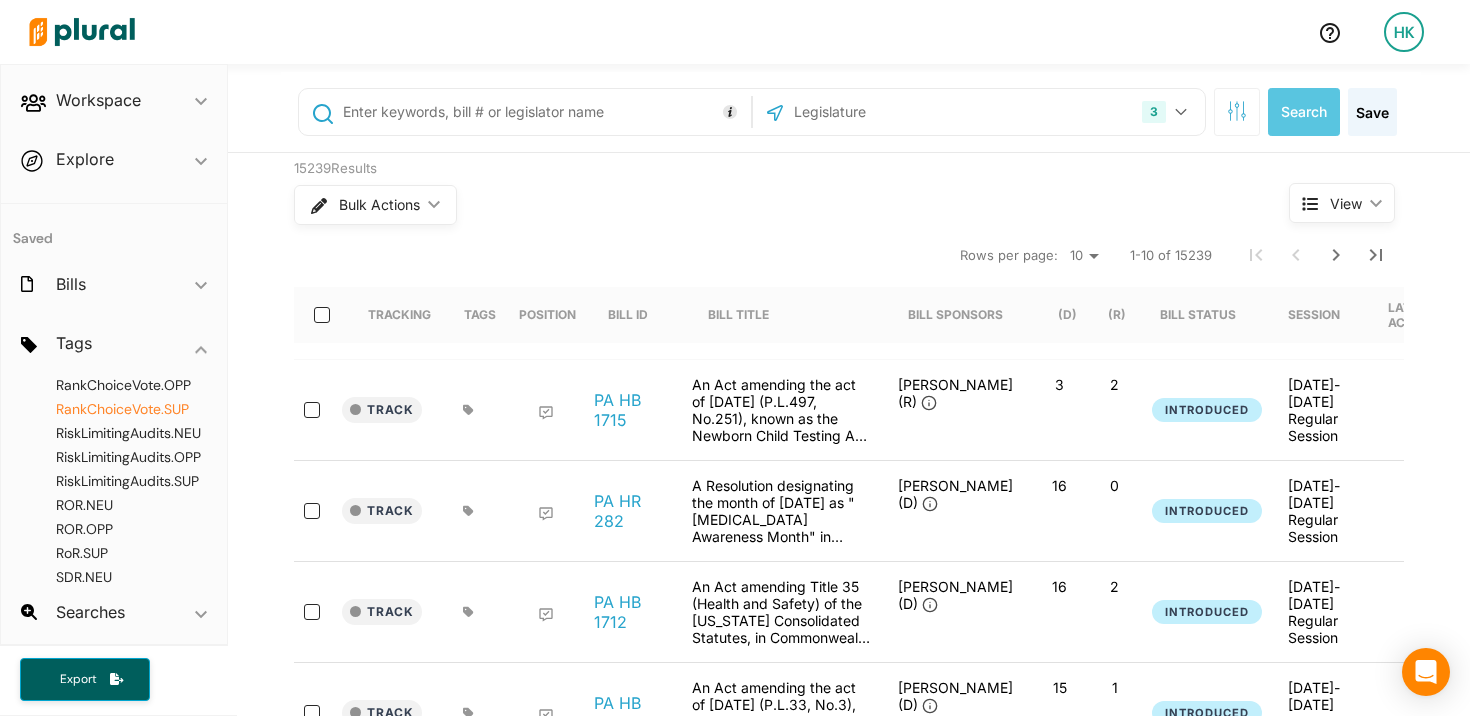 click on "RankChoiceVote.SUP" at bounding box center [122, 409] 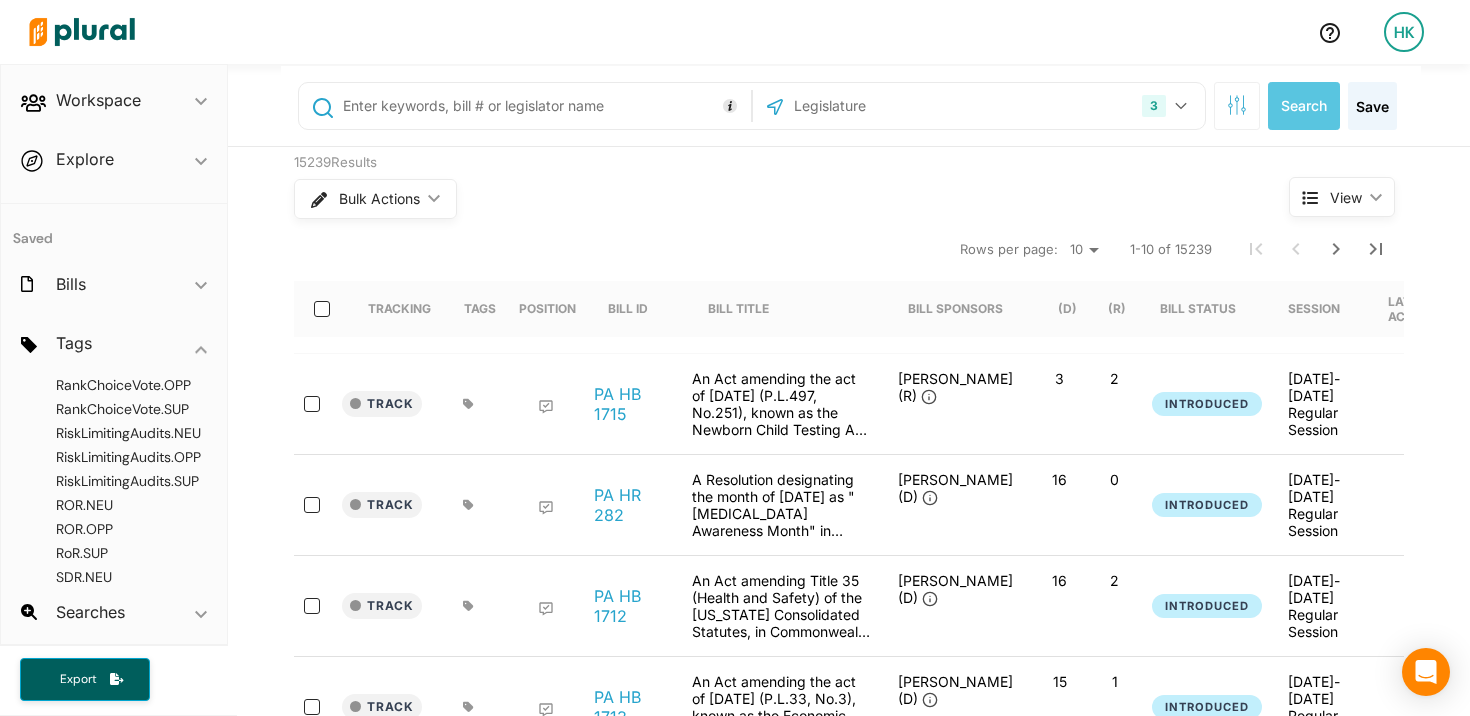 scroll, scrollTop: 0, scrollLeft: 0, axis: both 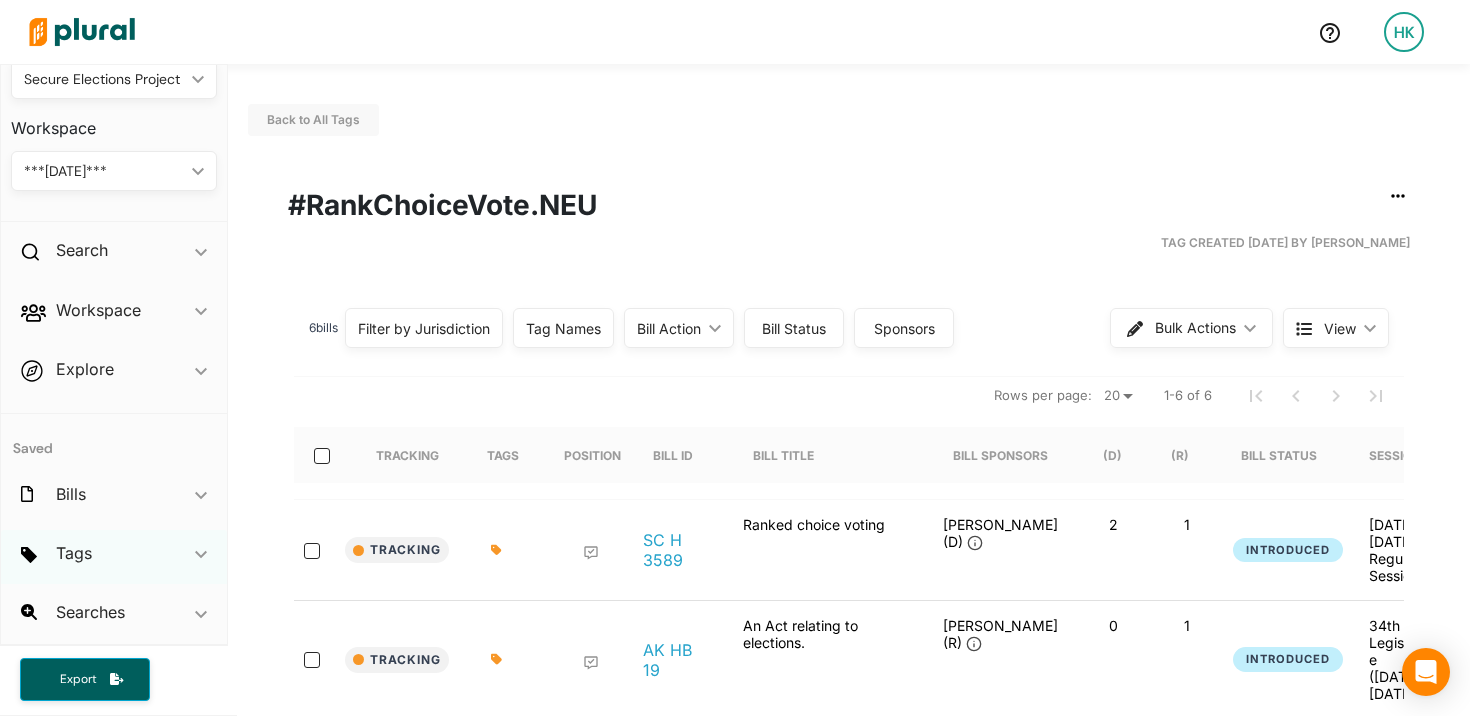 click on "Tags ic_keyboard_arrow_down" at bounding box center (114, 557) 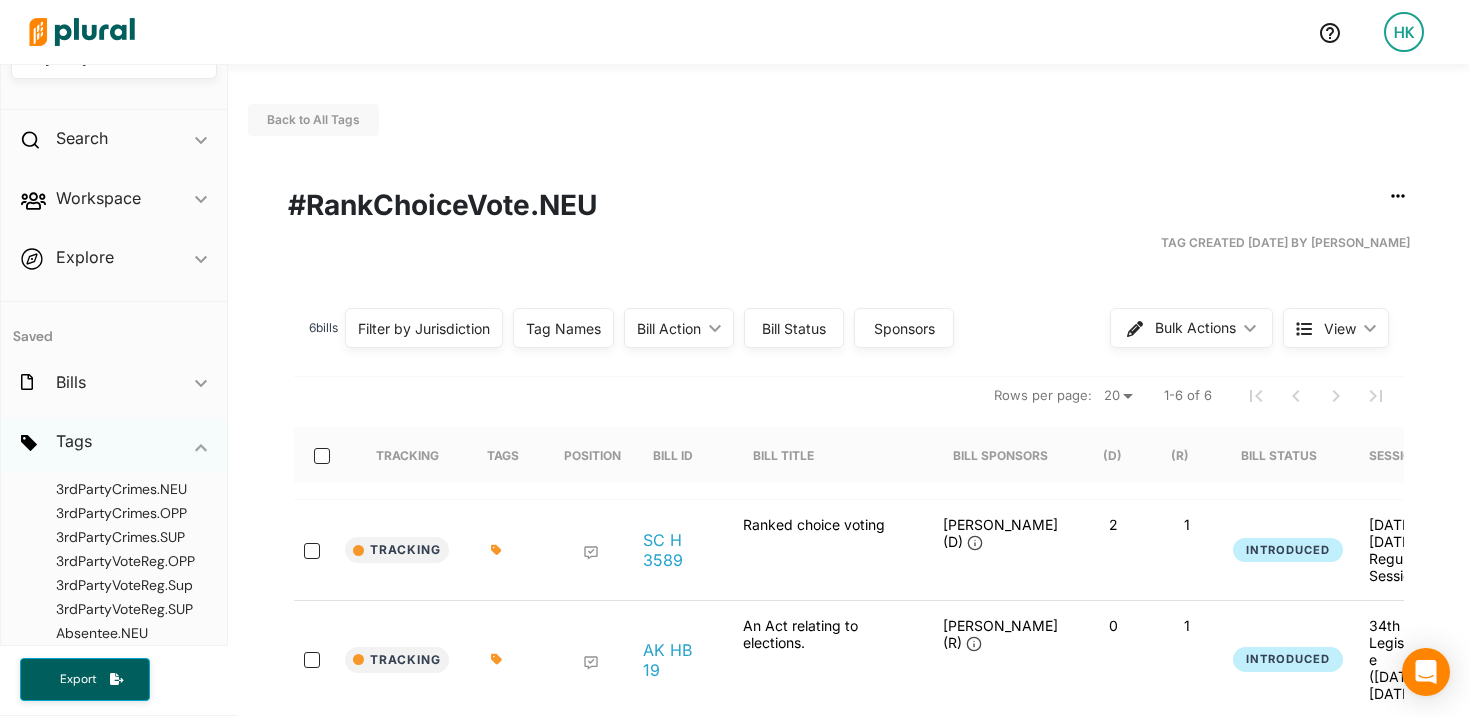 scroll, scrollTop: 189, scrollLeft: 0, axis: vertical 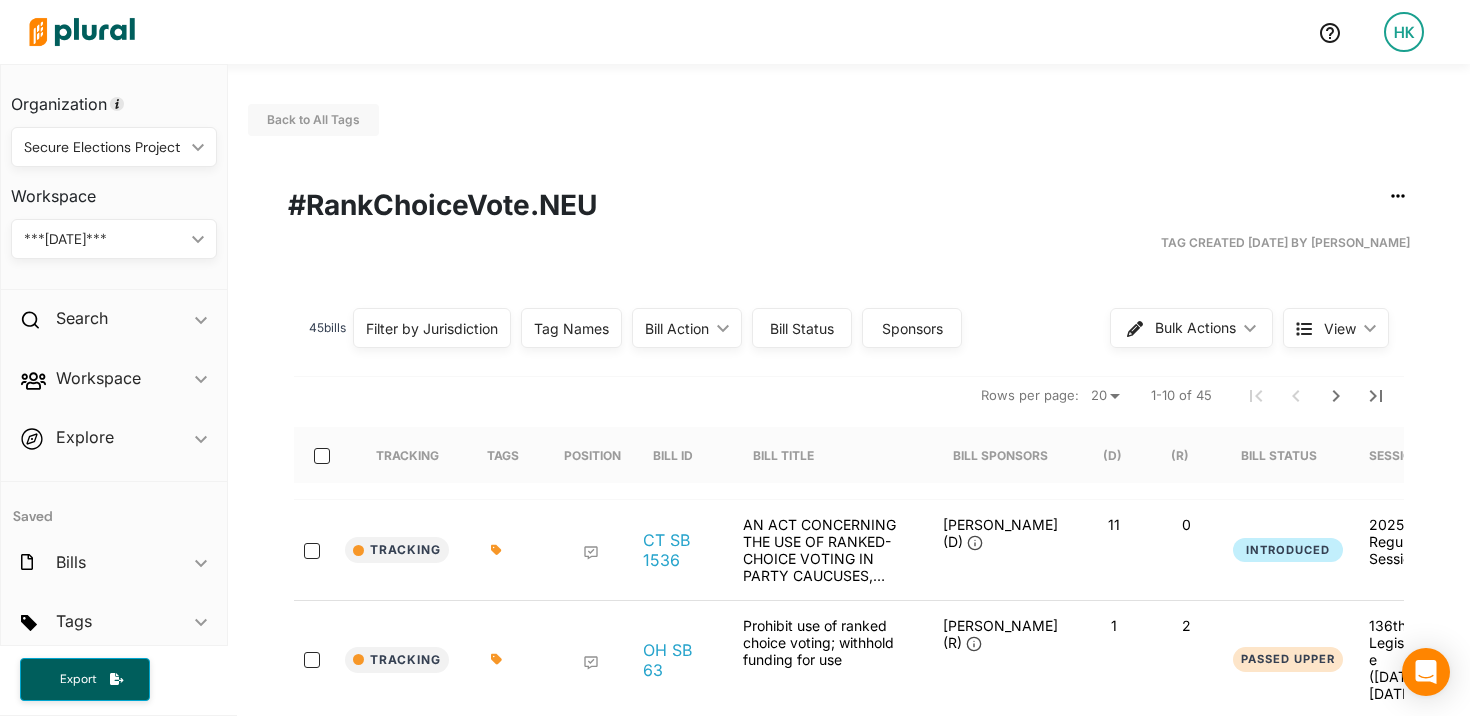 click on "Bill Status" at bounding box center [802, 328] 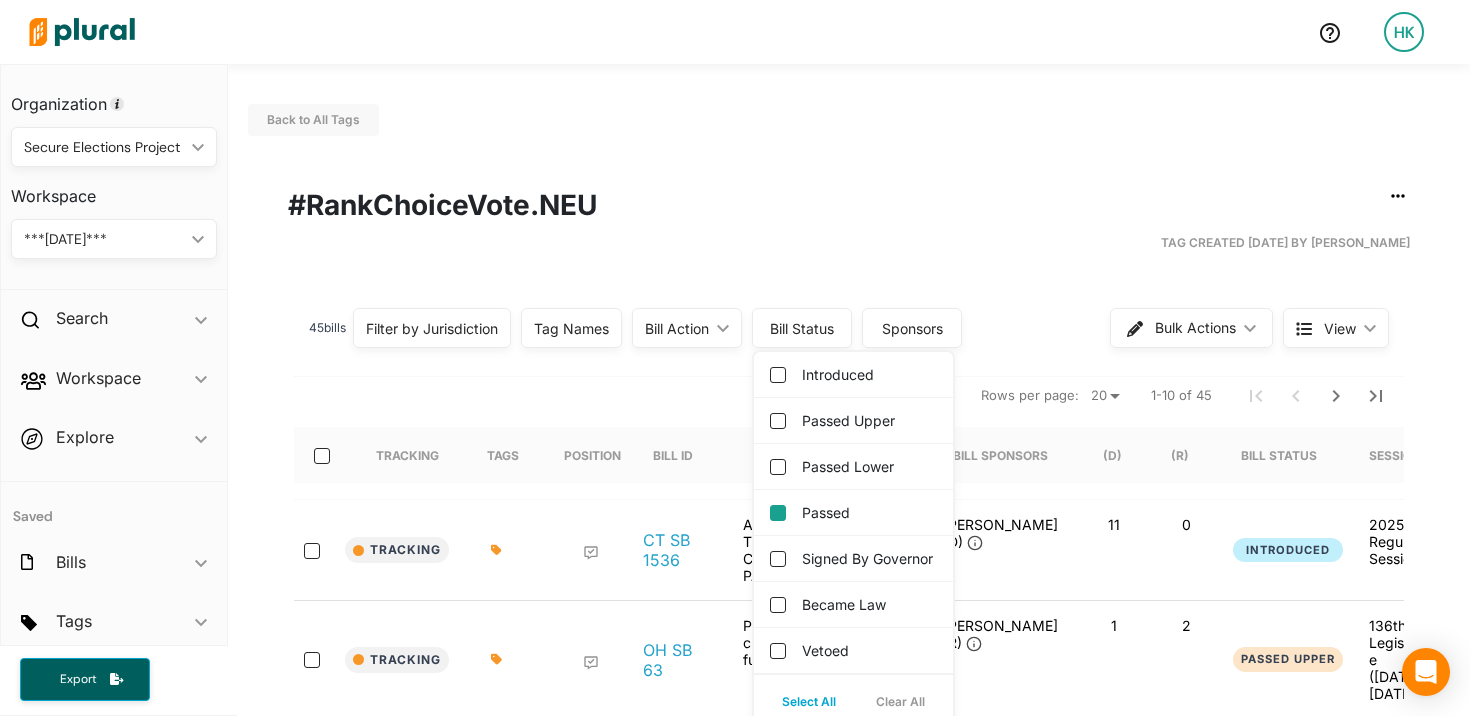 click on "Passed" at bounding box center (778, 513) 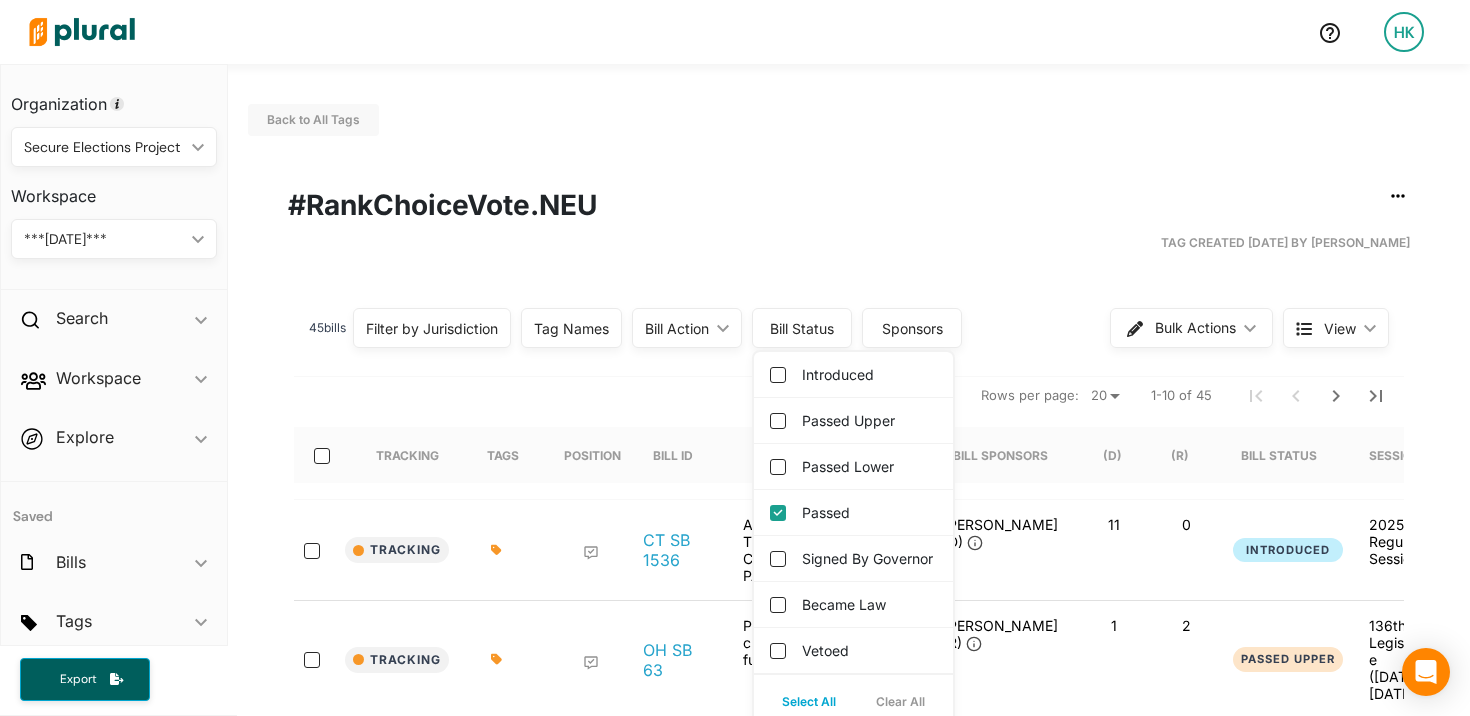 checkbox on "true" 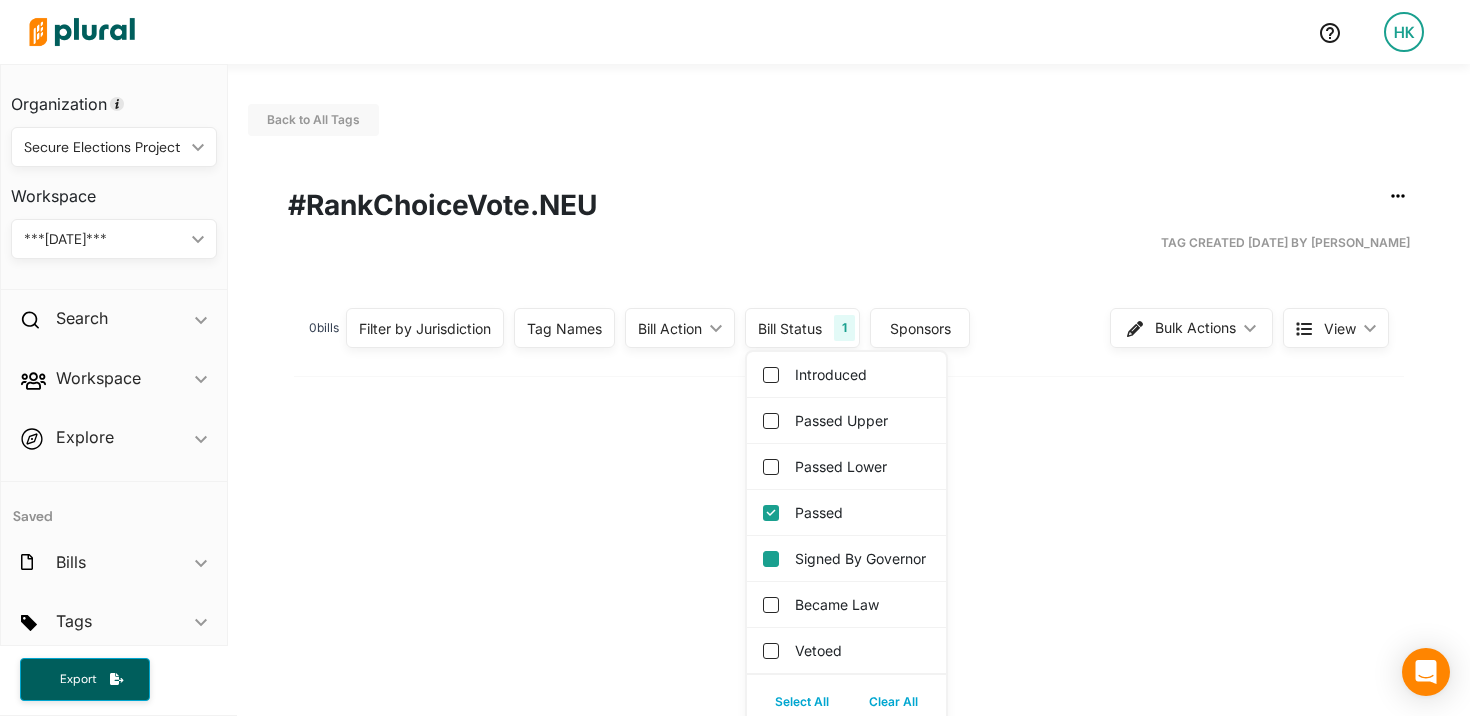 click on "Signed by Governor" at bounding box center [771, 559] 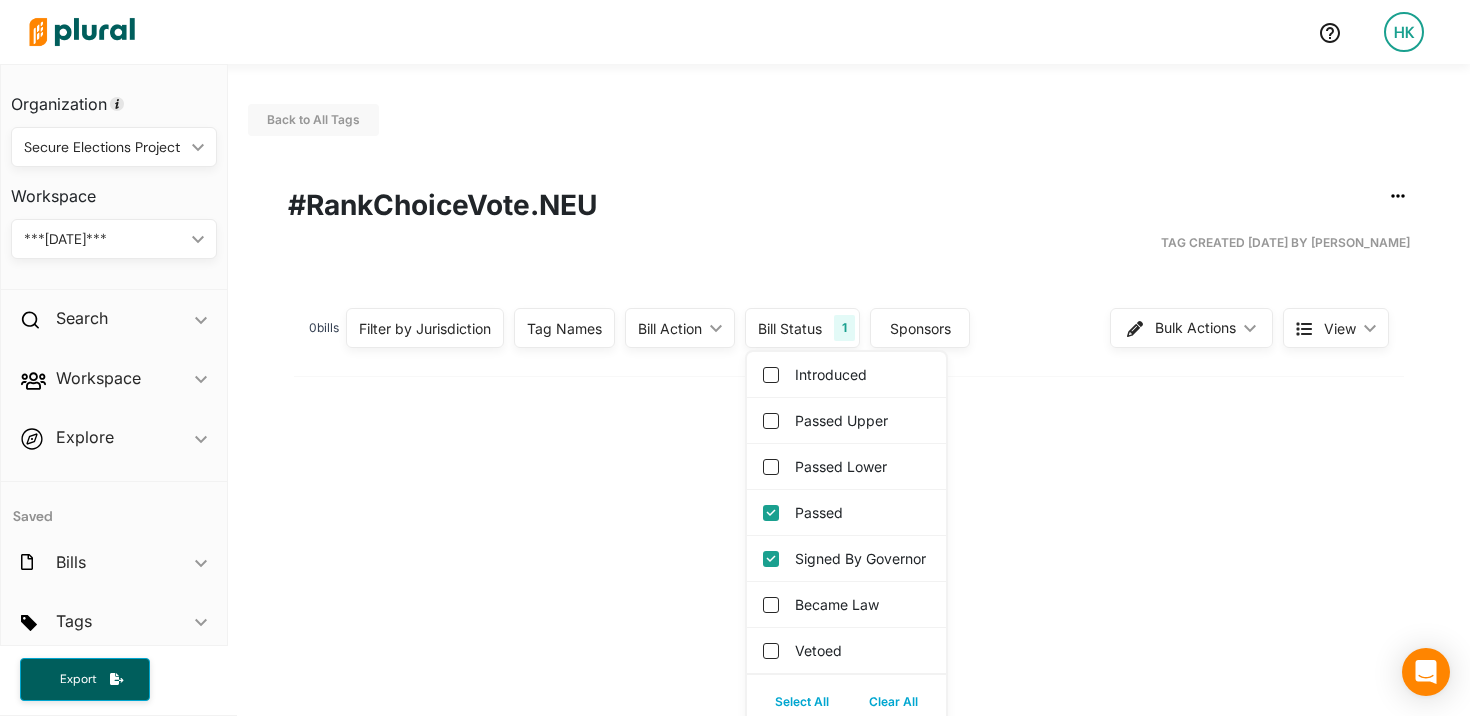 checkbox on "true" 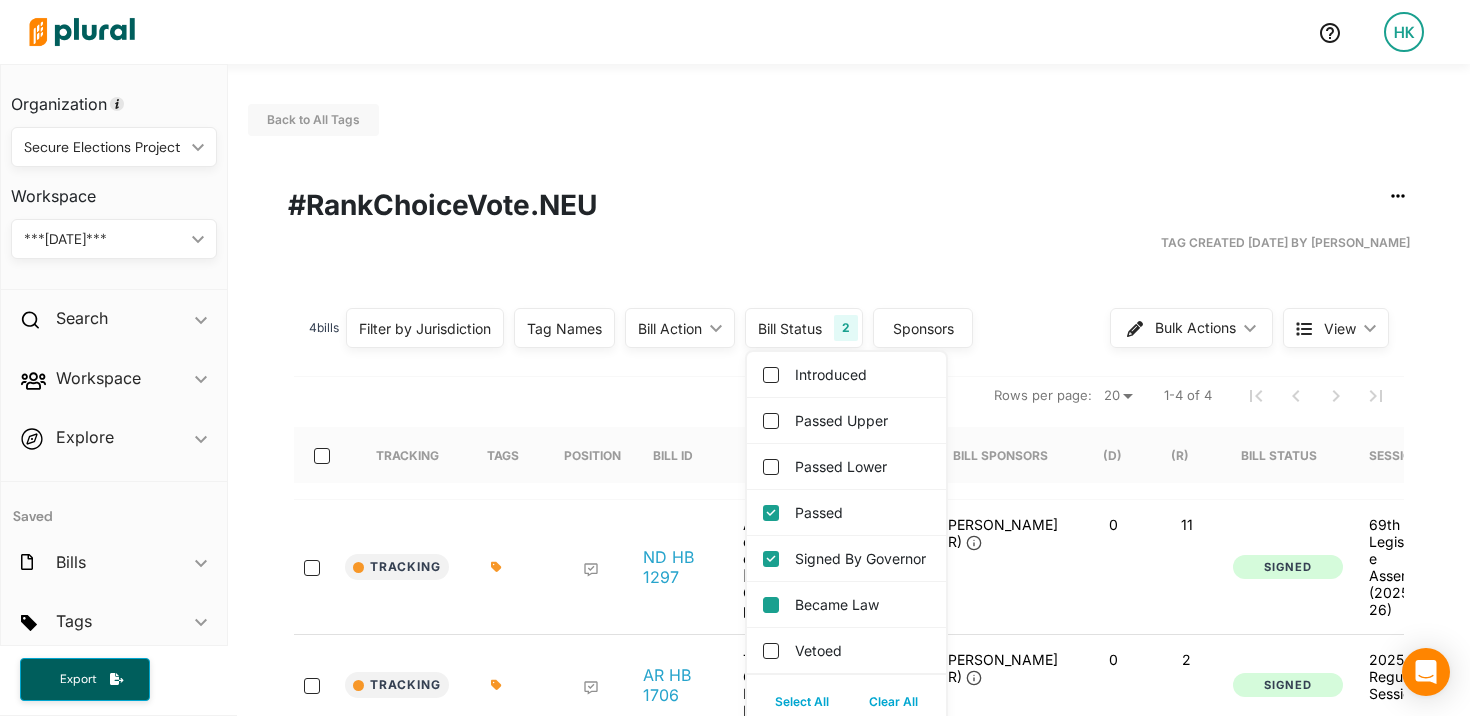 click on "Became Law" at bounding box center [771, 605] 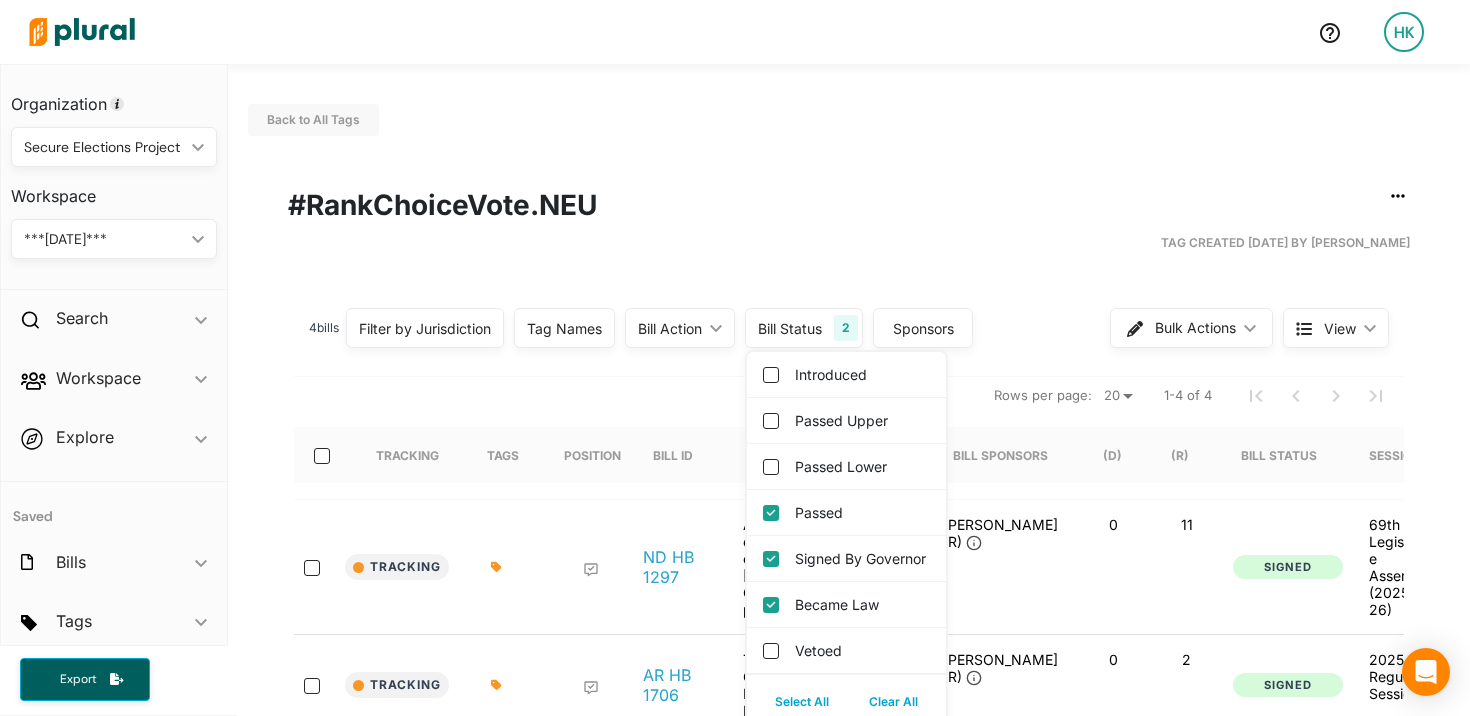 checkbox on "true" 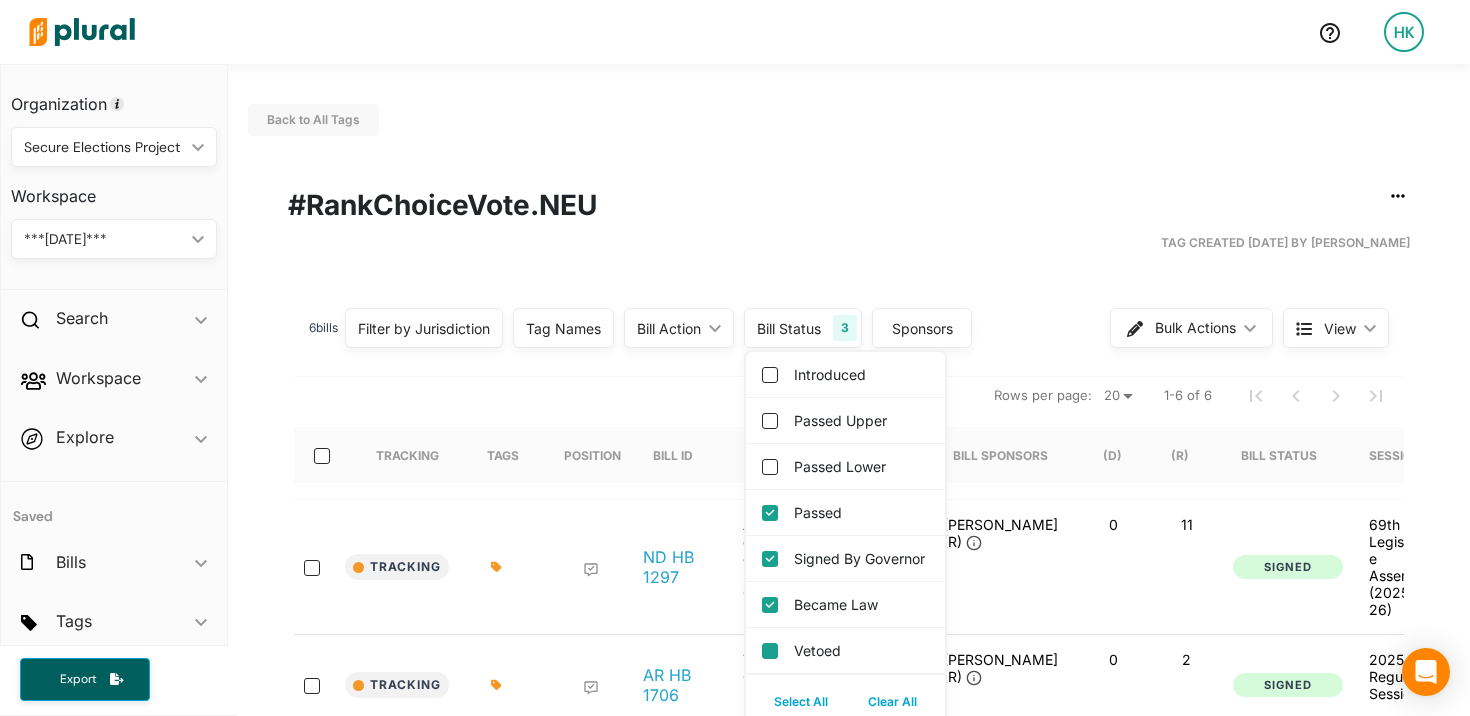 click on "Vetoed" at bounding box center [770, 651] 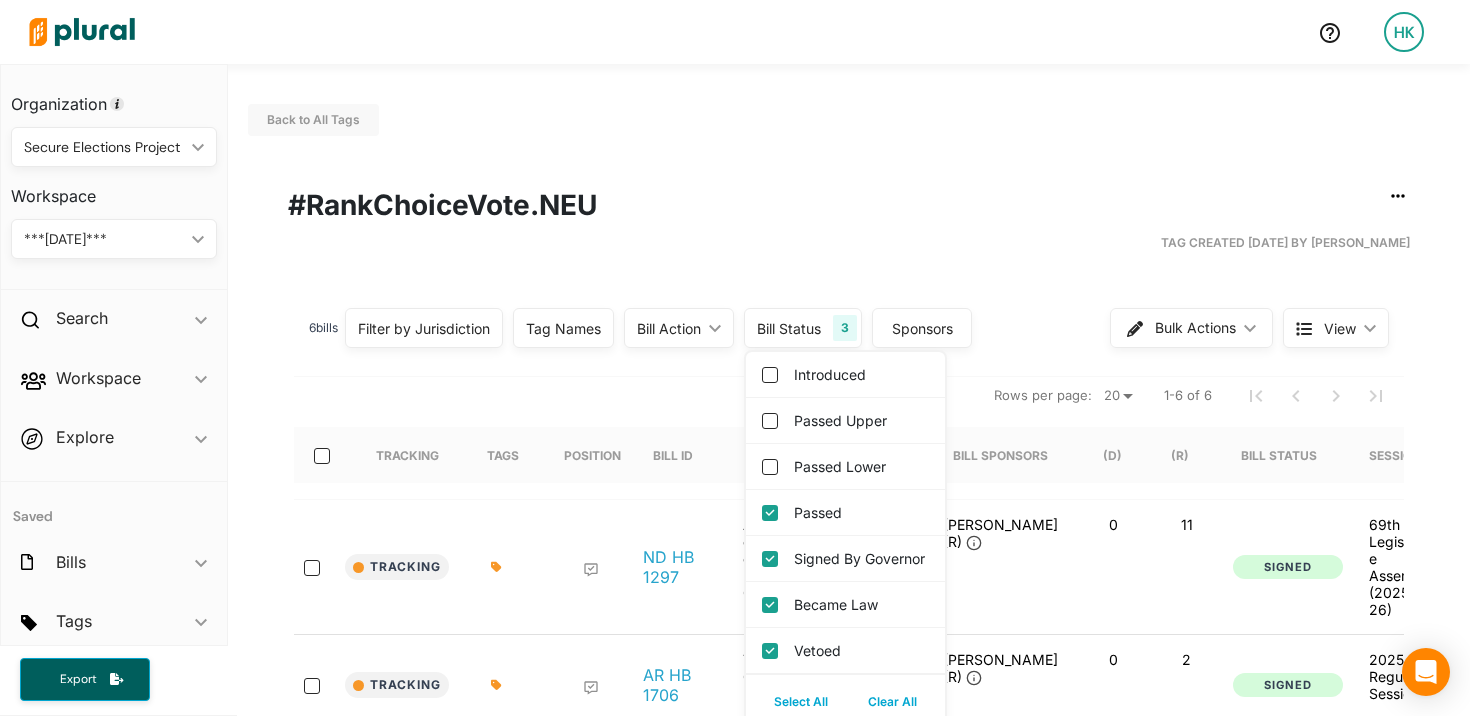 checkbox on "true" 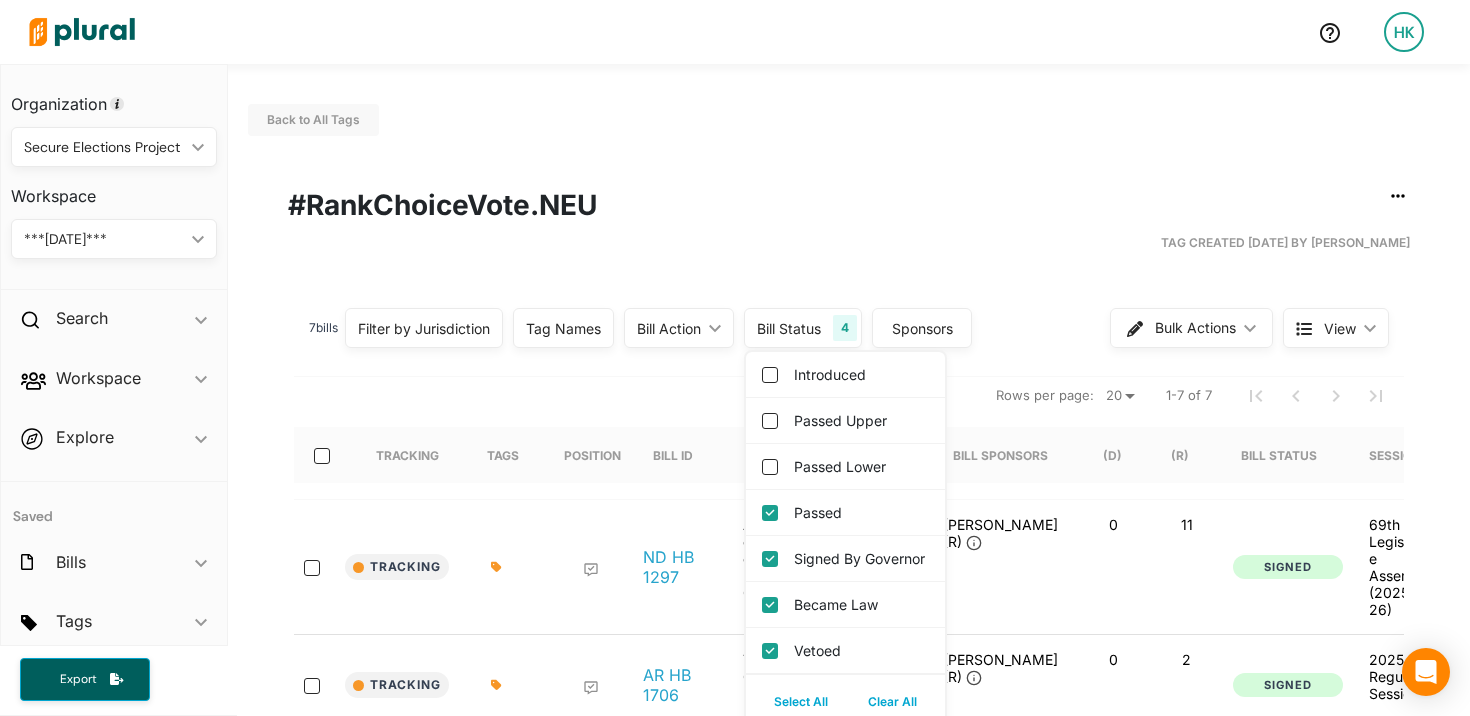 click on "#RankChoiceVote.NEU" at bounding box center (849, 205) 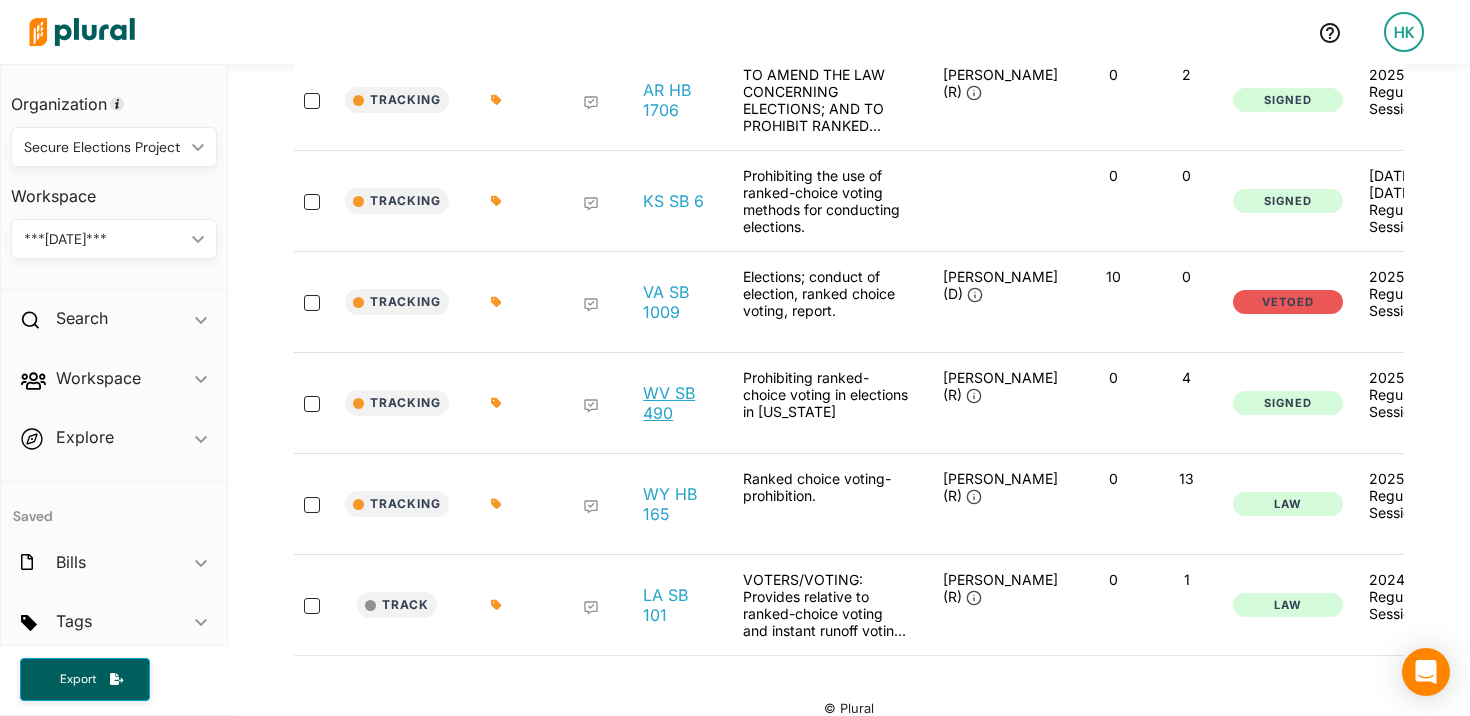 scroll, scrollTop: 604, scrollLeft: 0, axis: vertical 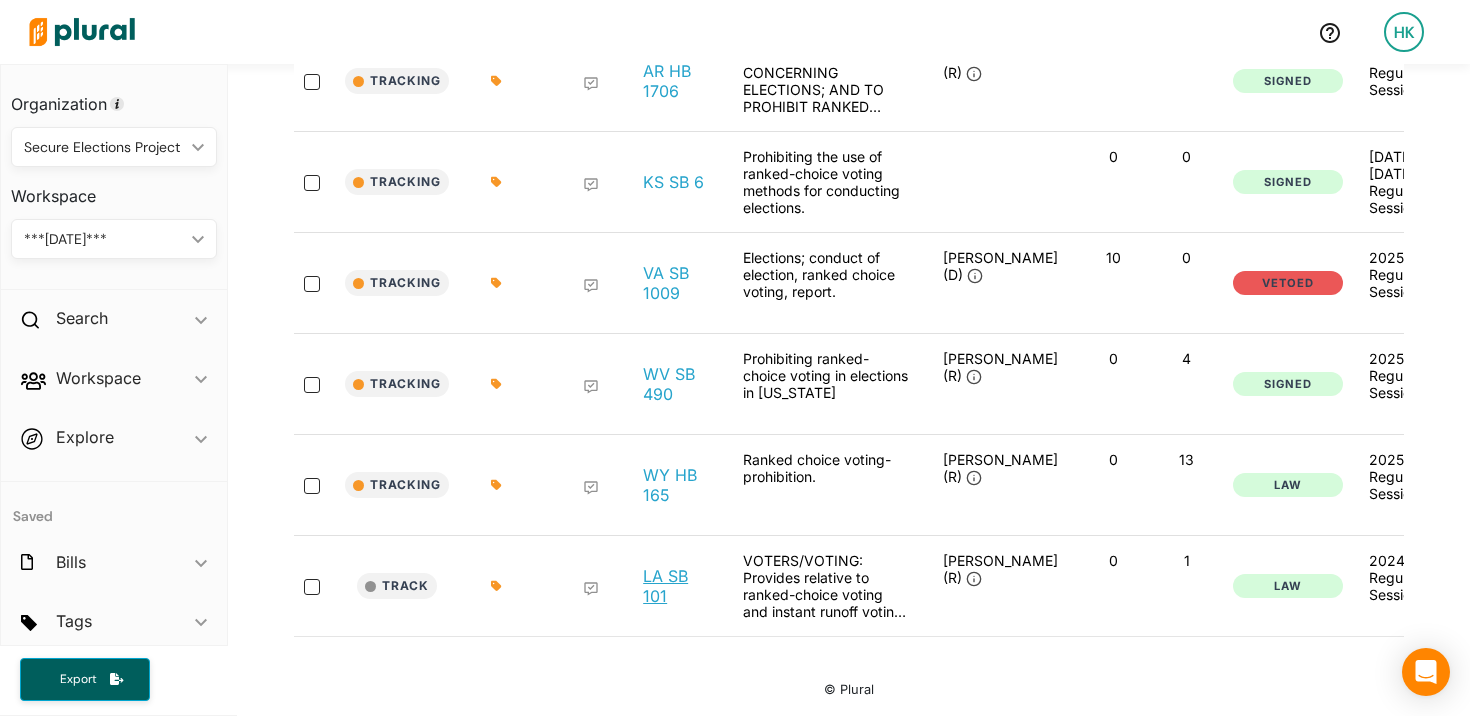 click on "LA SB 101" at bounding box center [677, 586] 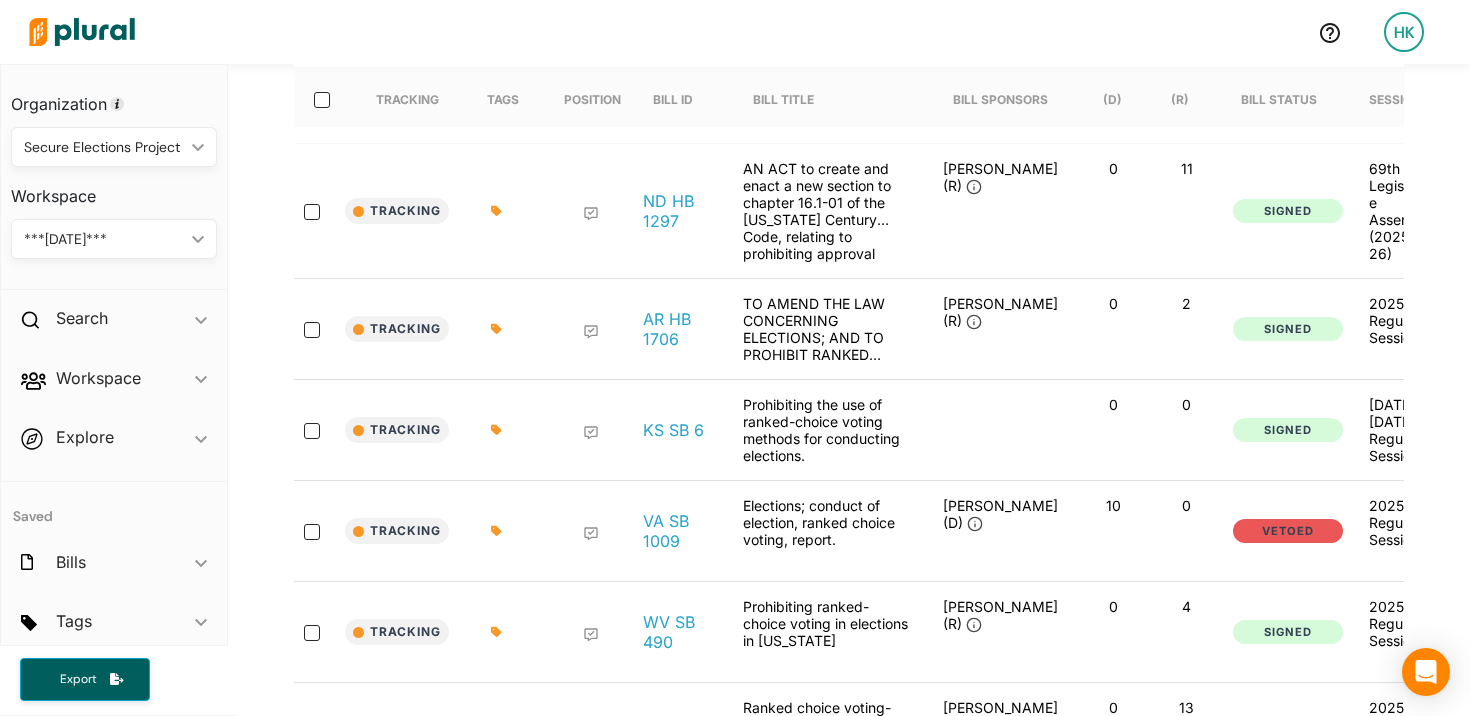 scroll, scrollTop: 0, scrollLeft: 0, axis: both 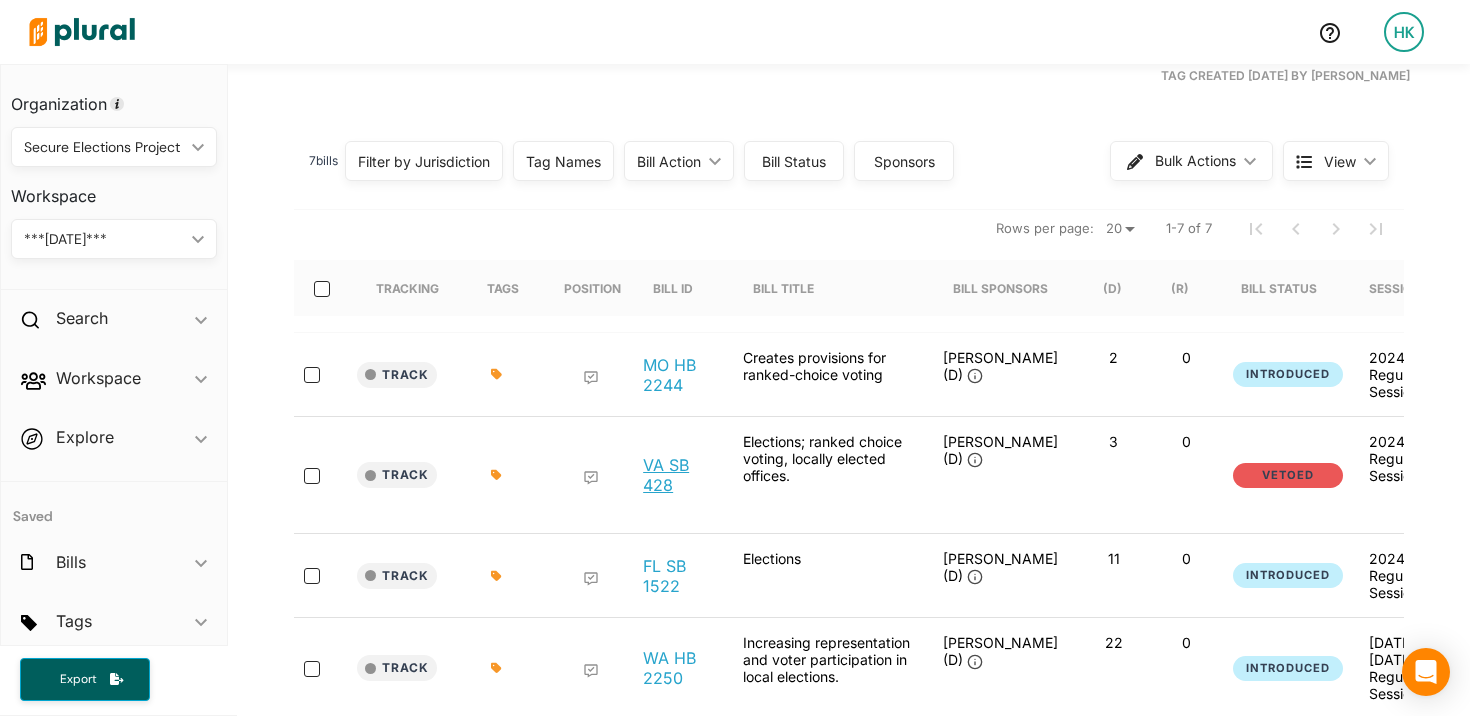 click on "VA SB 428" at bounding box center [677, 475] 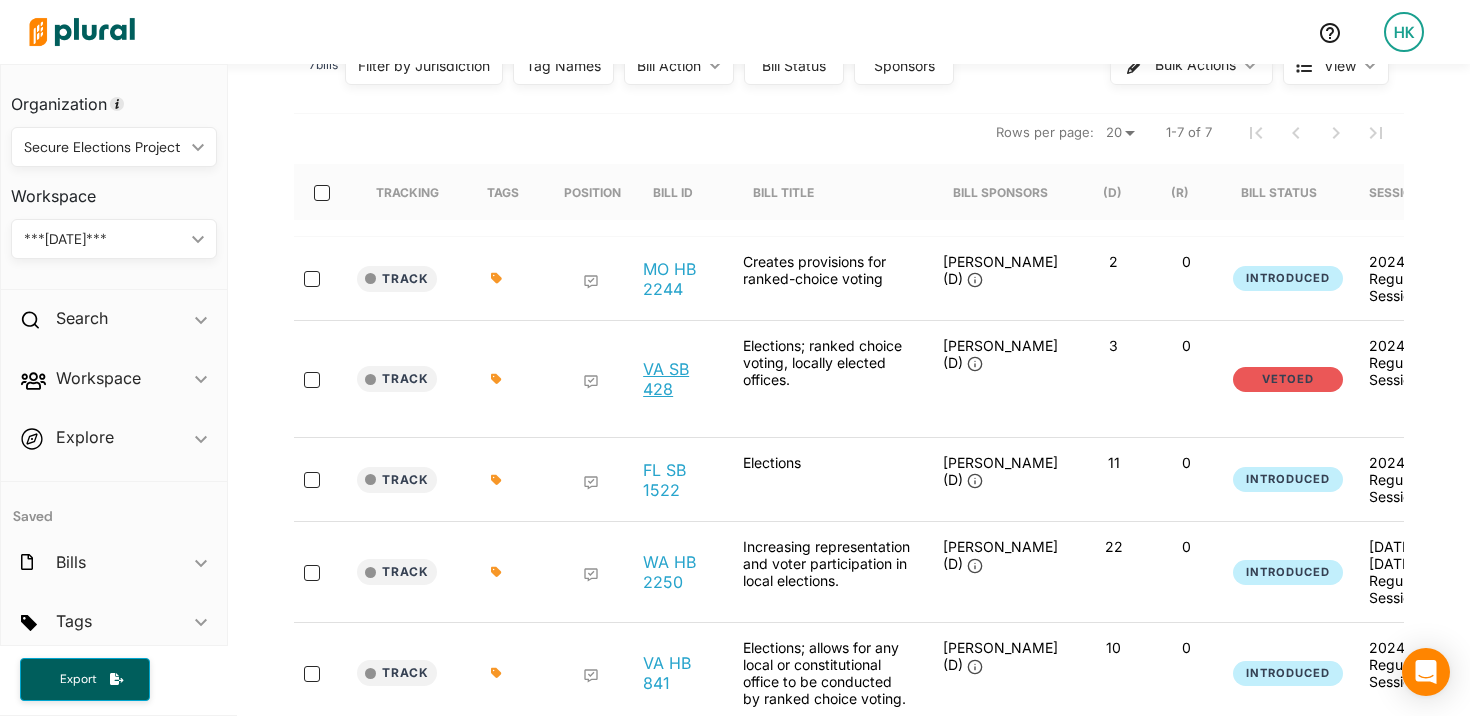 scroll, scrollTop: 0, scrollLeft: 0, axis: both 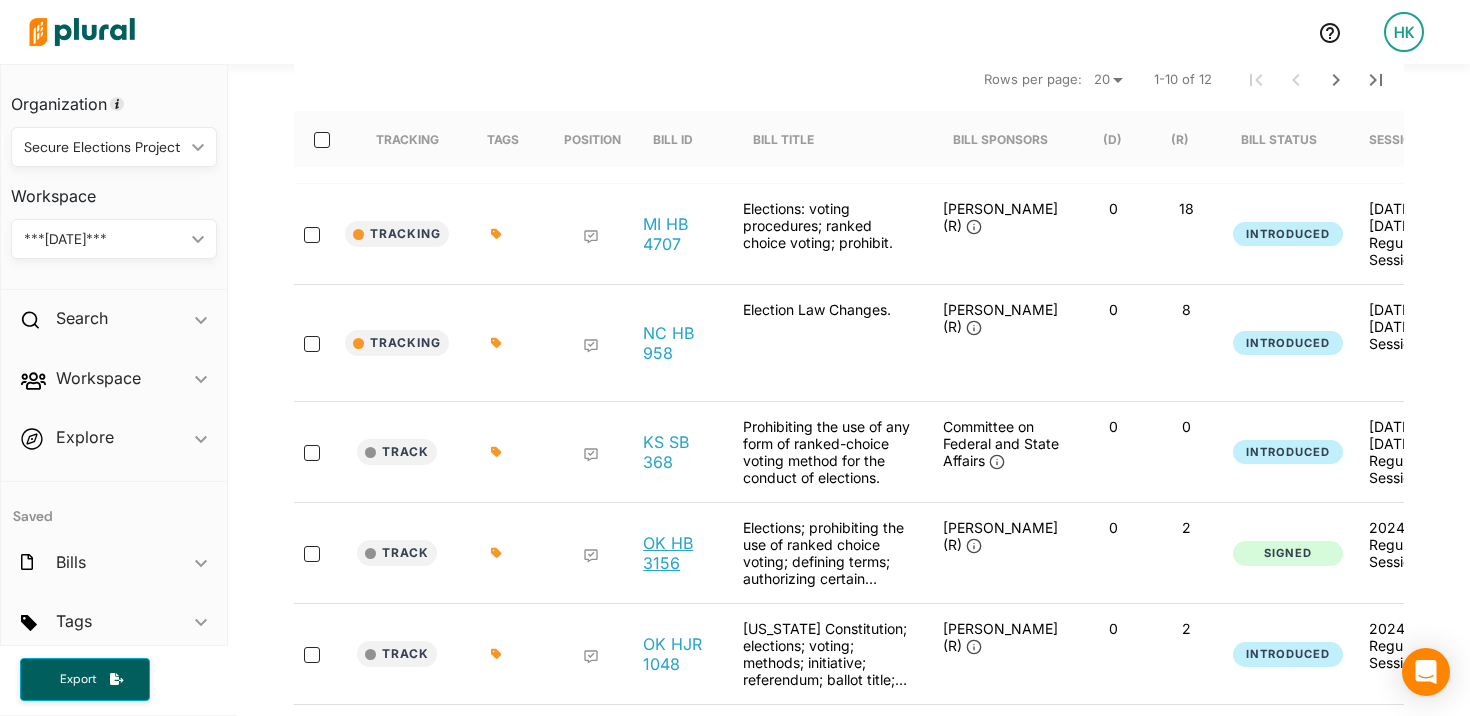 click on "OK HB 3156" at bounding box center [677, 553] 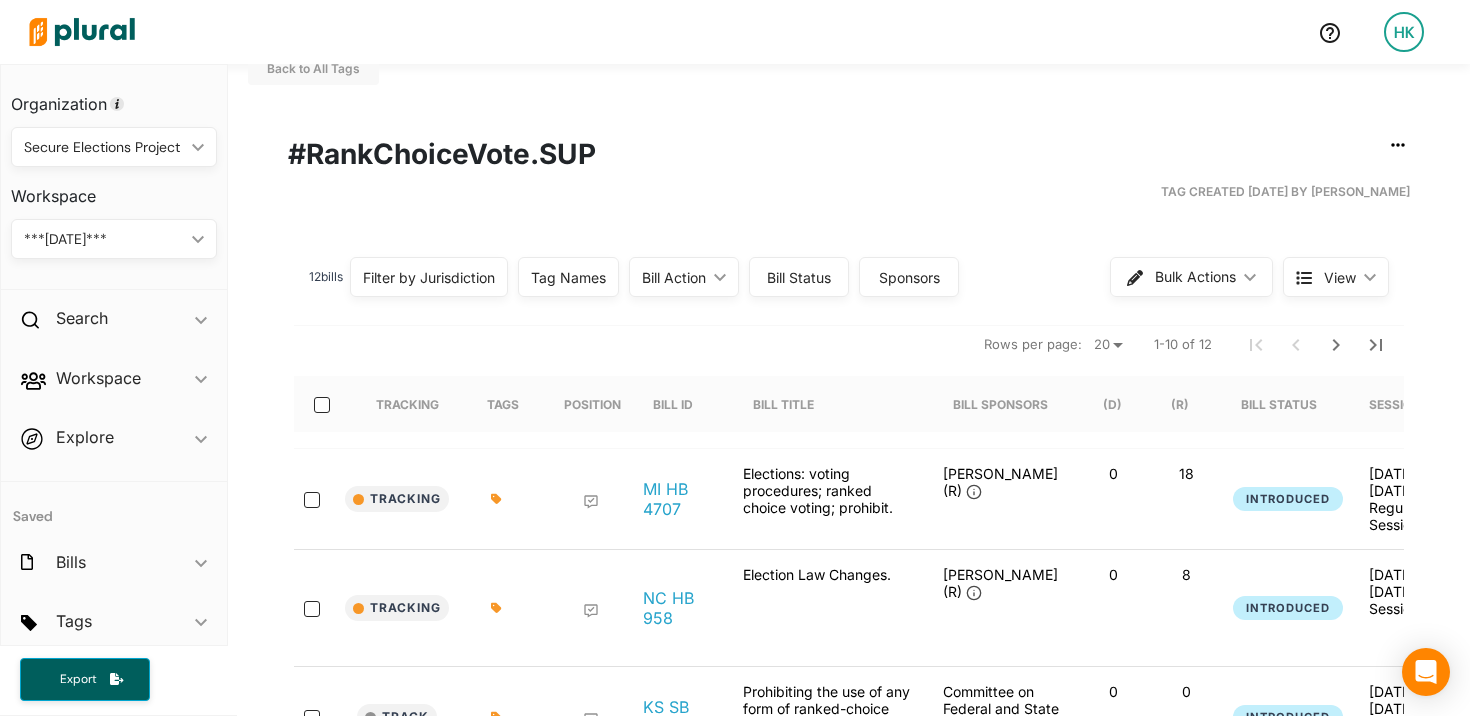 scroll, scrollTop: 0, scrollLeft: 0, axis: both 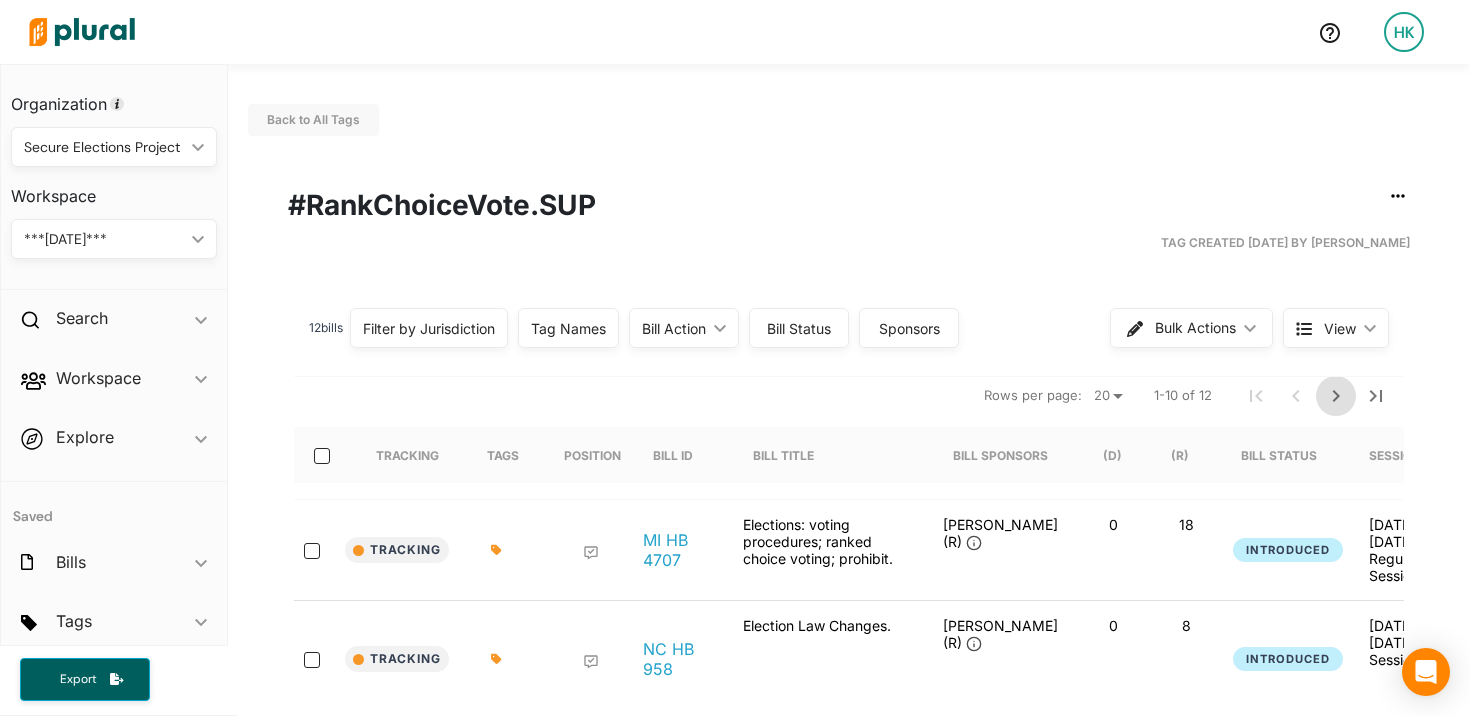 click 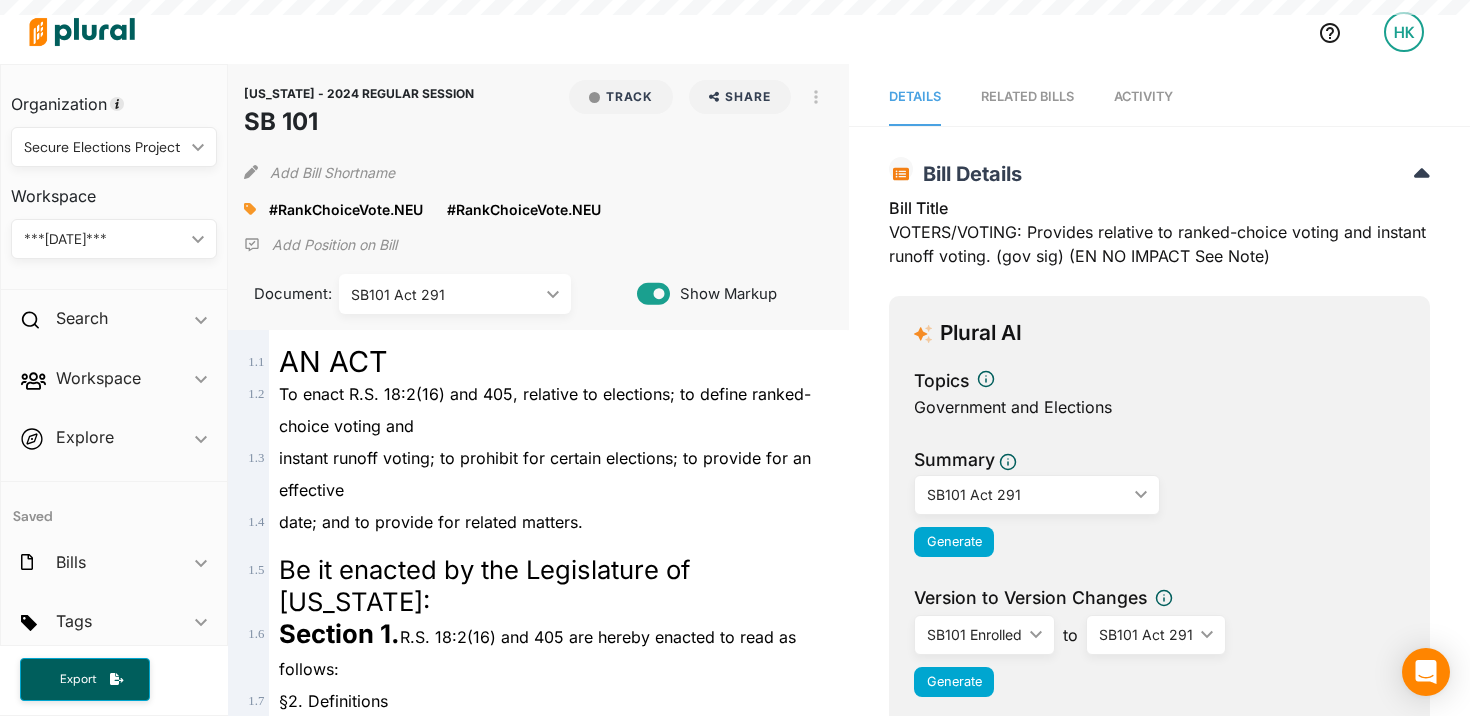scroll, scrollTop: 0, scrollLeft: 0, axis: both 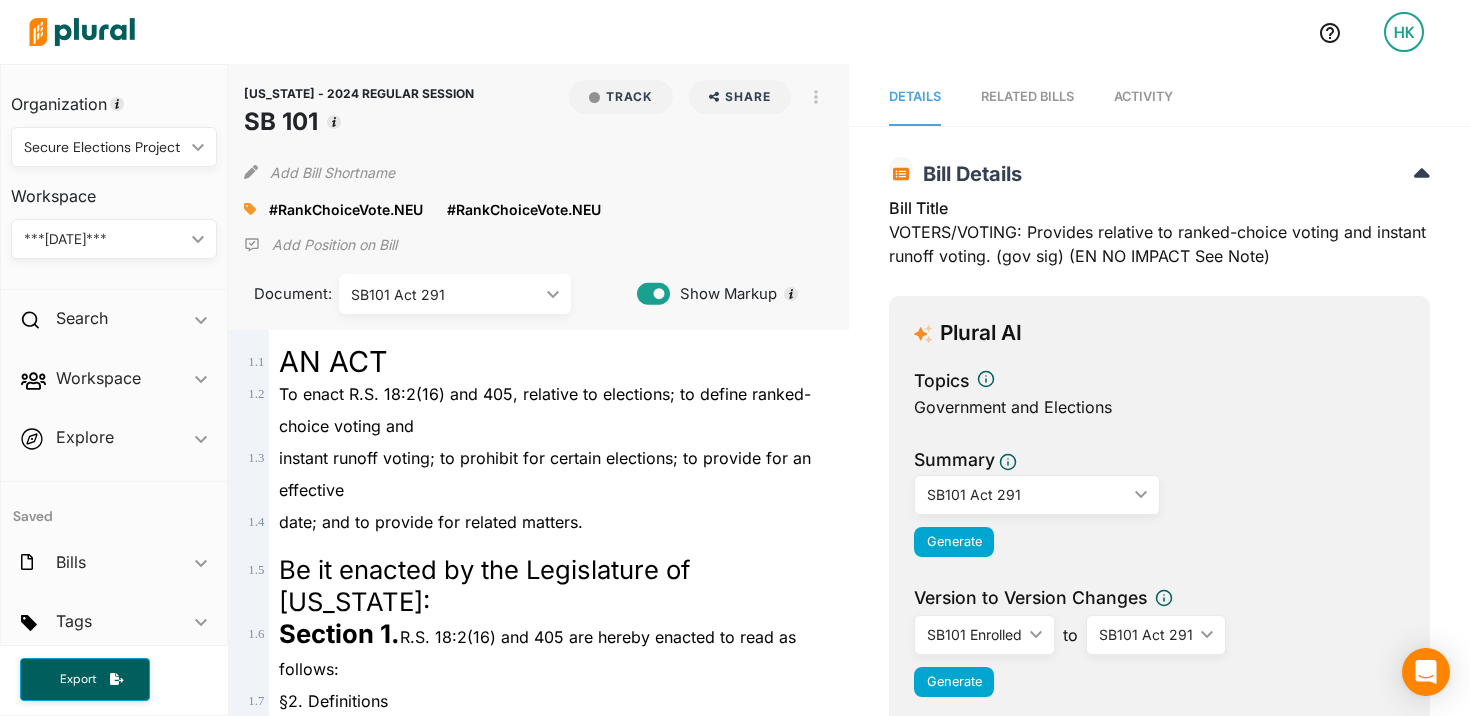 click on "Activity" at bounding box center (1143, 96) 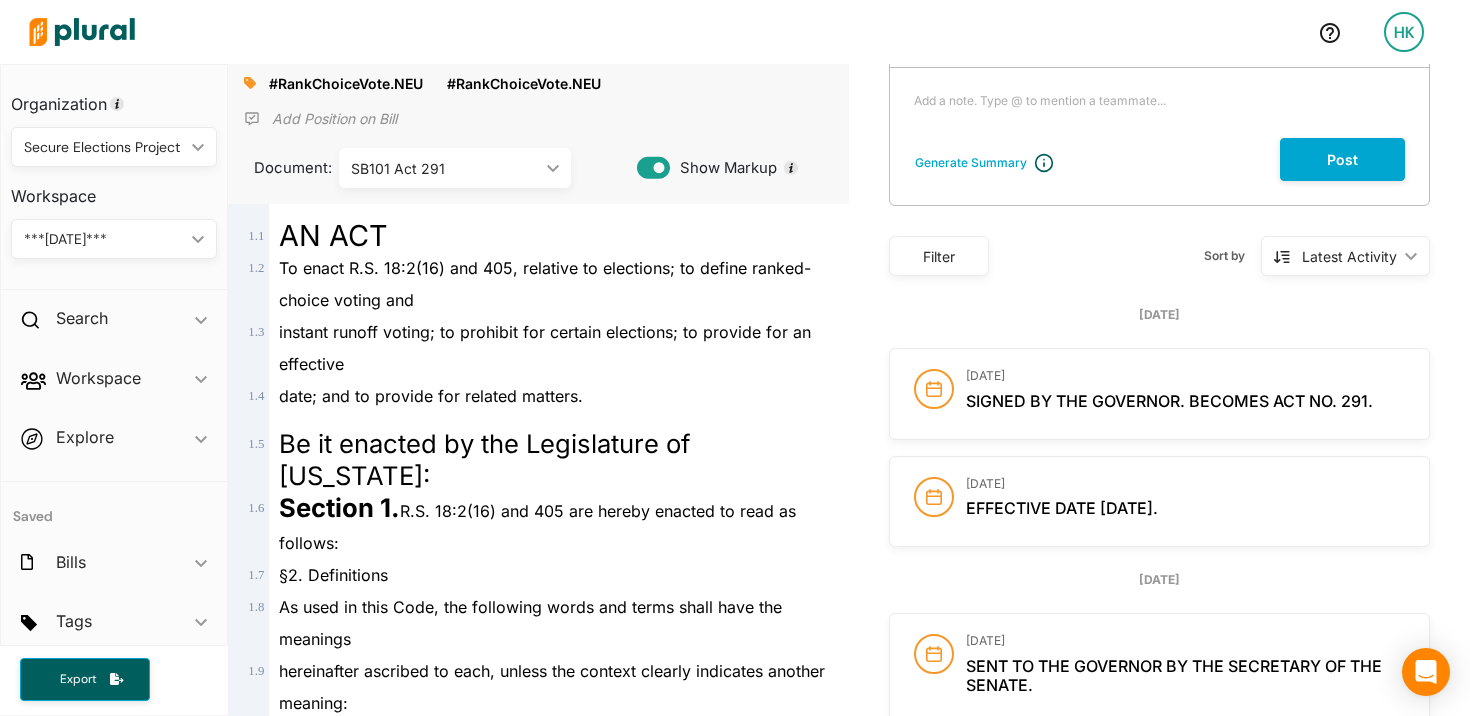 scroll, scrollTop: 0, scrollLeft: 0, axis: both 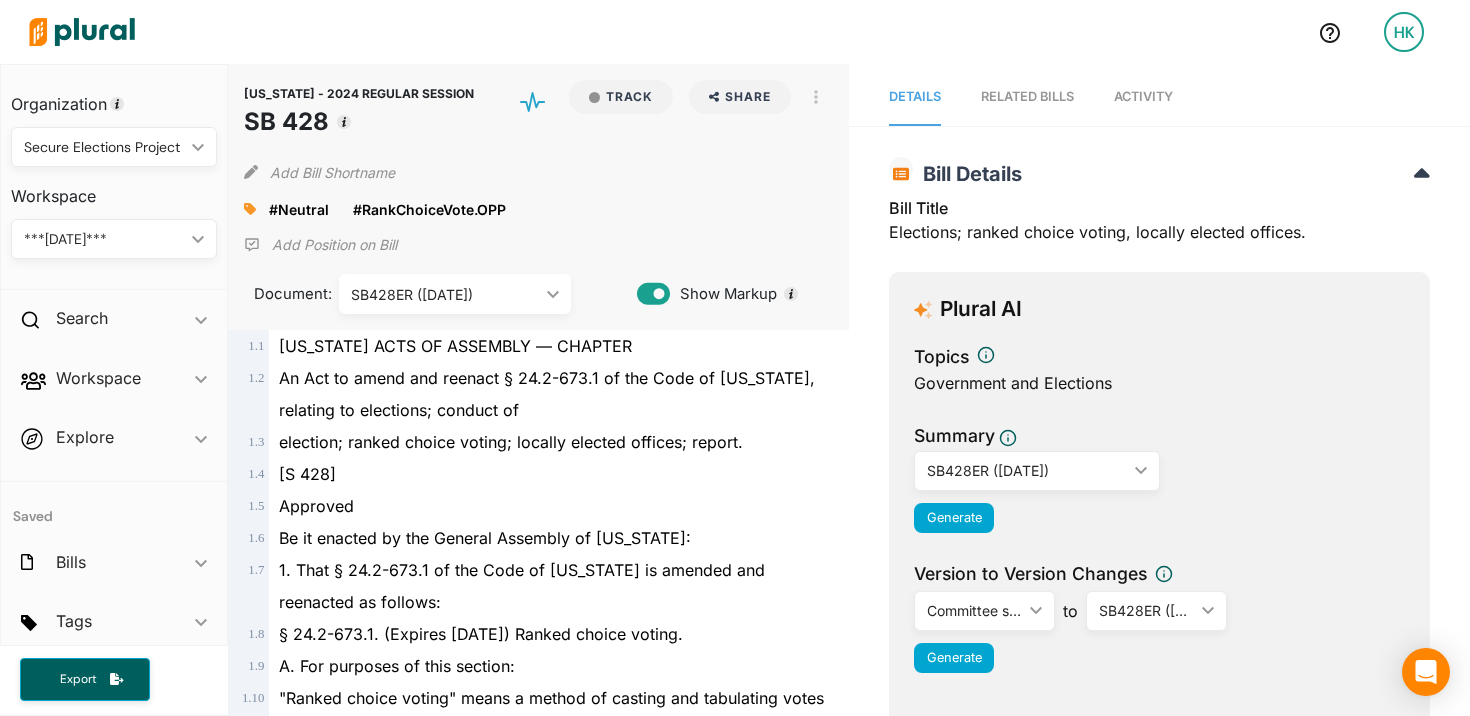 click on "Activity" at bounding box center [1143, 96] 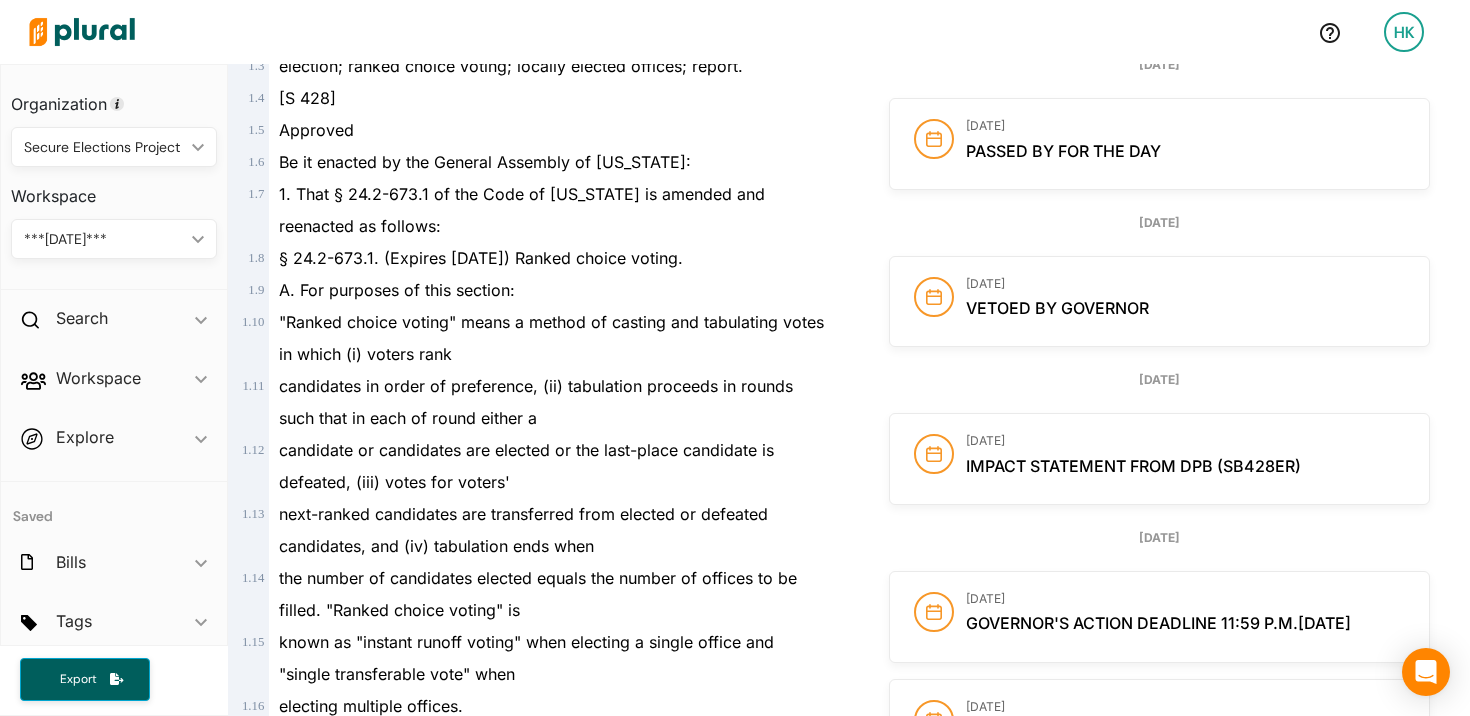 scroll, scrollTop: 0, scrollLeft: 0, axis: both 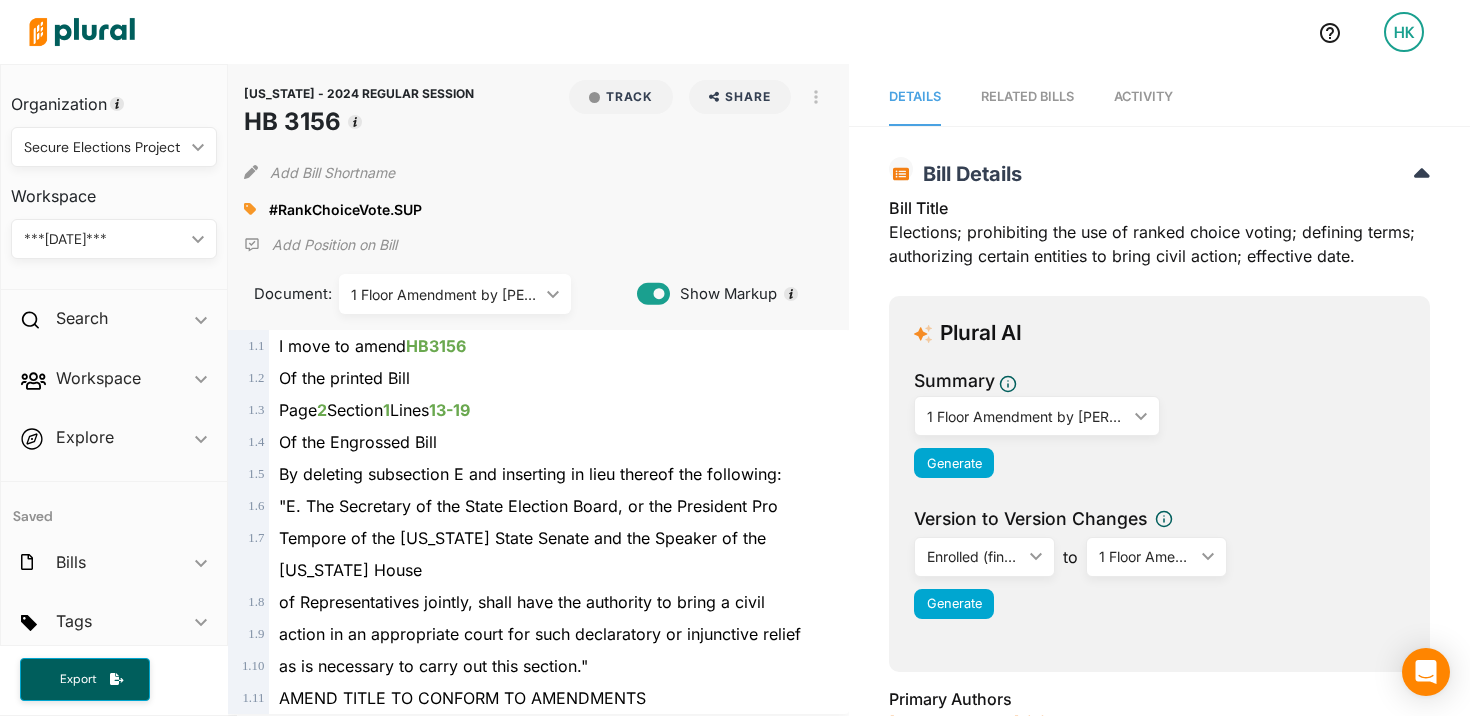 click on "Activity" at bounding box center [1143, 96] 